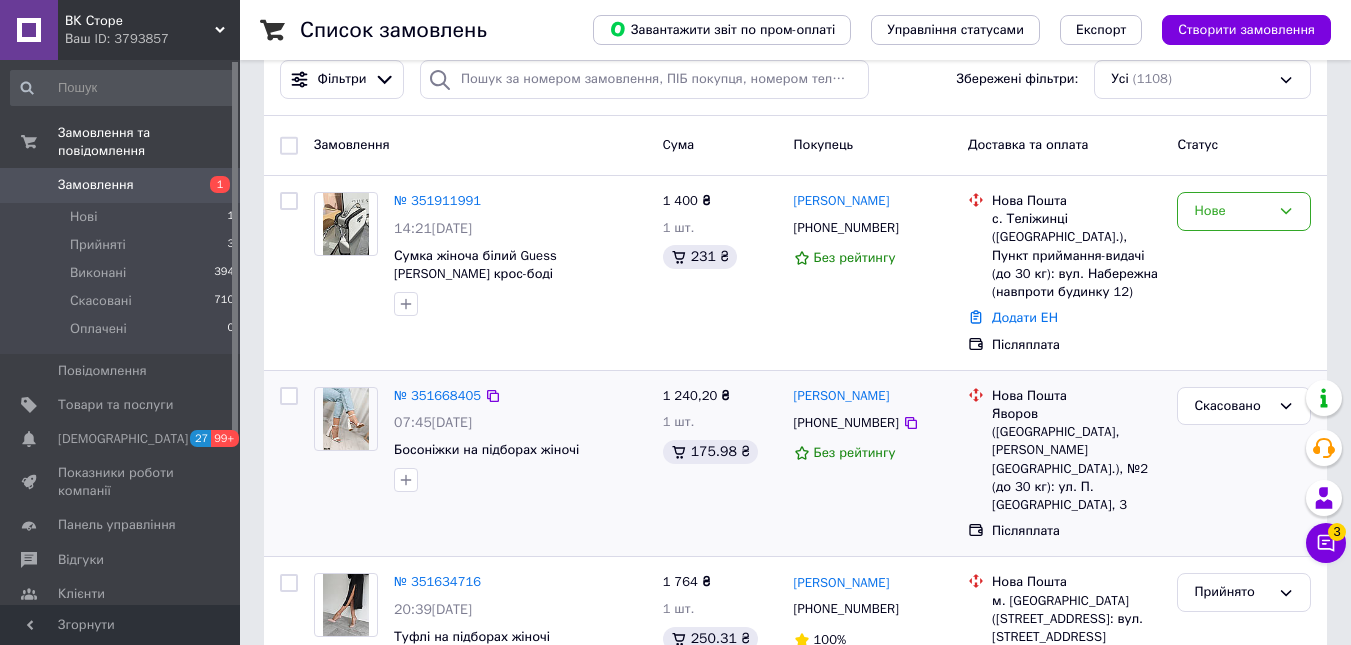 scroll, scrollTop: 300, scrollLeft: 0, axis: vertical 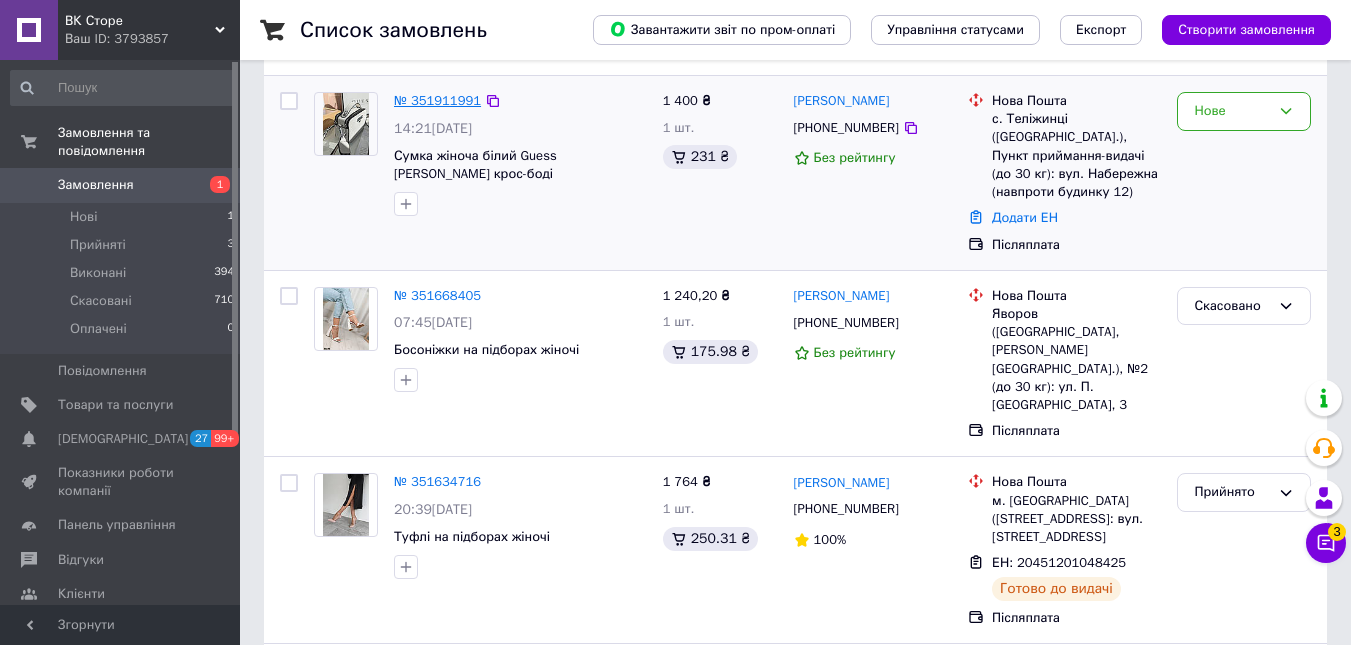 click on "№ 351911991" at bounding box center [437, 100] 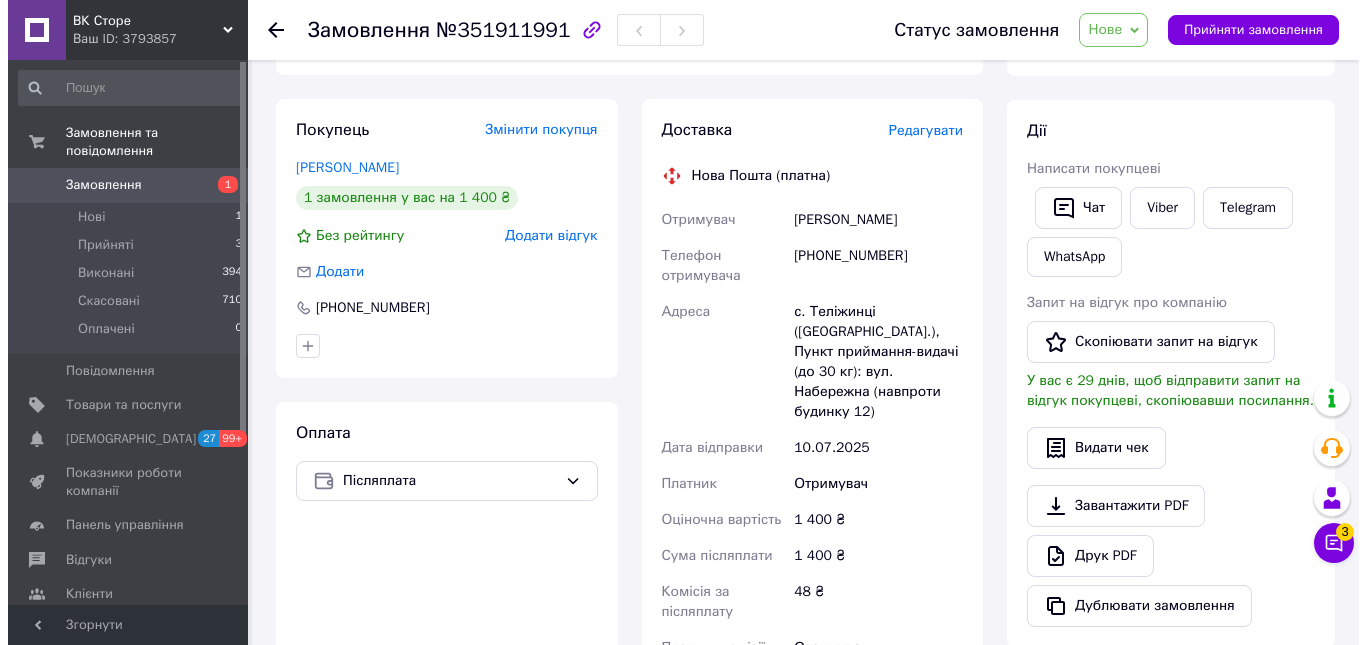 scroll, scrollTop: 400, scrollLeft: 0, axis: vertical 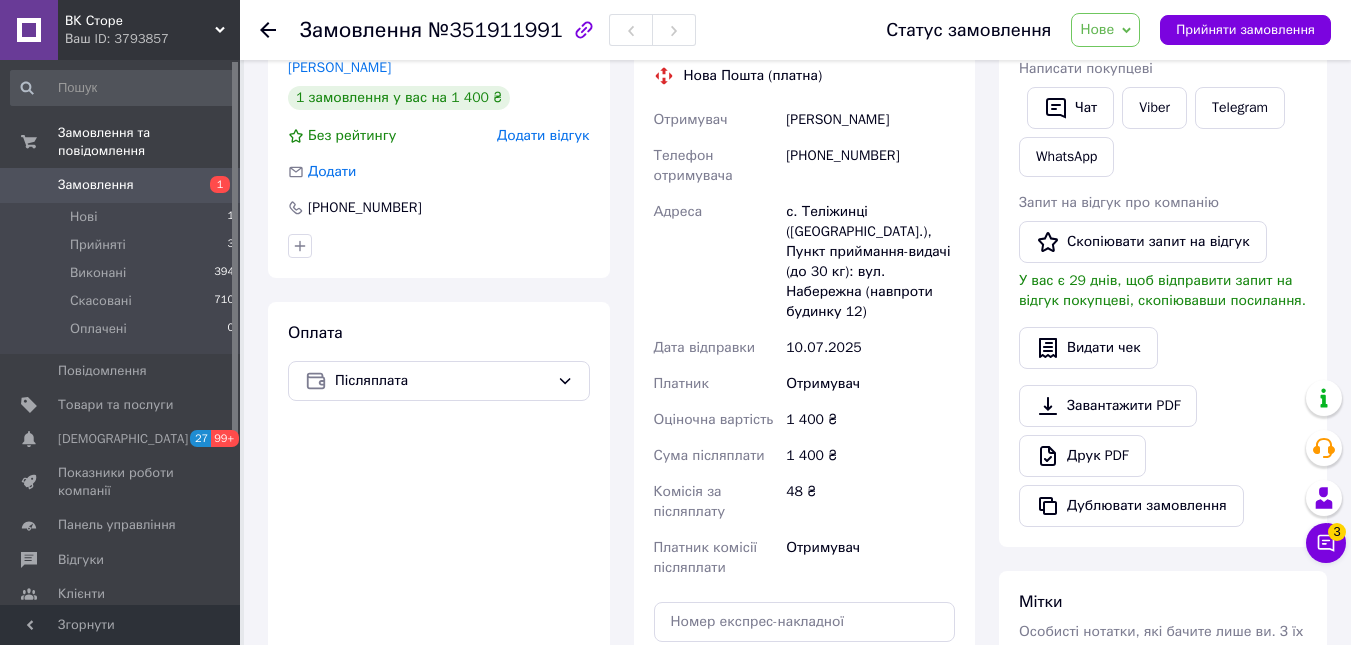 click on "Додати відгук" at bounding box center (543, 135) 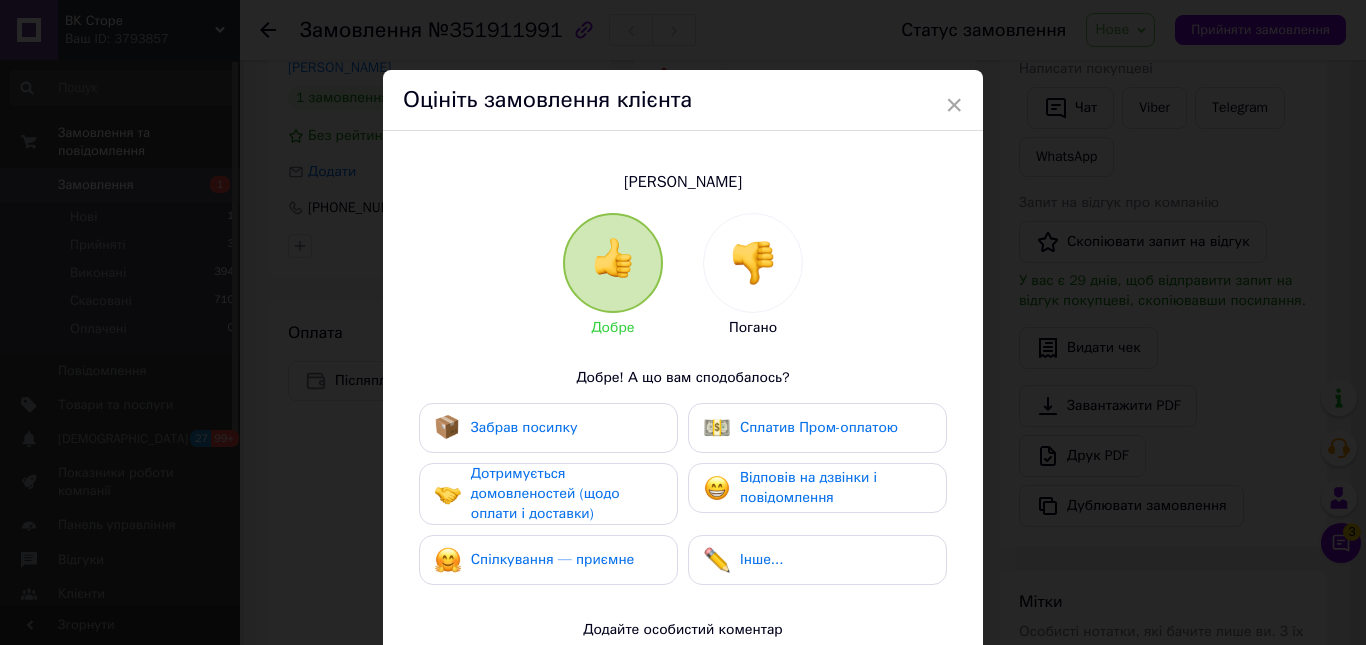 click at bounding box center (753, 263) 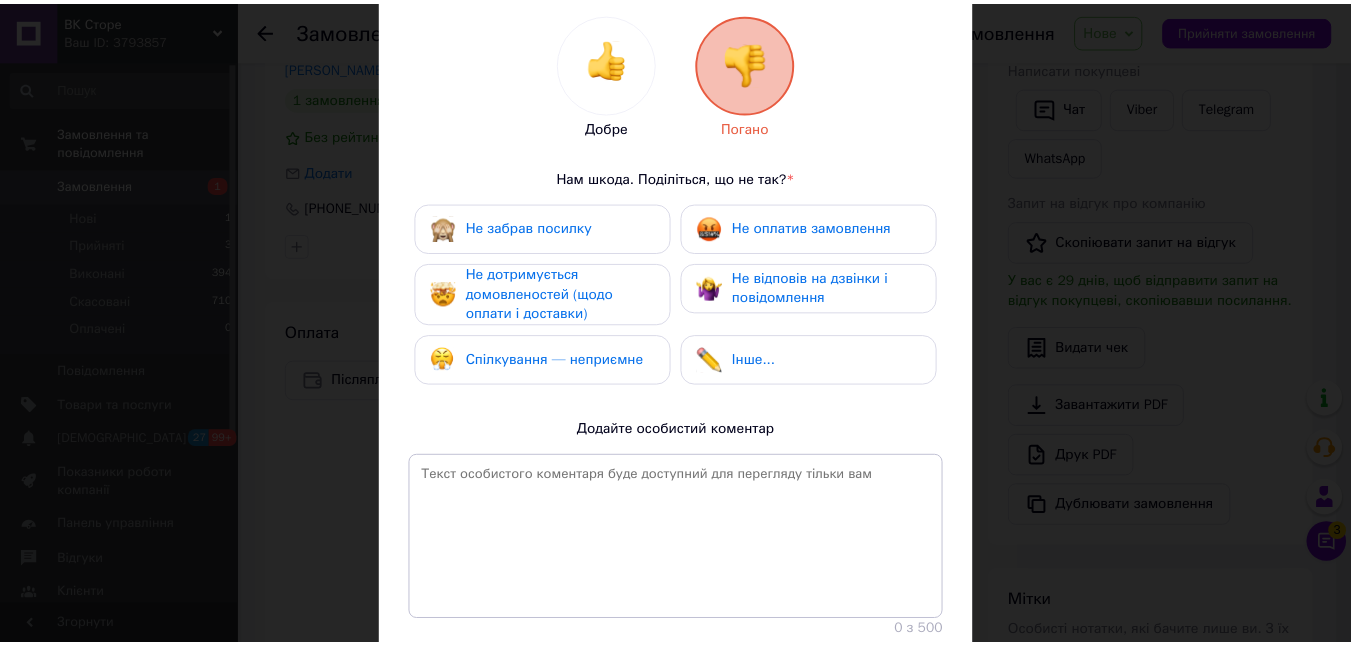 scroll, scrollTop: 300, scrollLeft: 0, axis: vertical 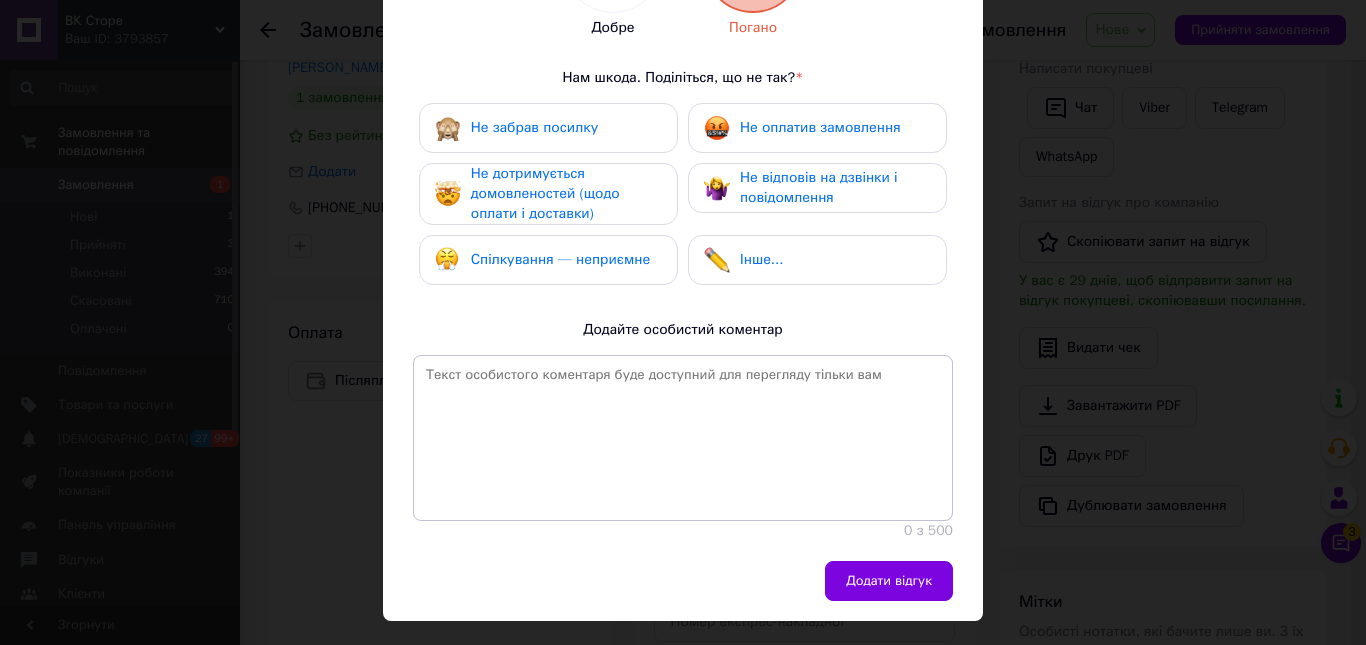 click on "Інше..." at bounding box center [761, 259] 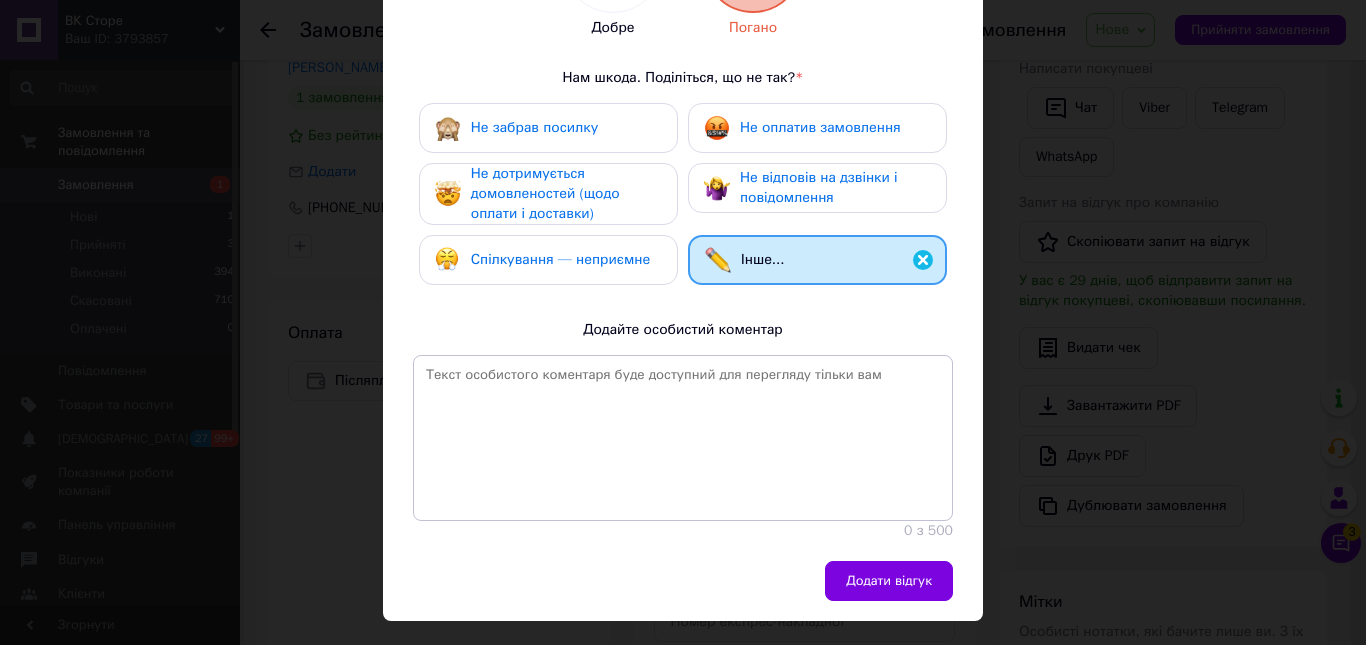 click on "Спілкування — неприємне" at bounding box center [548, 260] 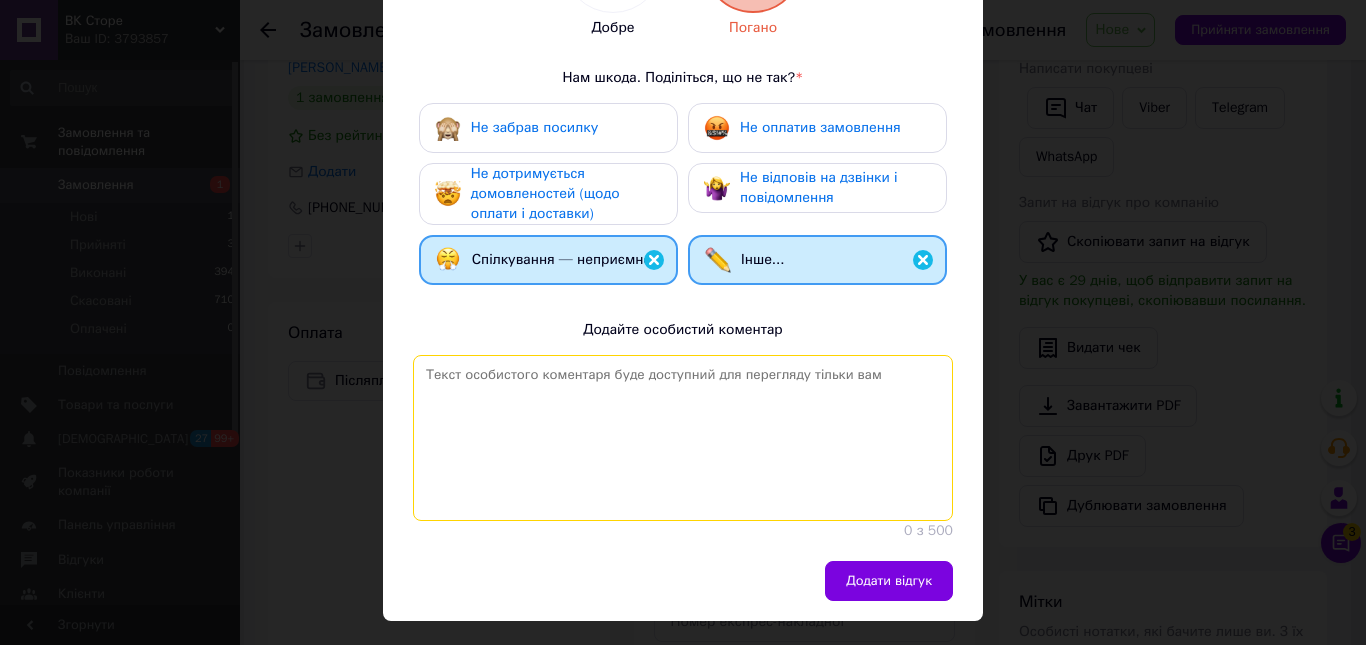 click at bounding box center [683, 438] 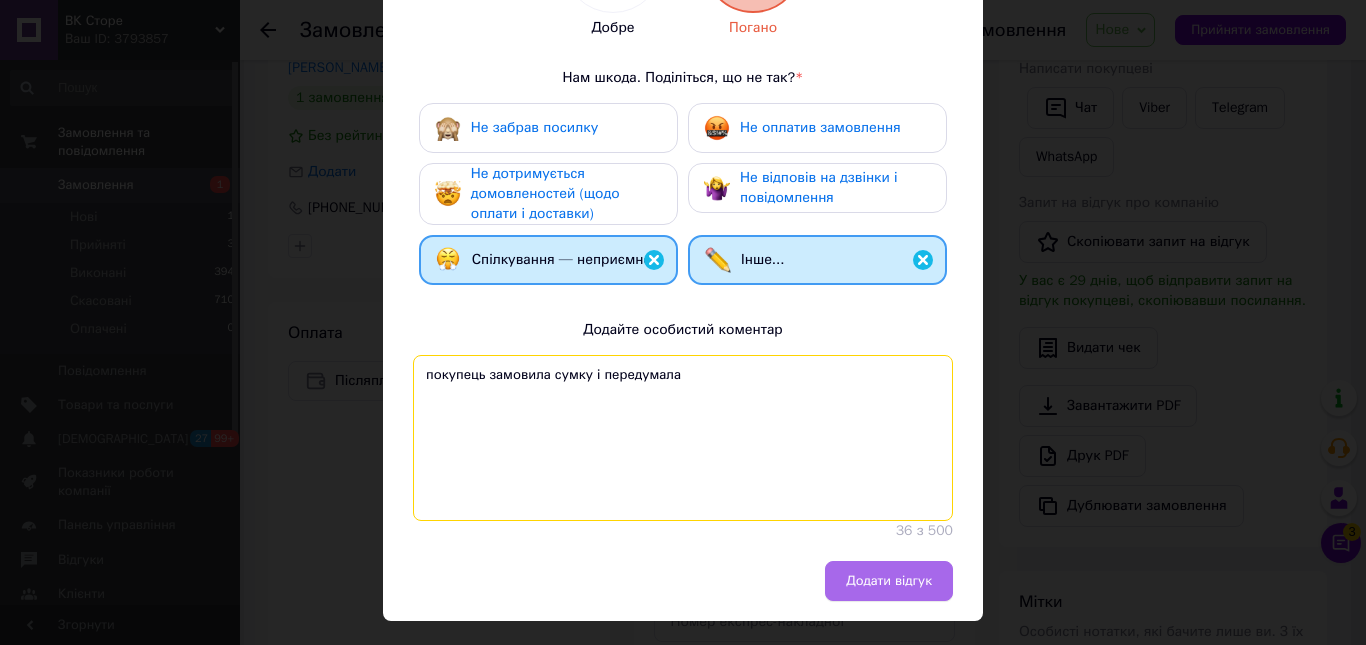 type on "покупець замовила сумку і передумала" 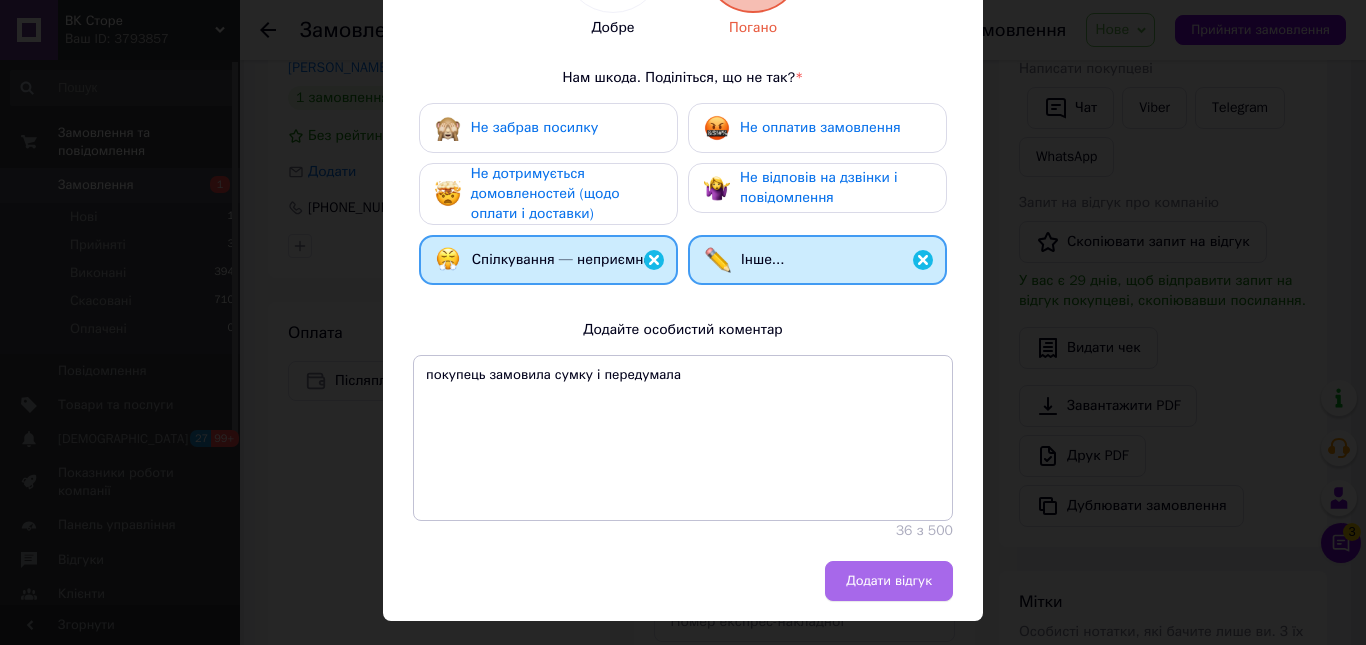 click on "Додати відгук" at bounding box center [889, 581] 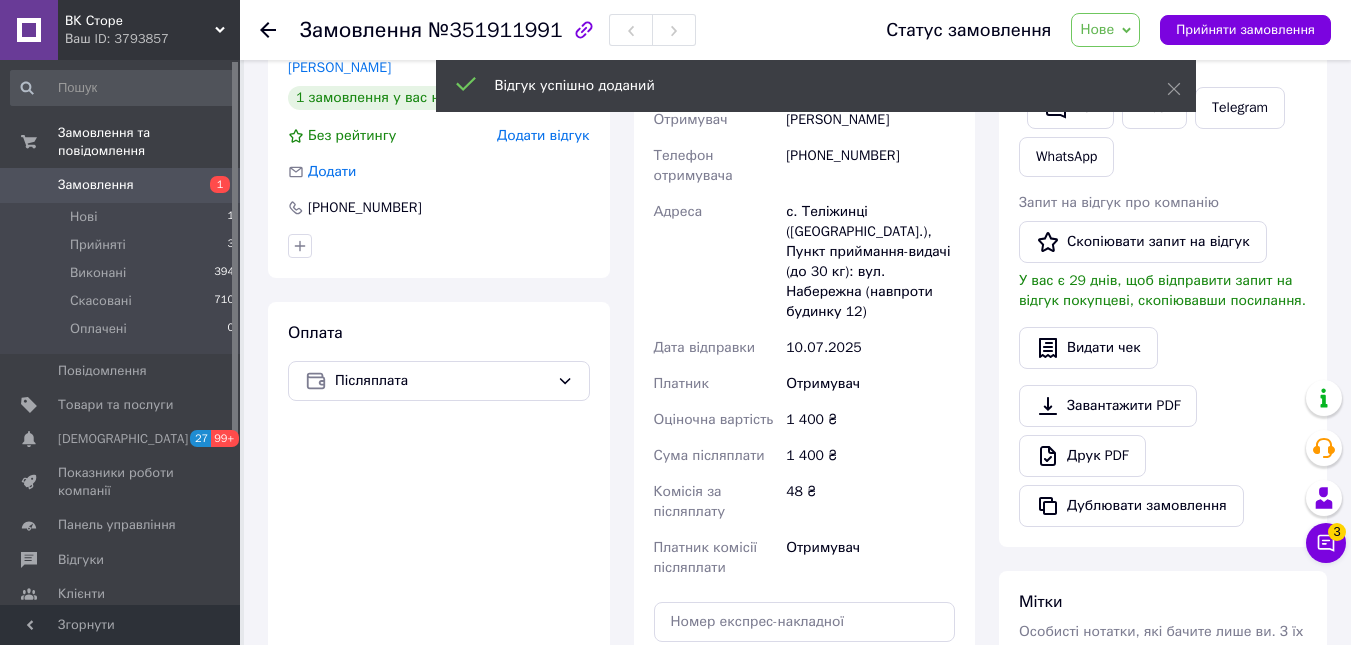scroll, scrollTop: 0, scrollLeft: 0, axis: both 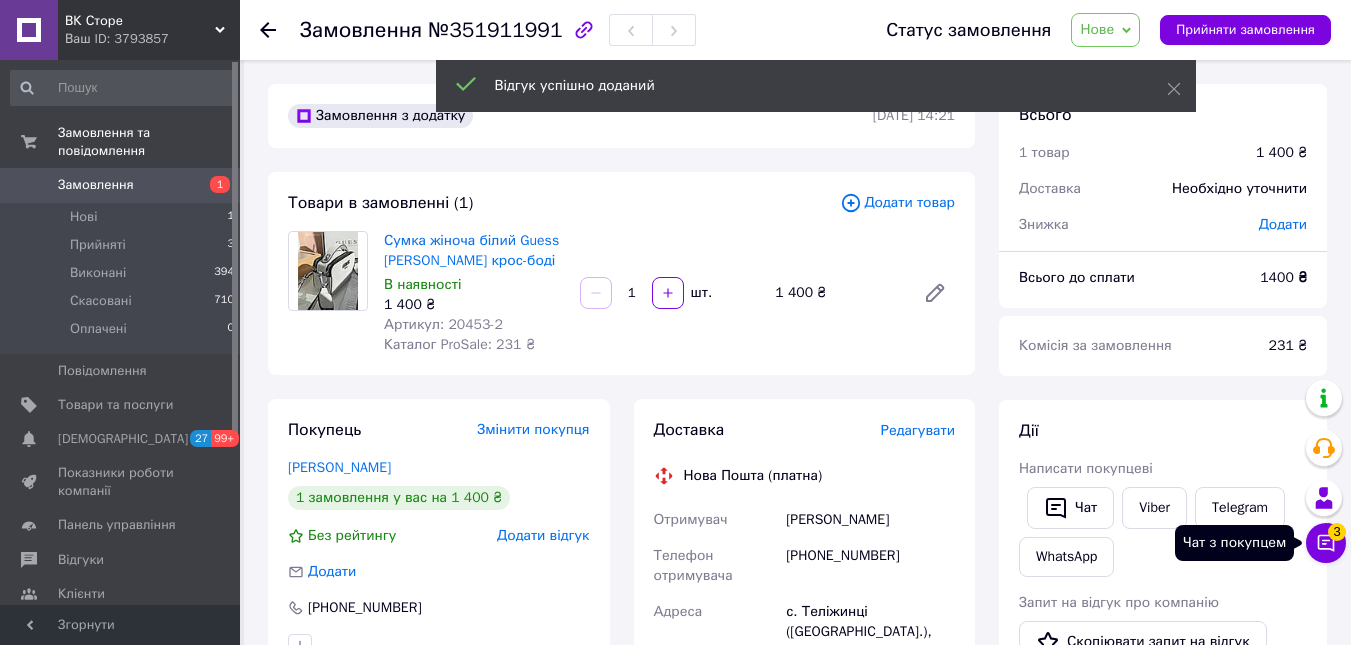 click 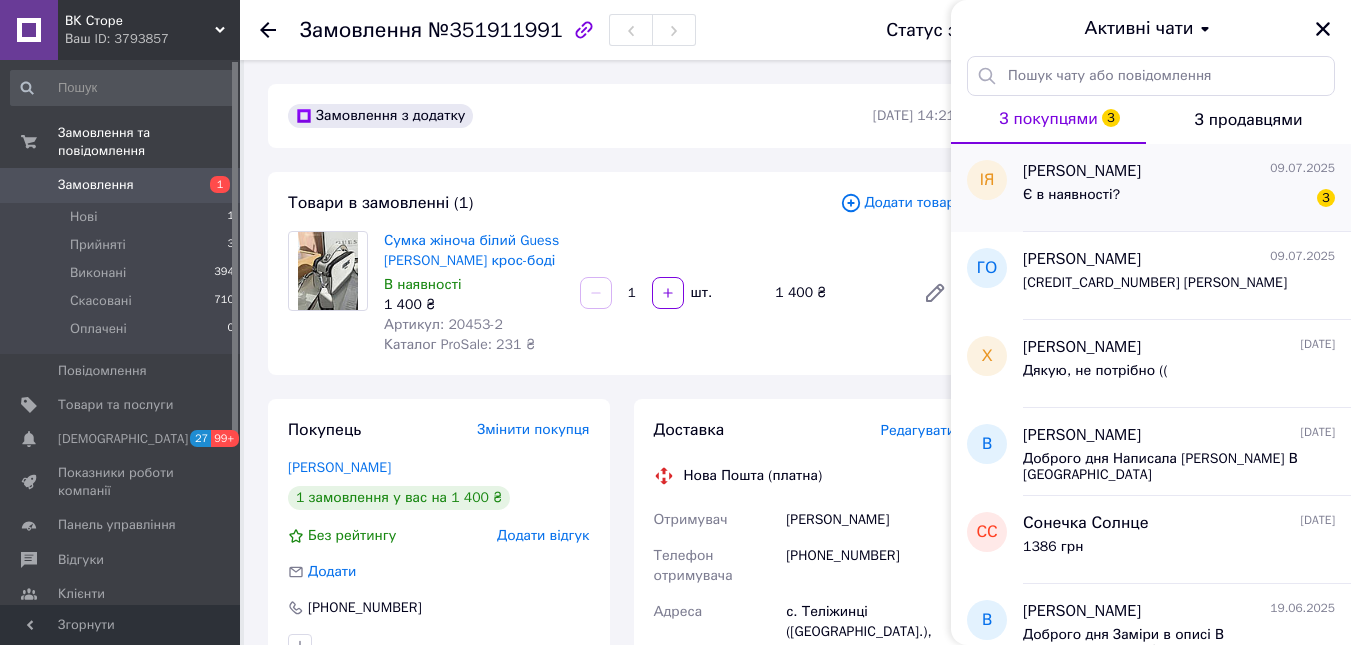 click on "Є в наявності? 3" at bounding box center (1179, 199) 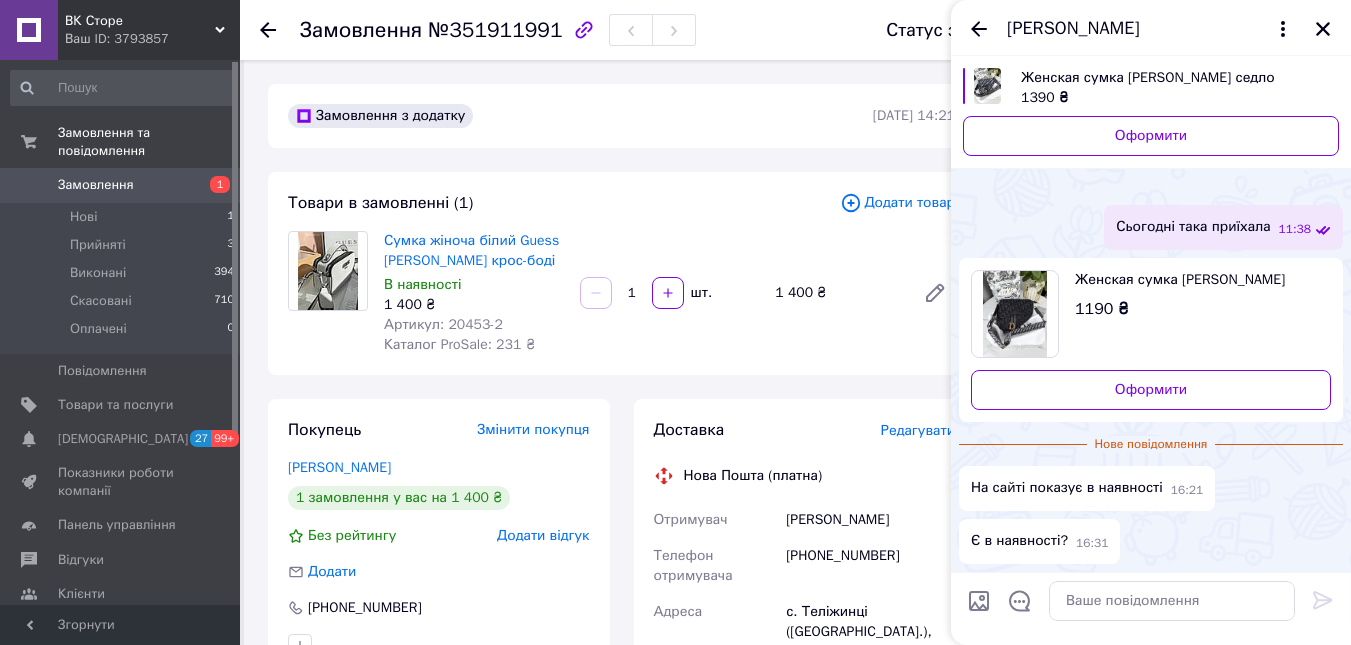 scroll, scrollTop: 2950, scrollLeft: 0, axis: vertical 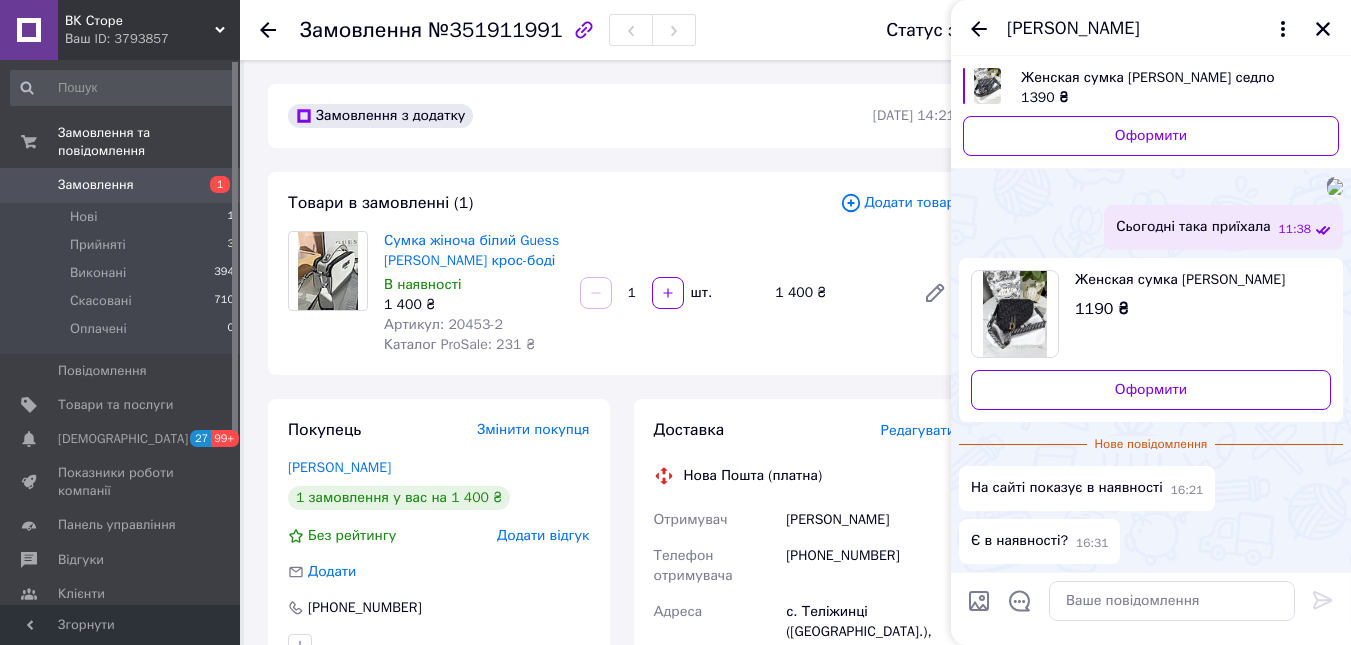 click at bounding box center [1015, 314] 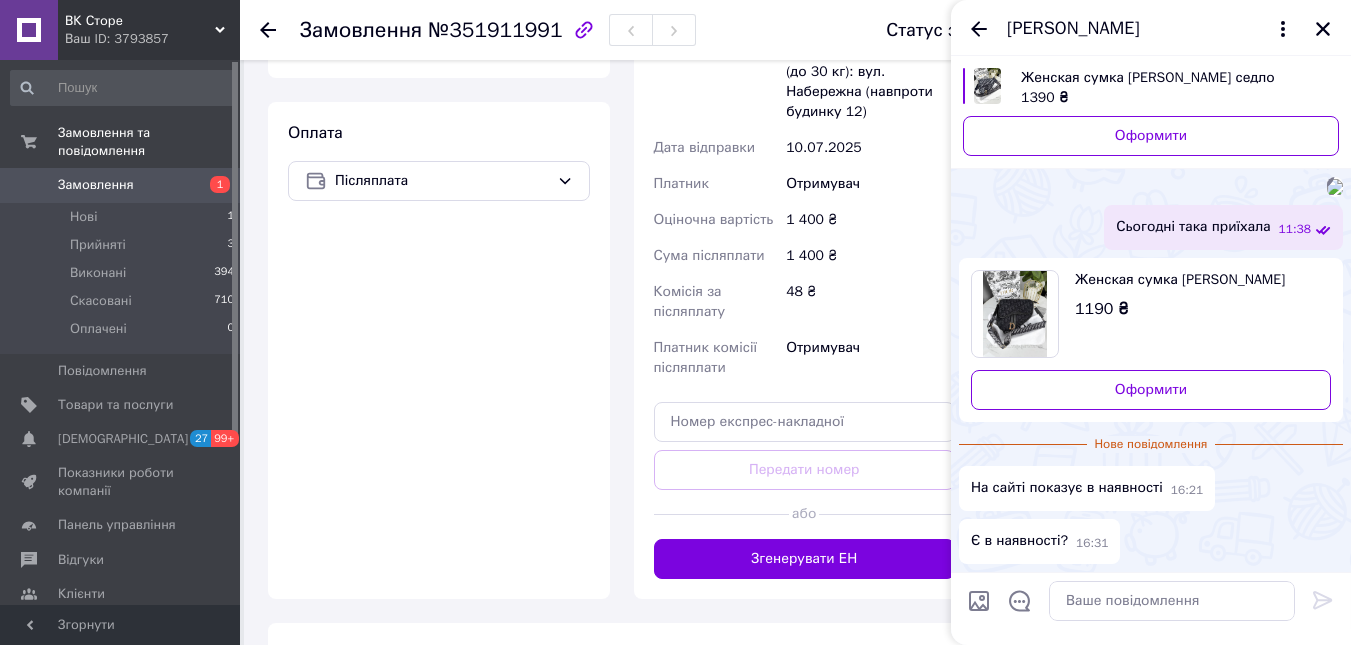 scroll, scrollTop: 810, scrollLeft: 0, axis: vertical 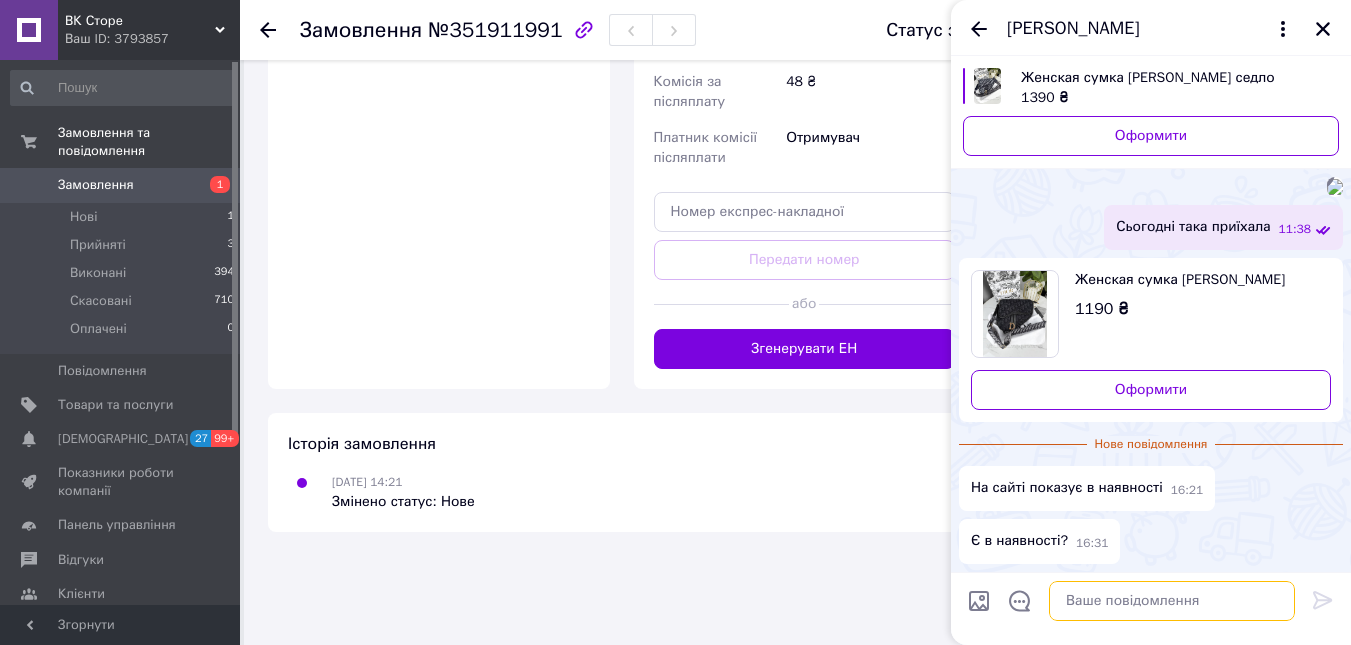 click at bounding box center [1172, 601] 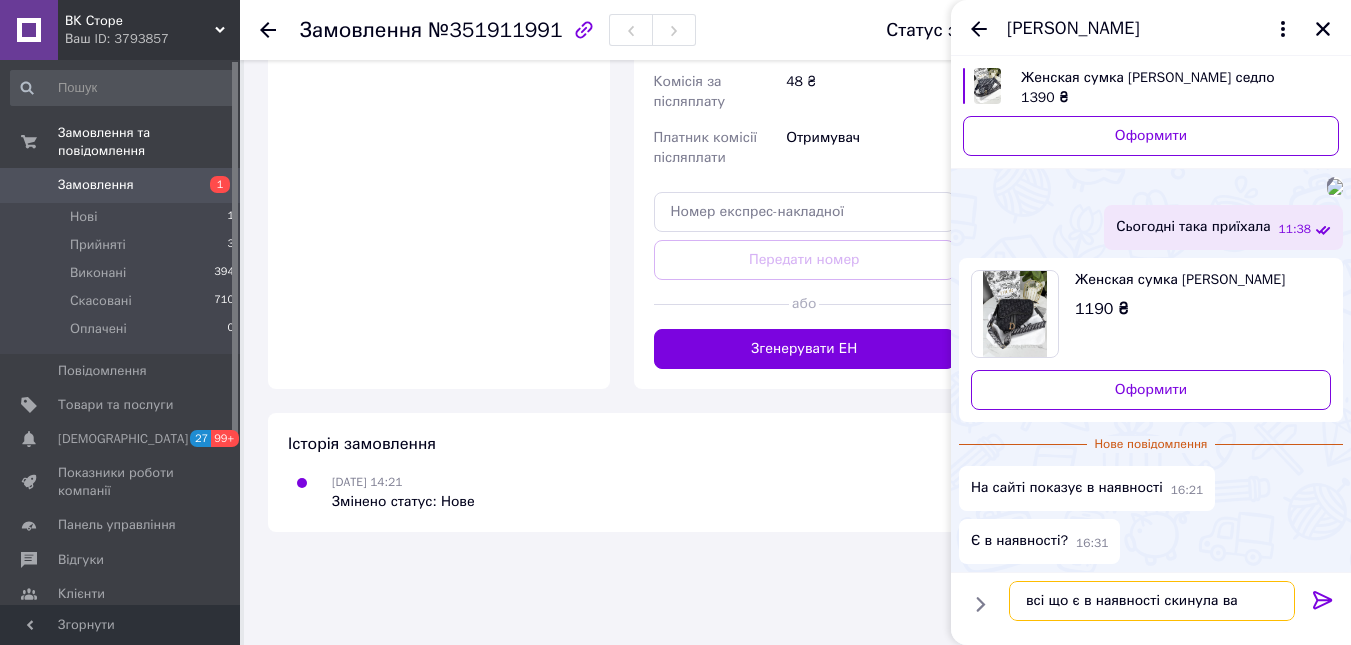 type on "всі що є в наявності скинула вам" 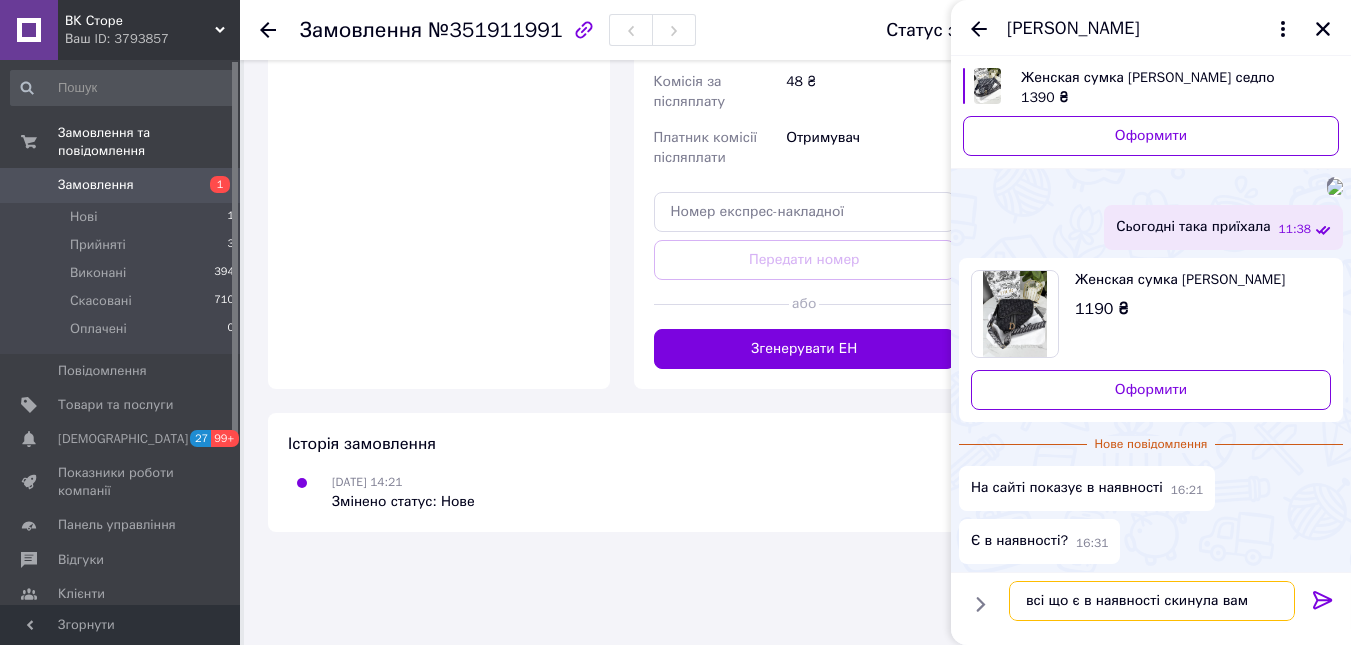 type 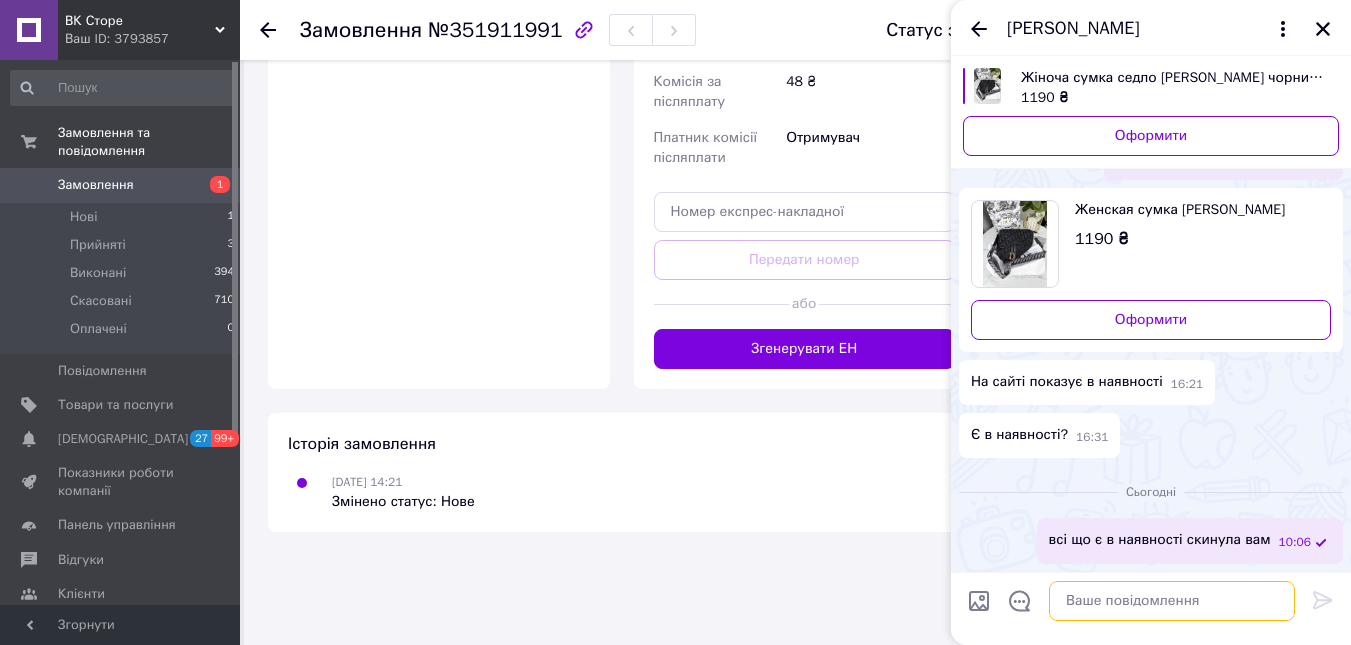 scroll, scrollTop: 1970, scrollLeft: 0, axis: vertical 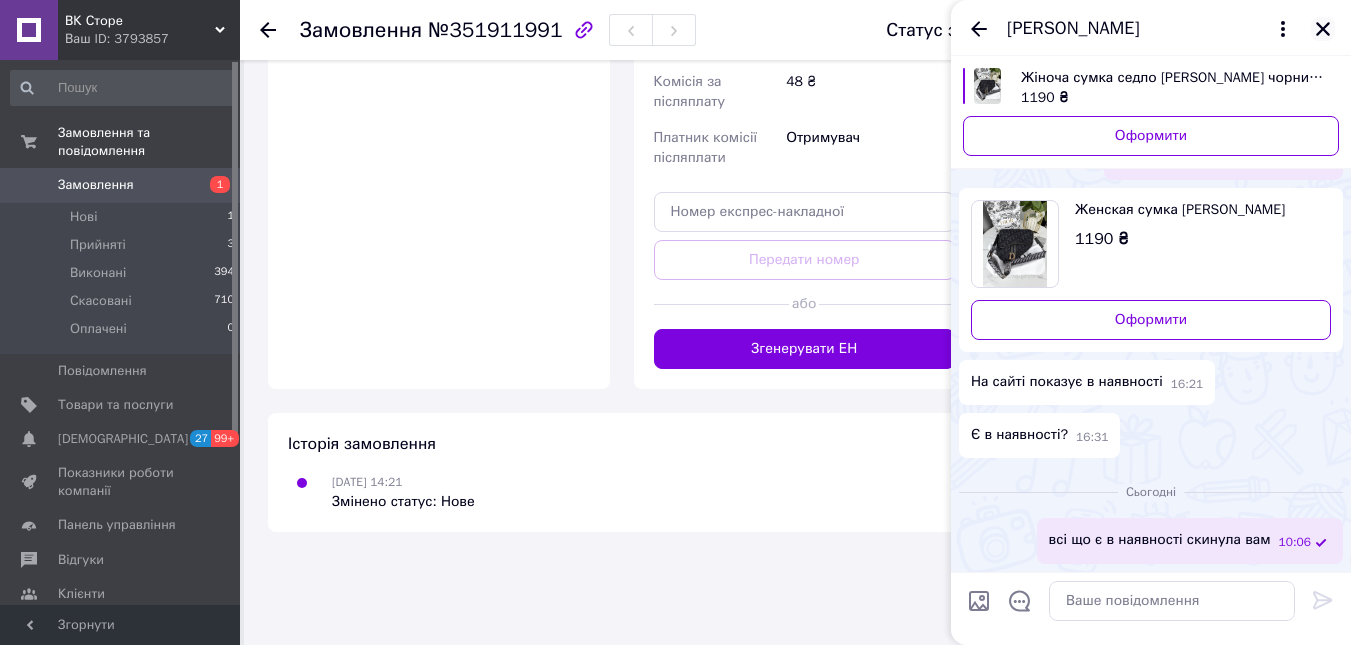click 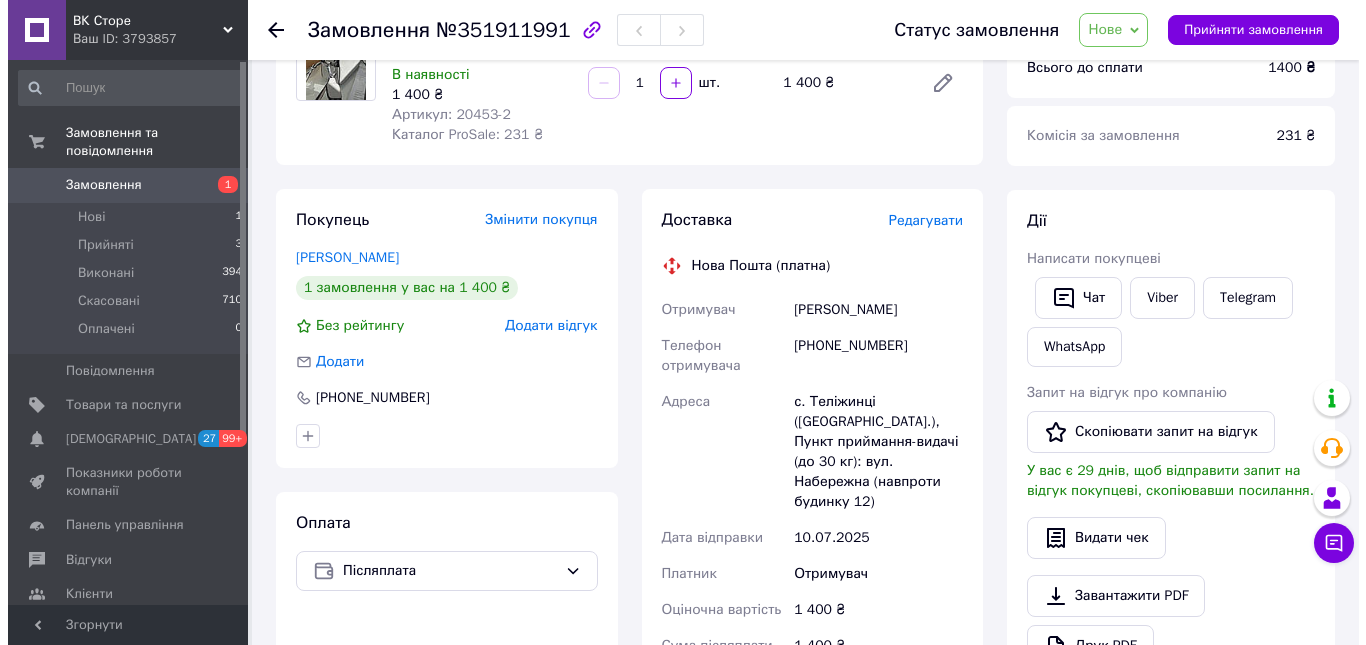 scroll, scrollTop: 0, scrollLeft: 0, axis: both 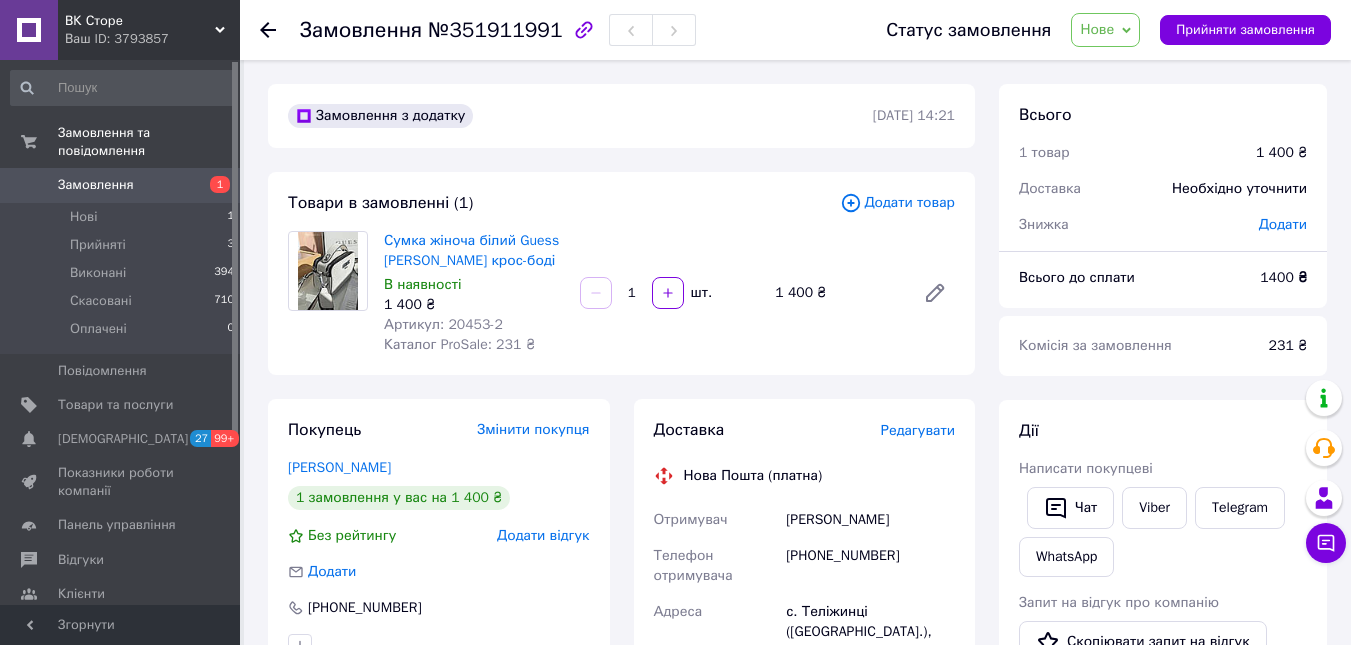 click on "Нове" at bounding box center (1097, 29) 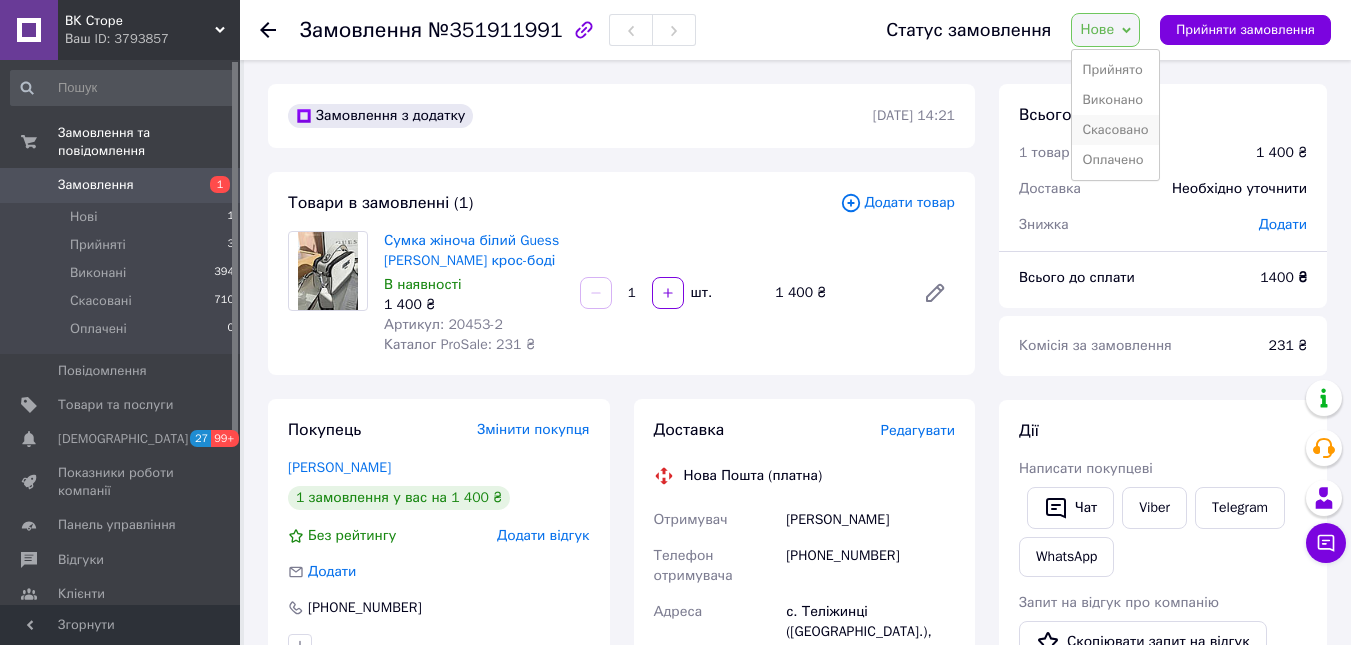 click on "Скасовано" at bounding box center [1115, 130] 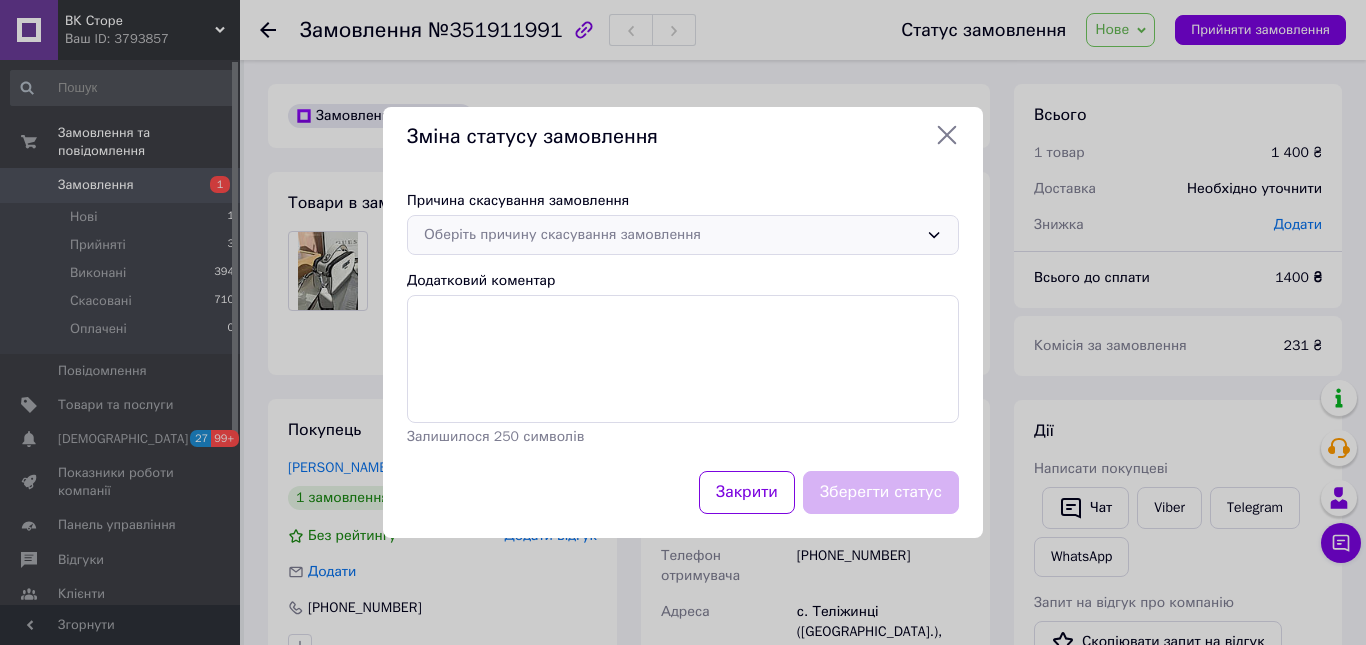 click on "Оберіть причину скасування замовлення" at bounding box center [671, 235] 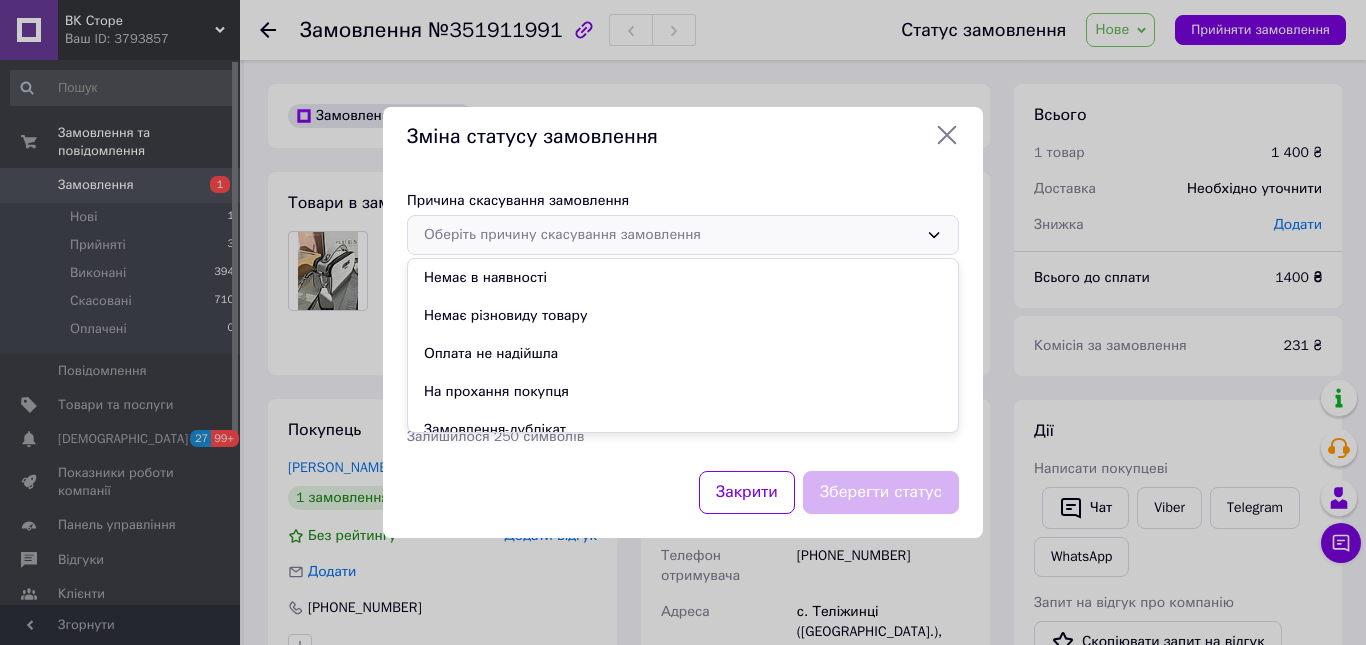 scroll, scrollTop: 93, scrollLeft: 0, axis: vertical 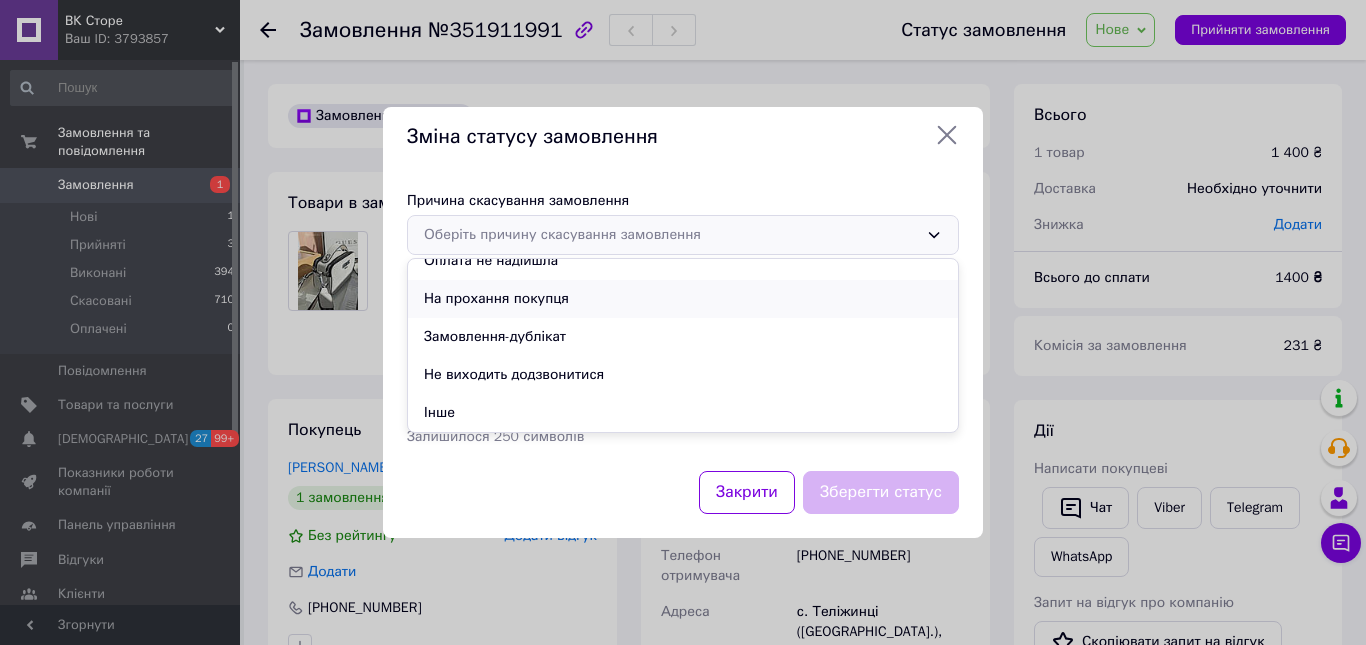click on "На прохання покупця" at bounding box center [683, 299] 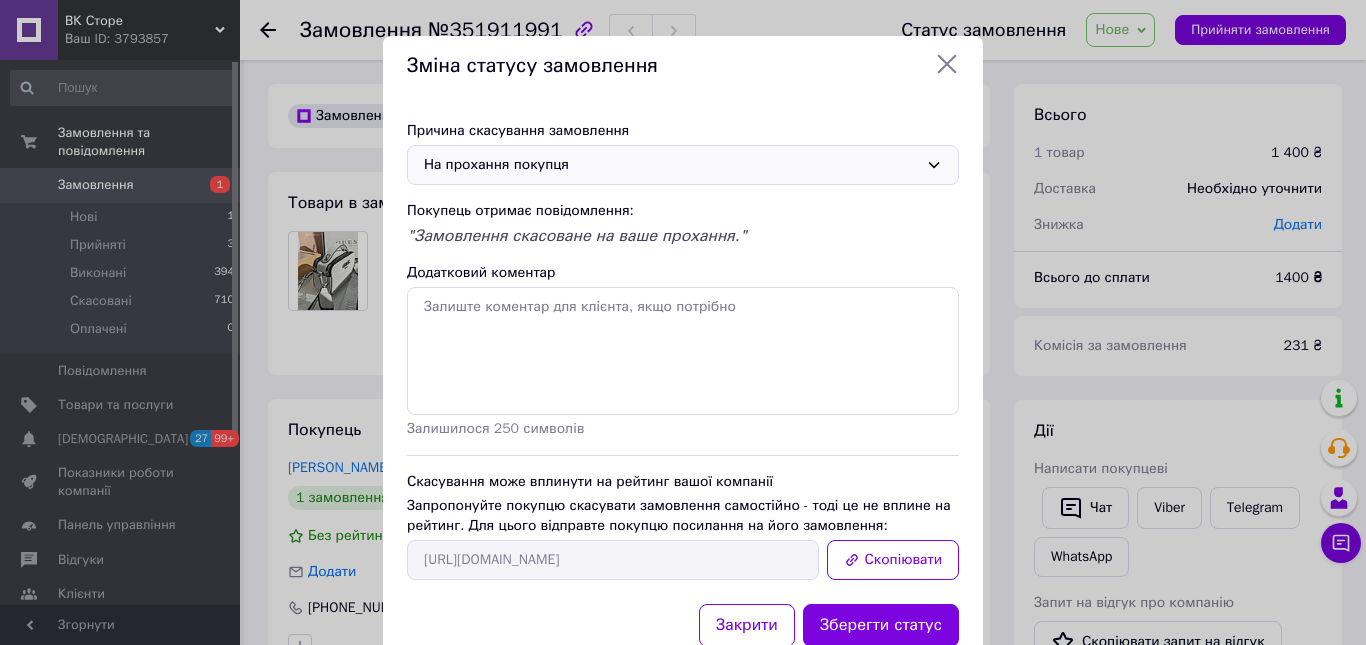 scroll, scrollTop: 62, scrollLeft: 0, axis: vertical 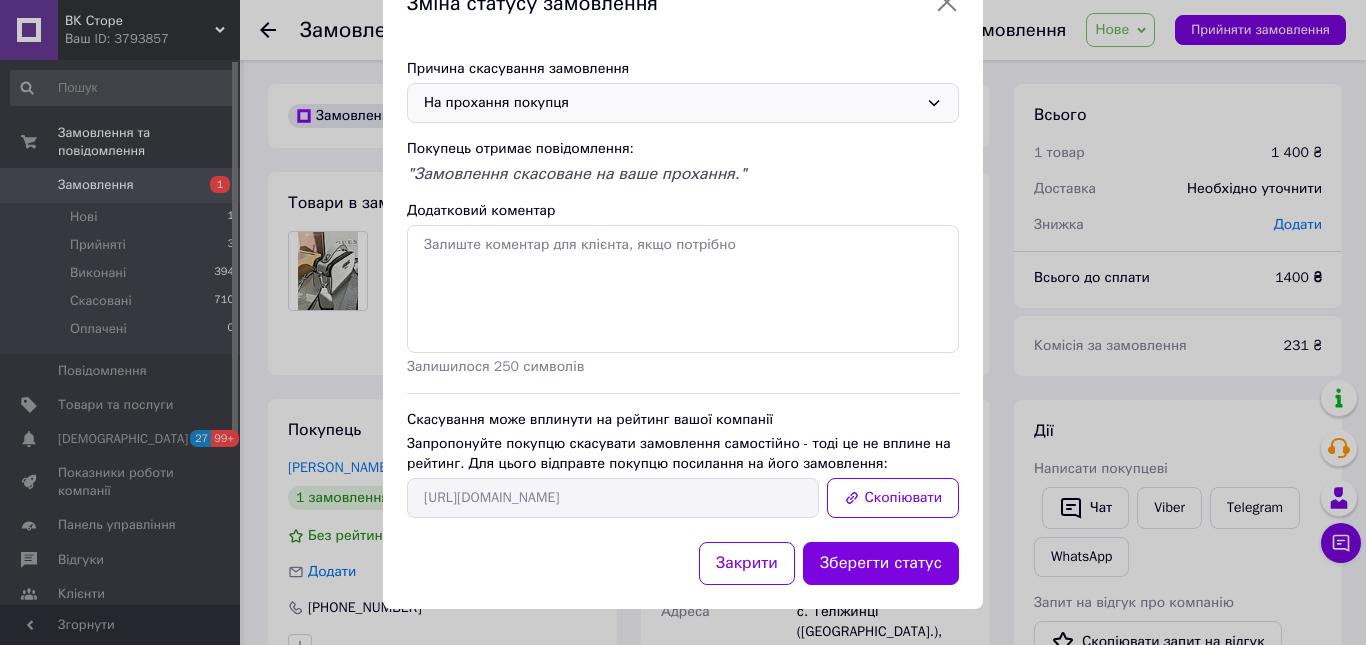 click on "Зберегти статус" at bounding box center (881, 563) 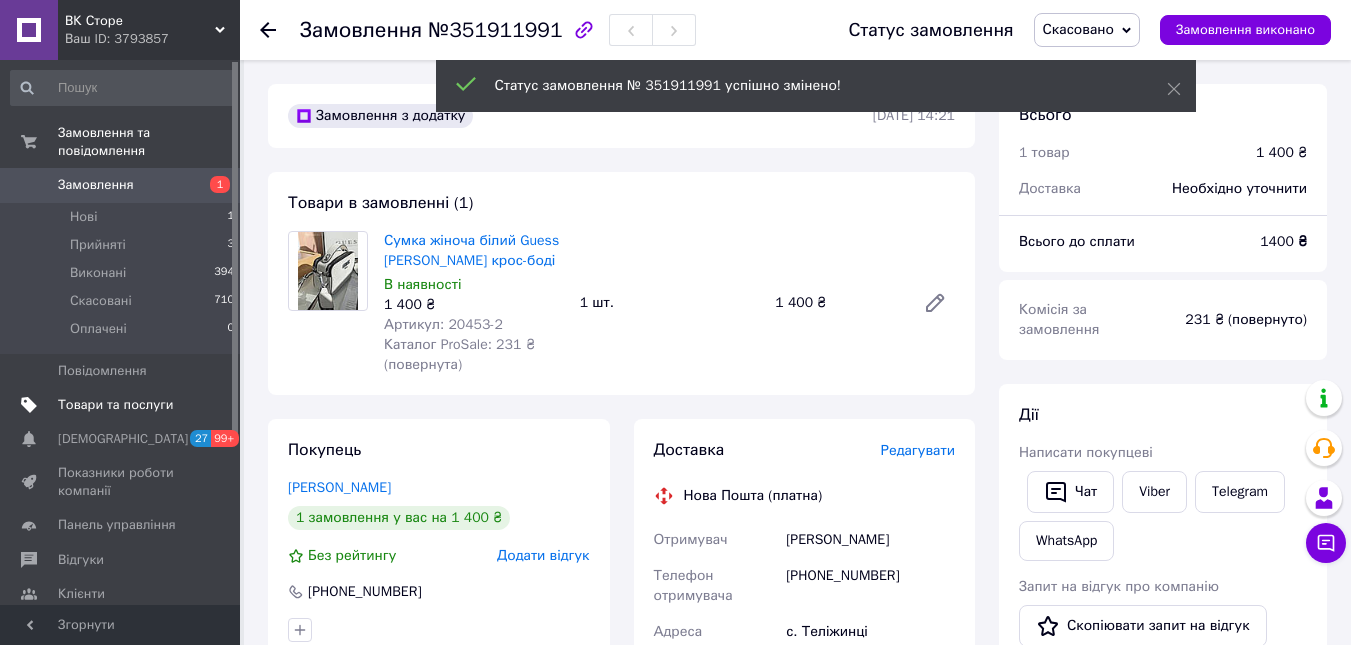 click on "Товари та послуги" at bounding box center [115, 405] 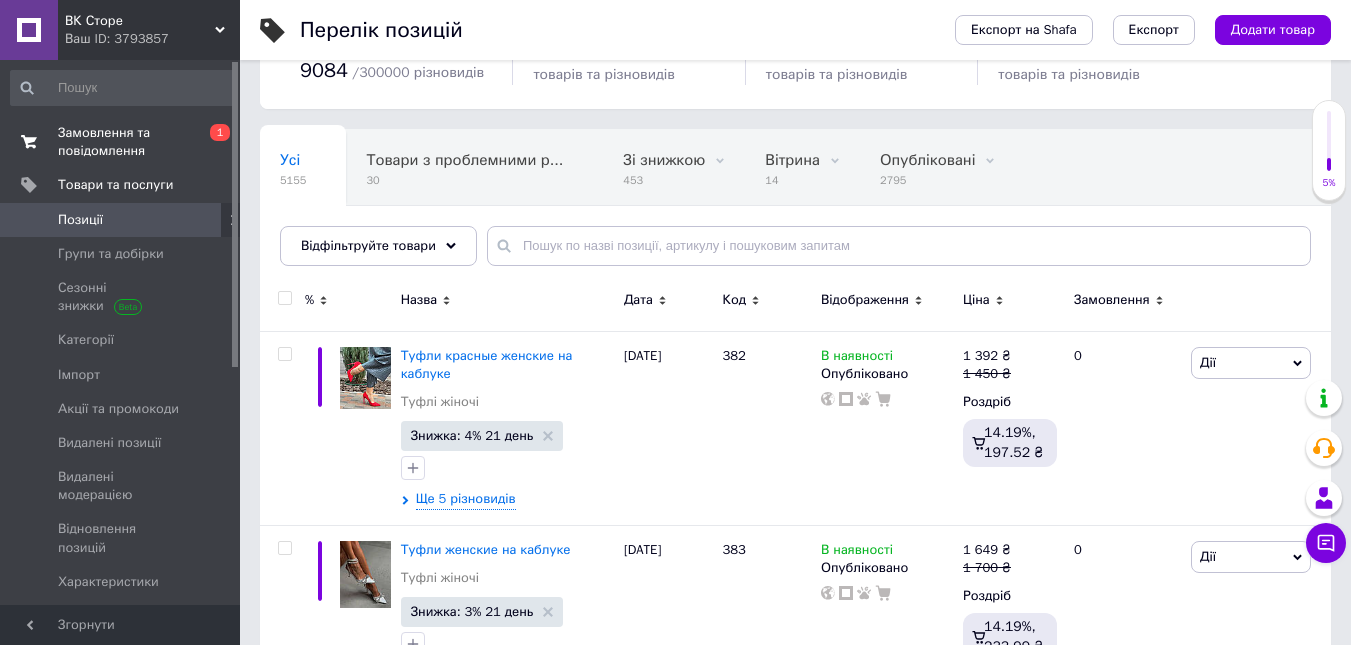 scroll, scrollTop: 0, scrollLeft: 0, axis: both 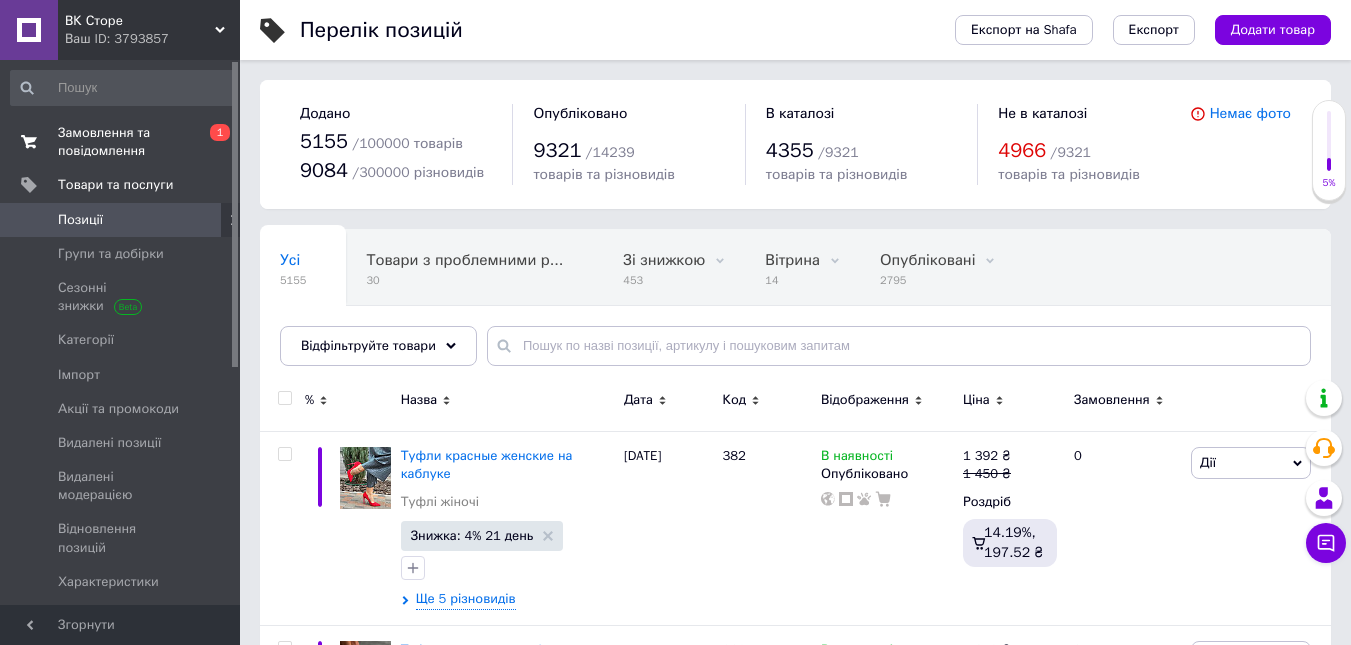 click on "Замовлення та повідомлення" at bounding box center (121, 142) 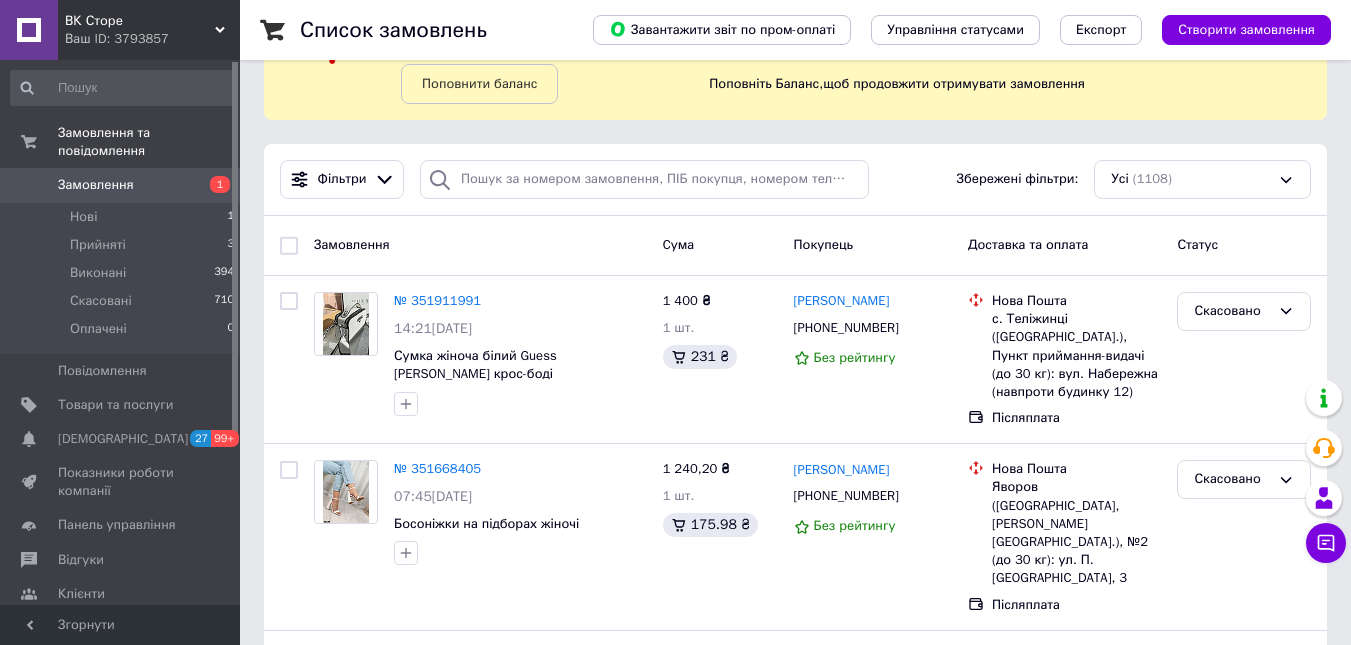 scroll, scrollTop: 200, scrollLeft: 0, axis: vertical 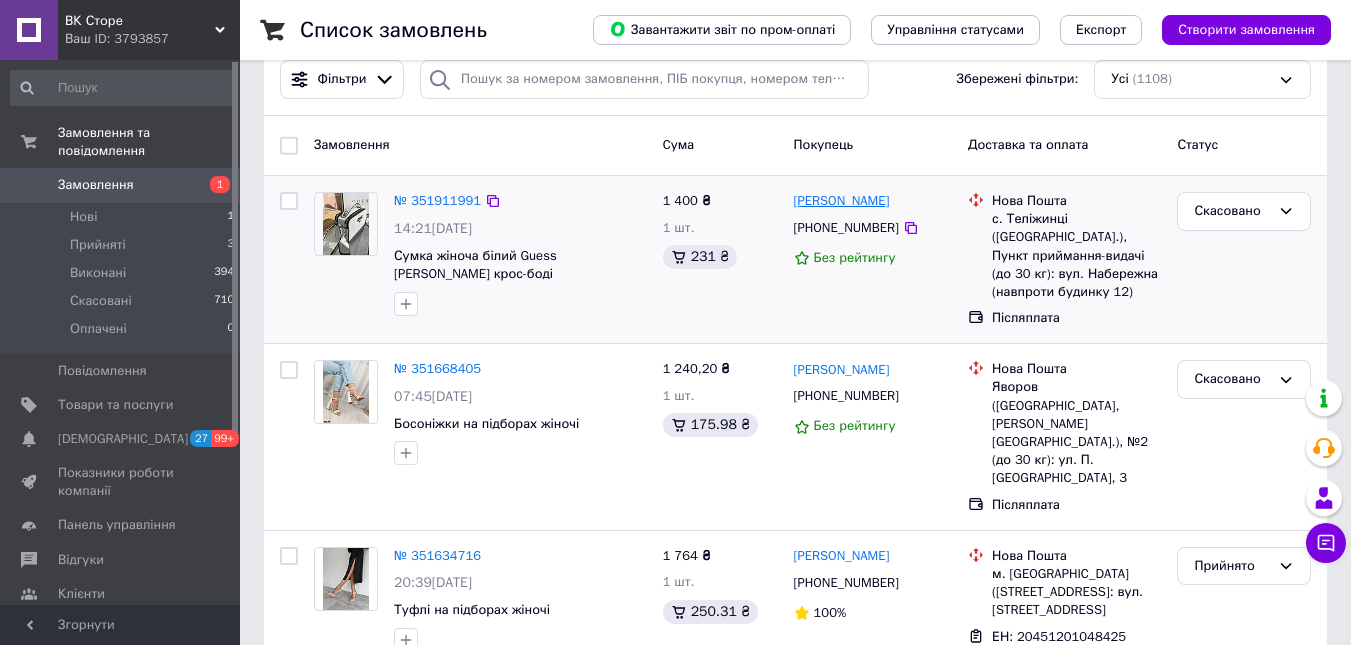 click on "[PERSON_NAME]" at bounding box center (842, 201) 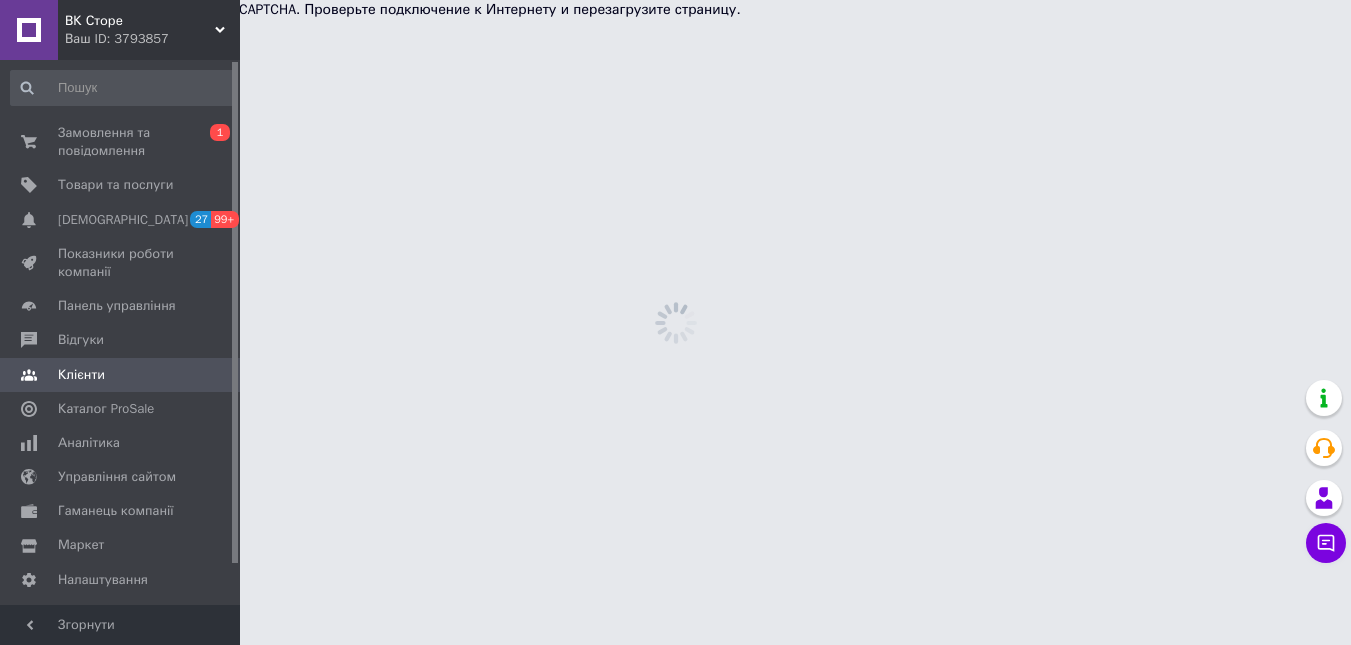 scroll, scrollTop: 0, scrollLeft: 0, axis: both 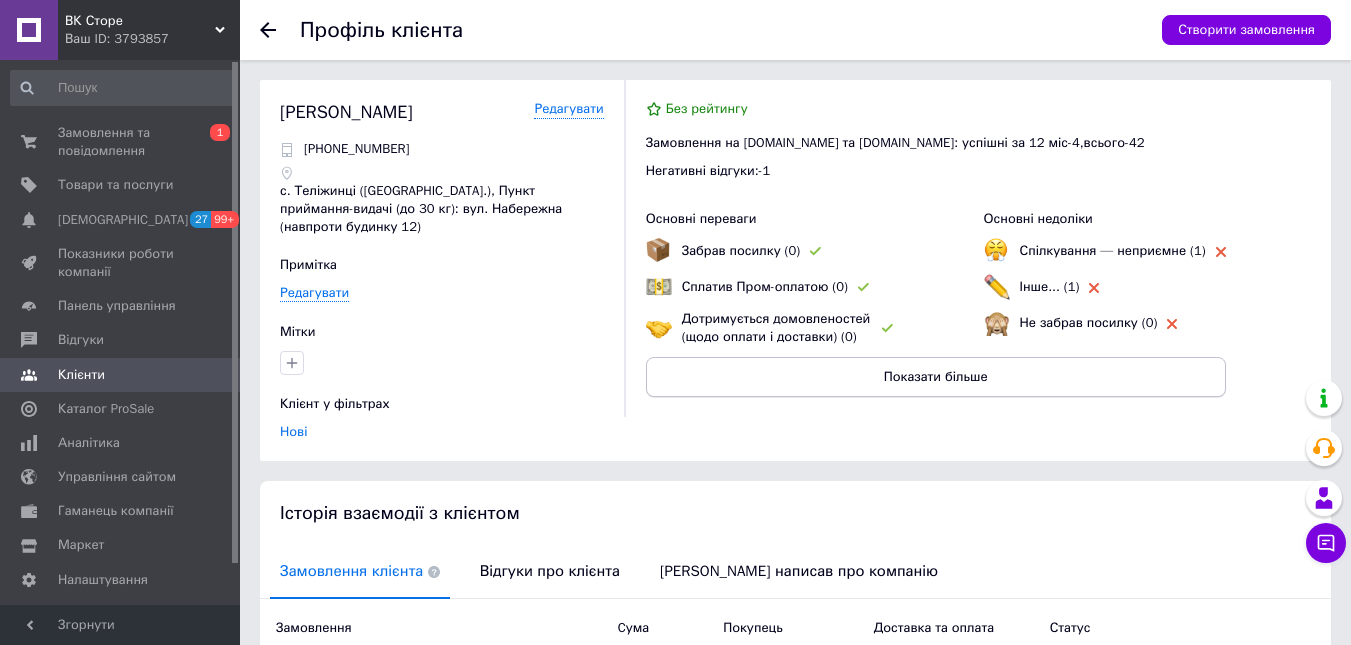 click on "Показати більше" at bounding box center (936, 377) 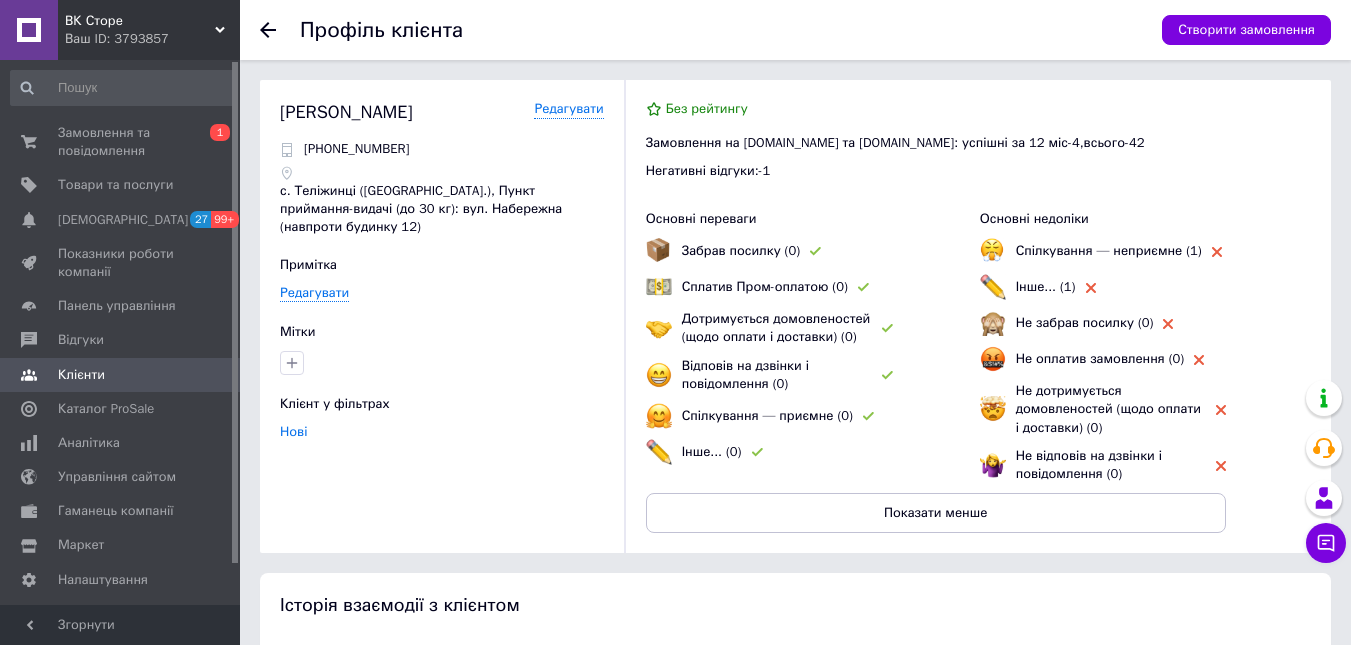 scroll, scrollTop: 100, scrollLeft: 0, axis: vertical 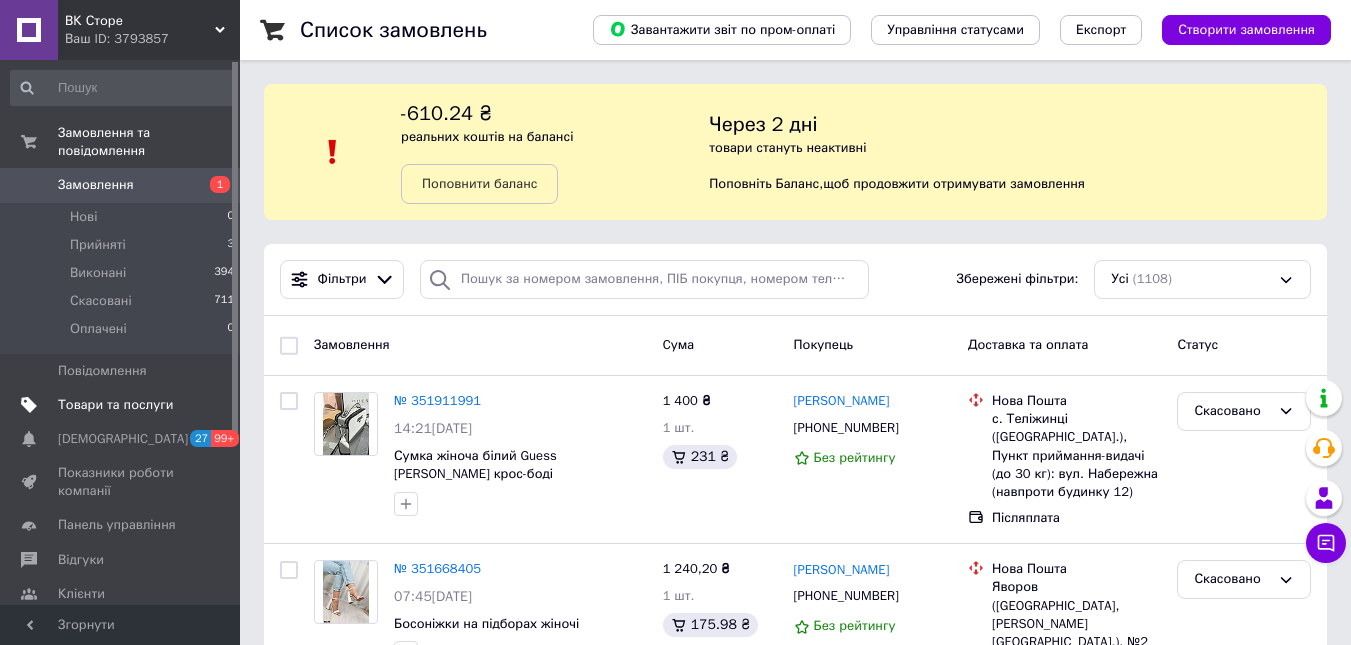 click on "Товари та послуги" at bounding box center [115, 405] 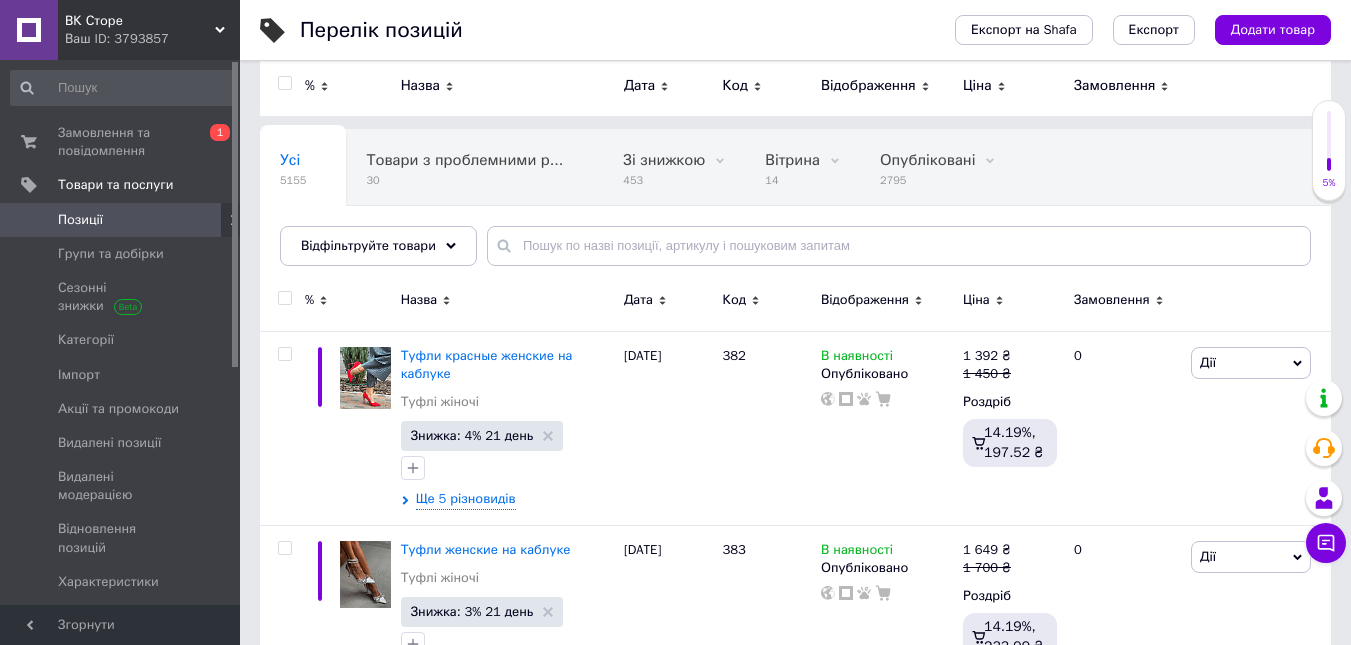 scroll, scrollTop: 0, scrollLeft: 0, axis: both 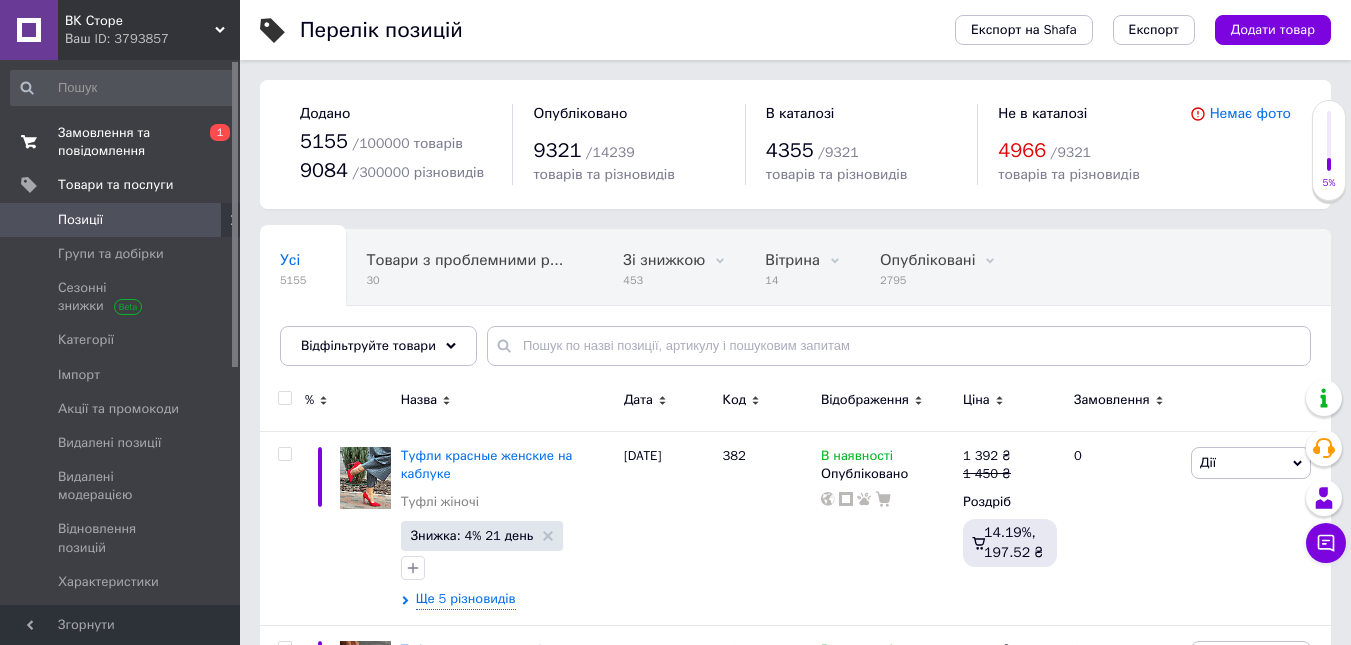click on "Замовлення та повідомлення" at bounding box center (121, 142) 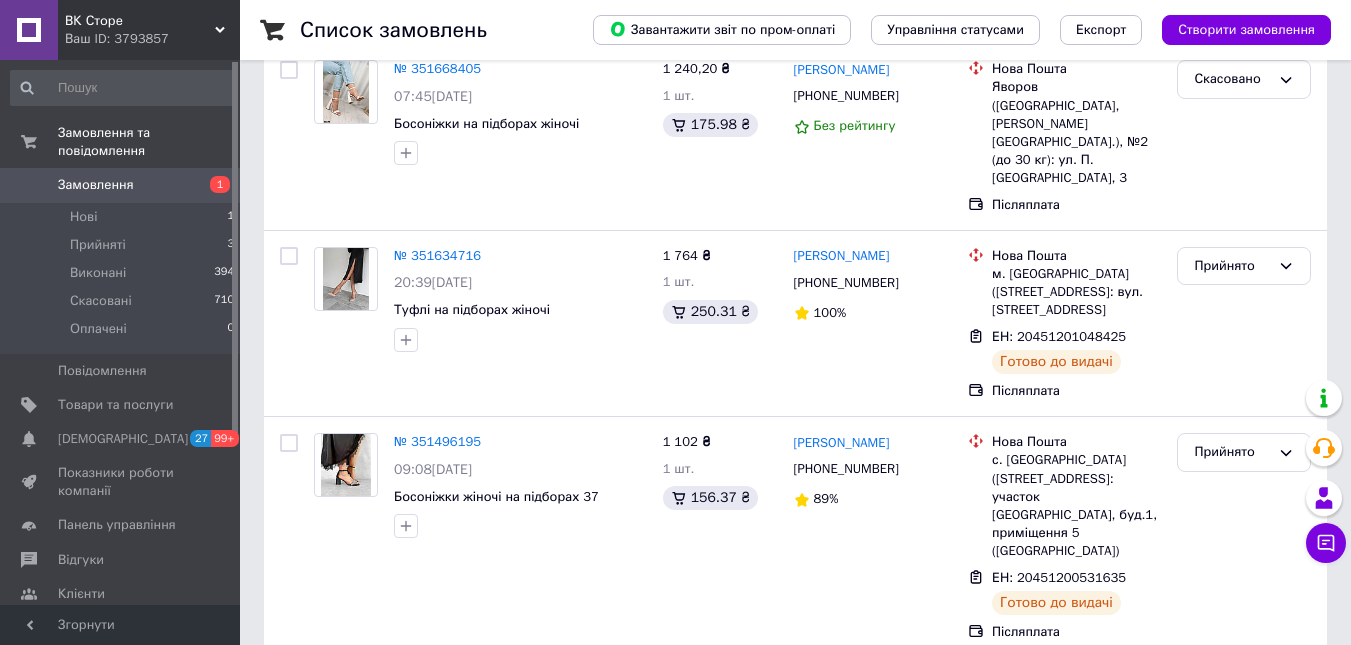 scroll, scrollTop: 0, scrollLeft: 0, axis: both 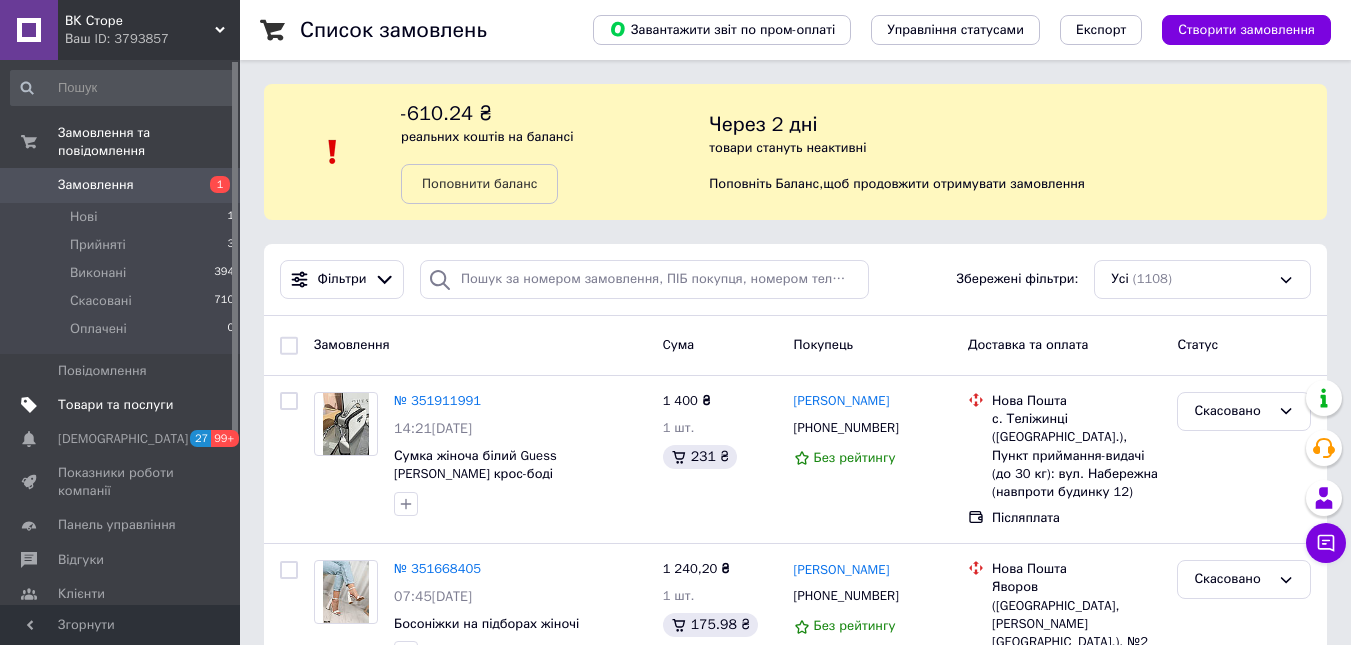 click on "Товари та послуги" at bounding box center (115, 405) 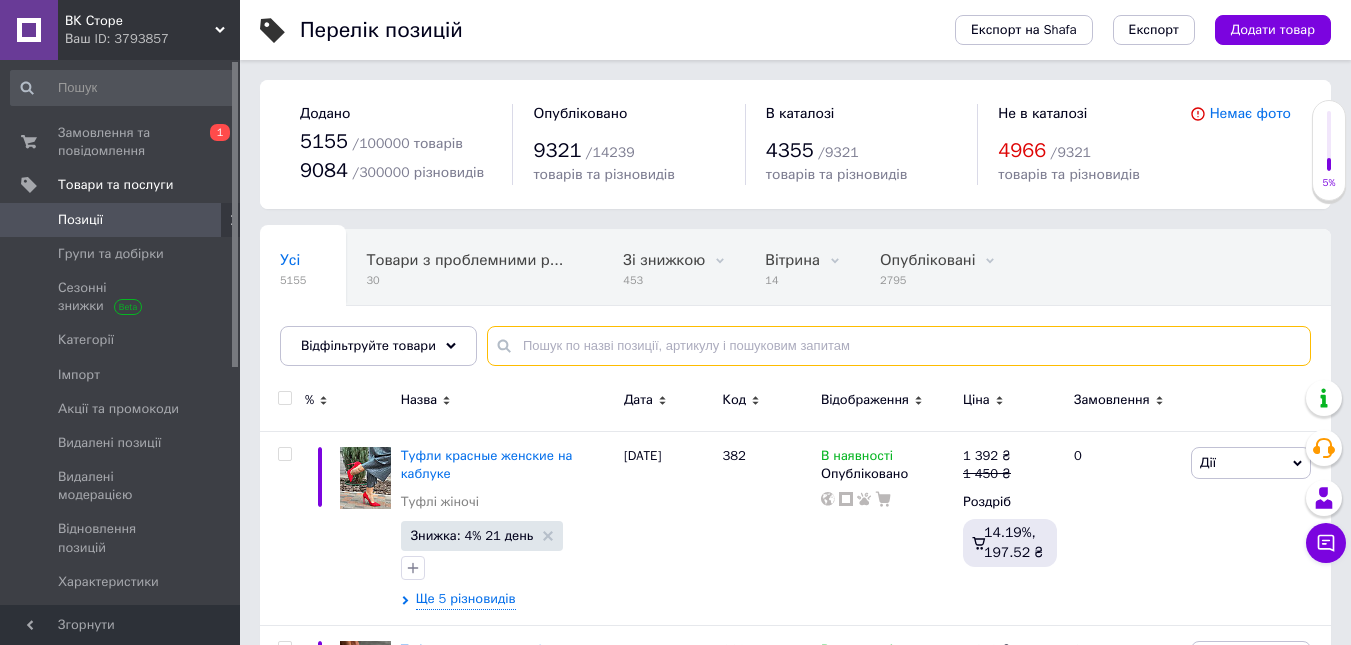 click at bounding box center (899, 346) 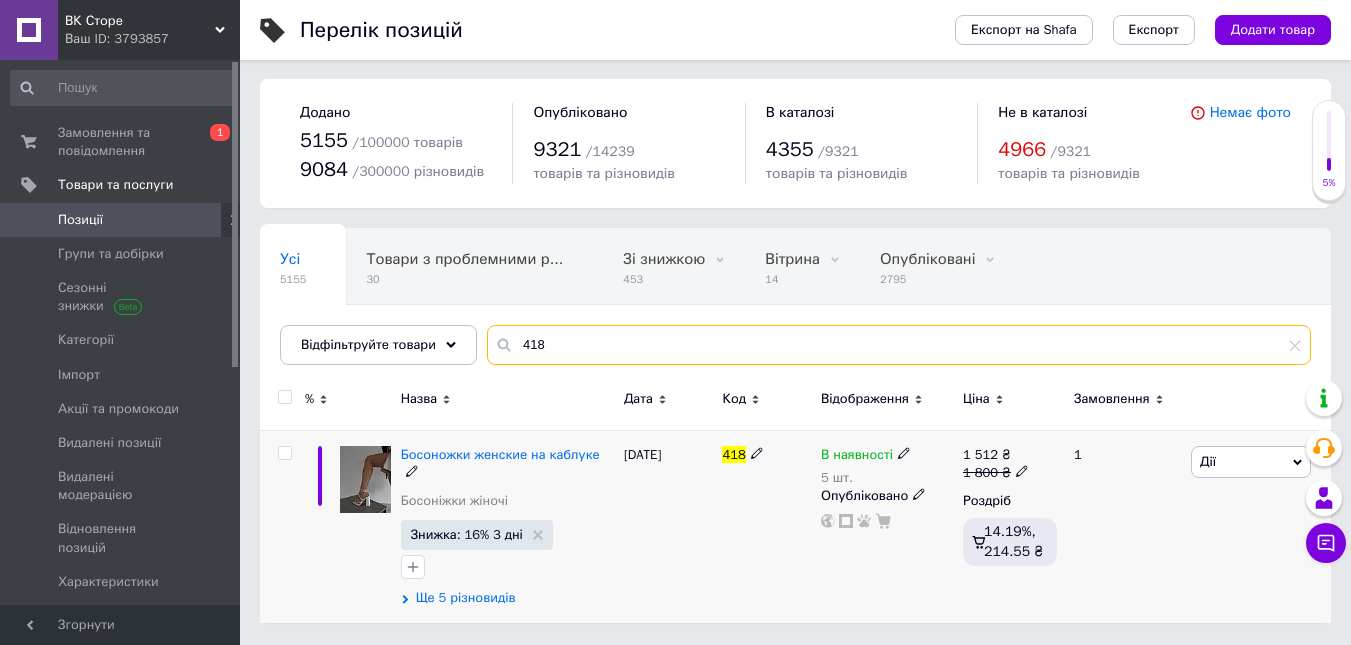 scroll, scrollTop: 0, scrollLeft: 0, axis: both 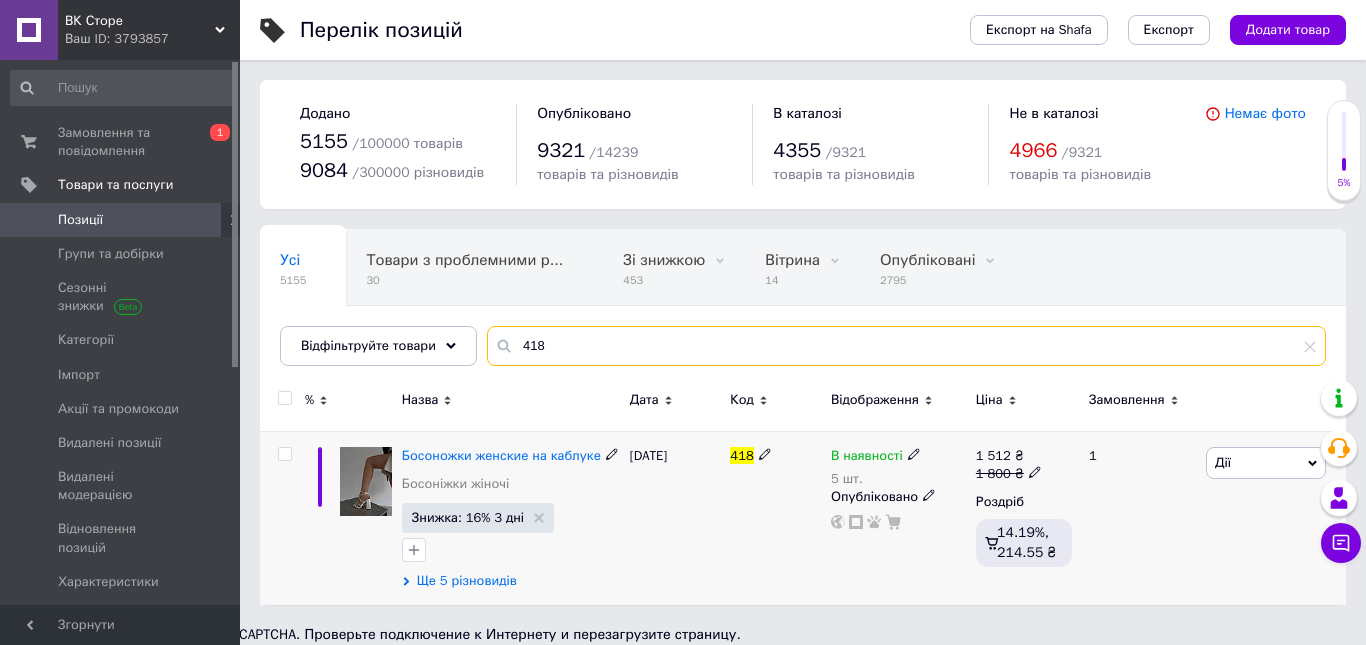 type on "418" 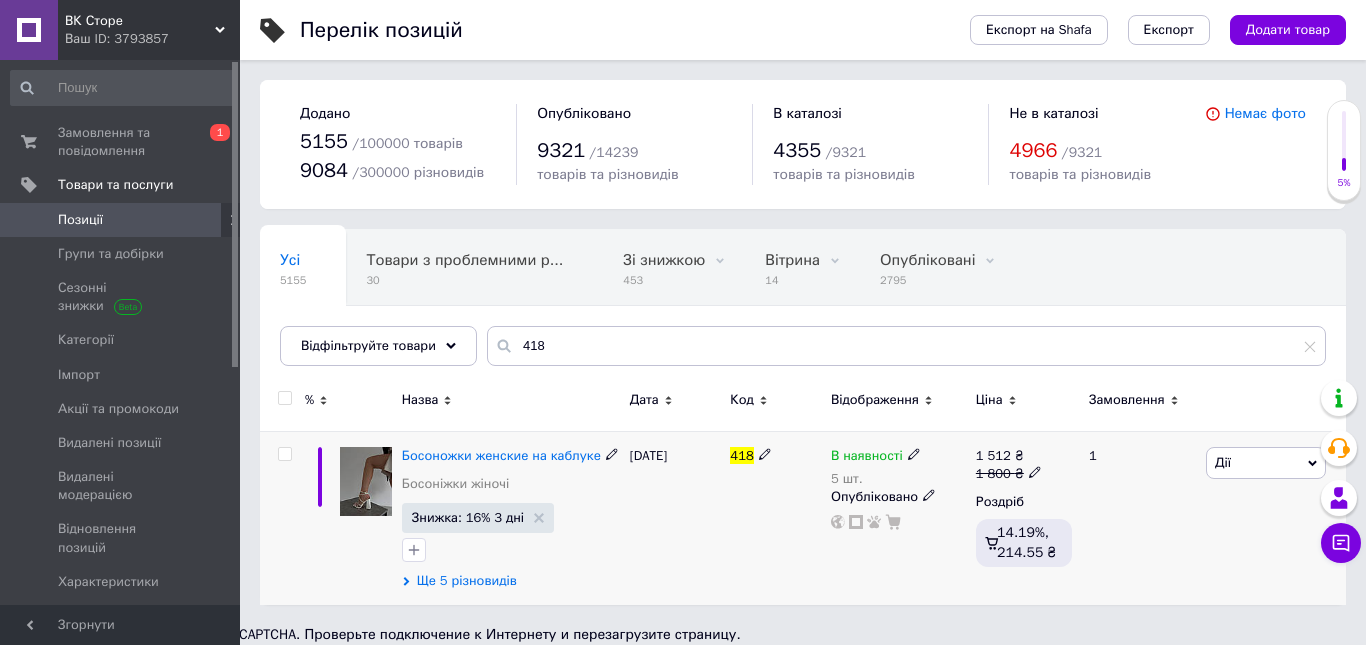 click on "Ще 5 різновидів" at bounding box center (467, 581) 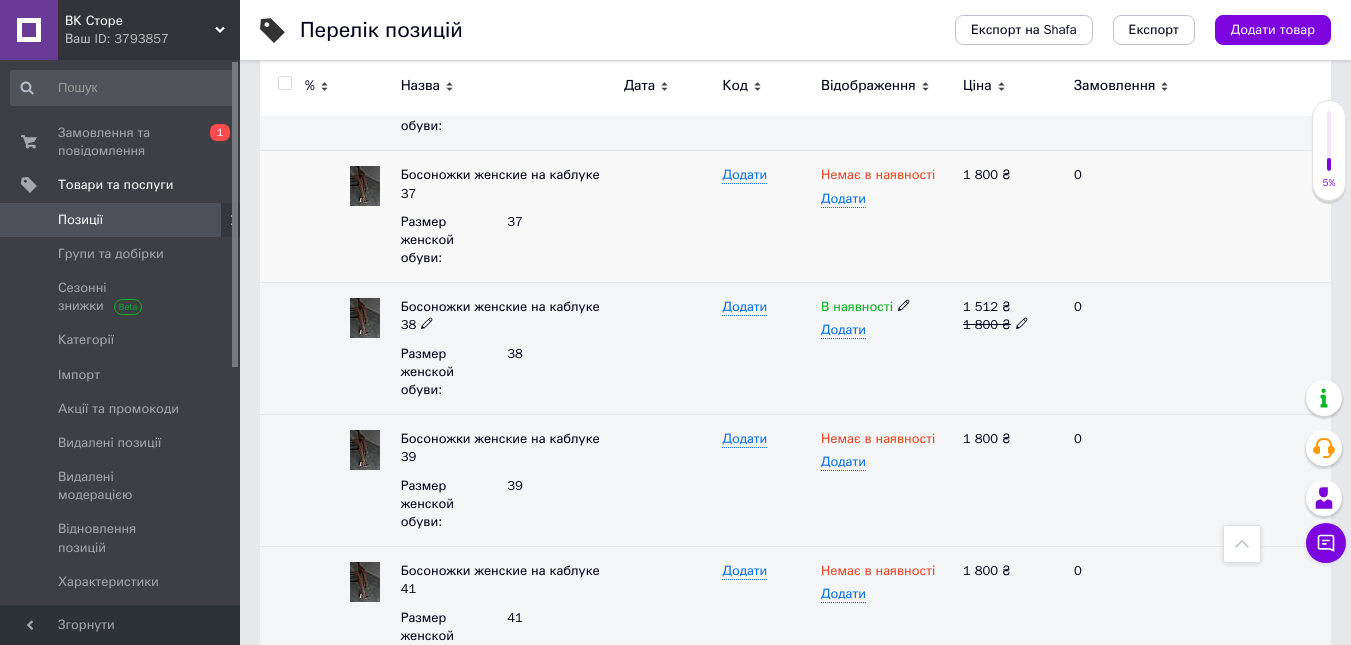 scroll, scrollTop: 488, scrollLeft: 0, axis: vertical 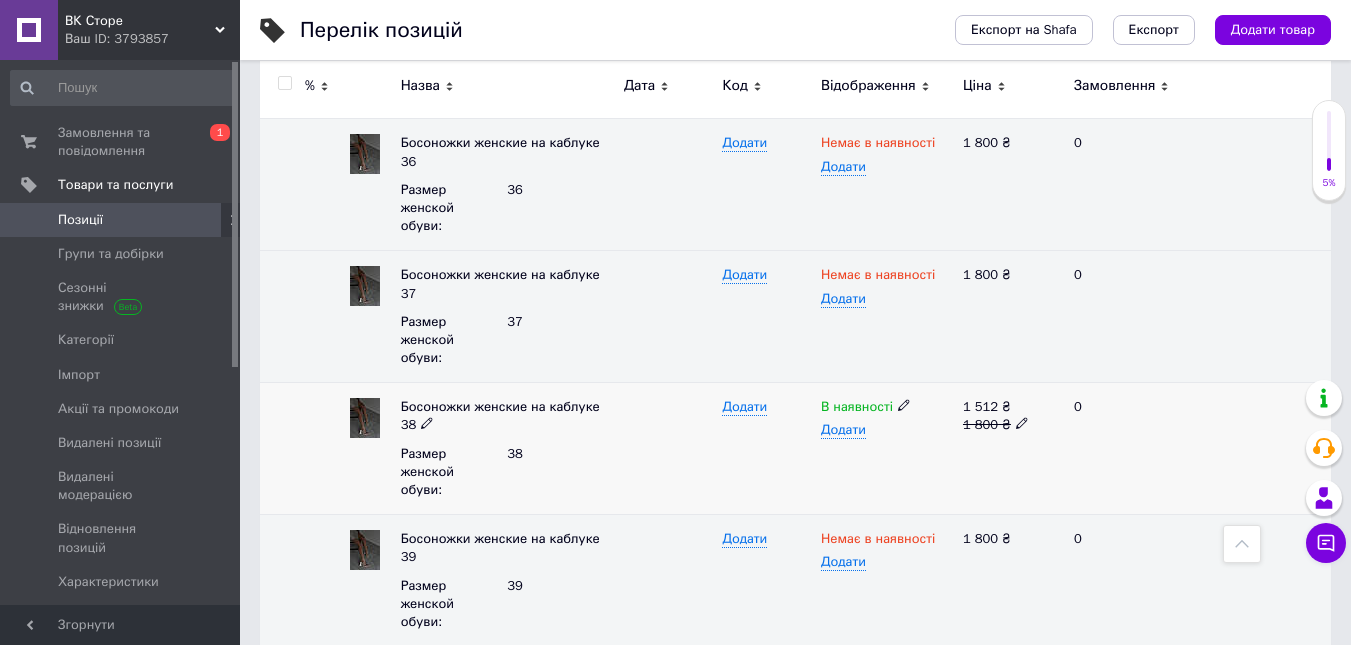 click 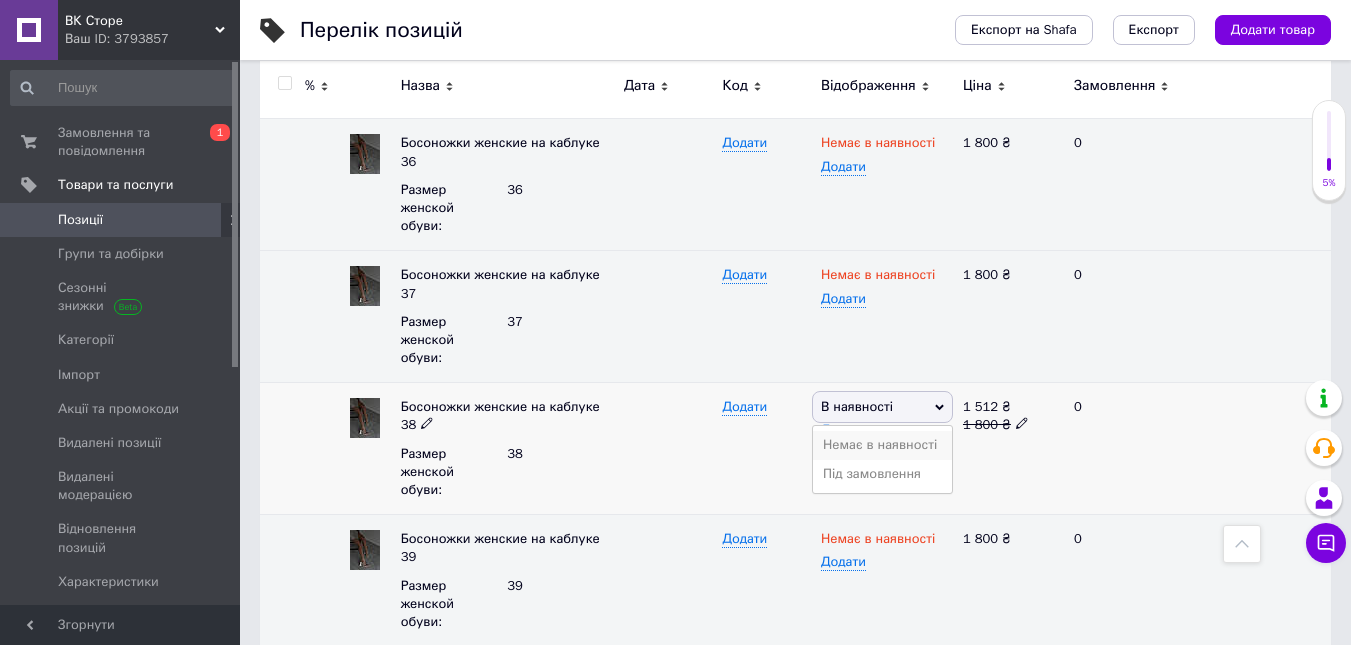 click on "Немає в наявності" at bounding box center (882, 445) 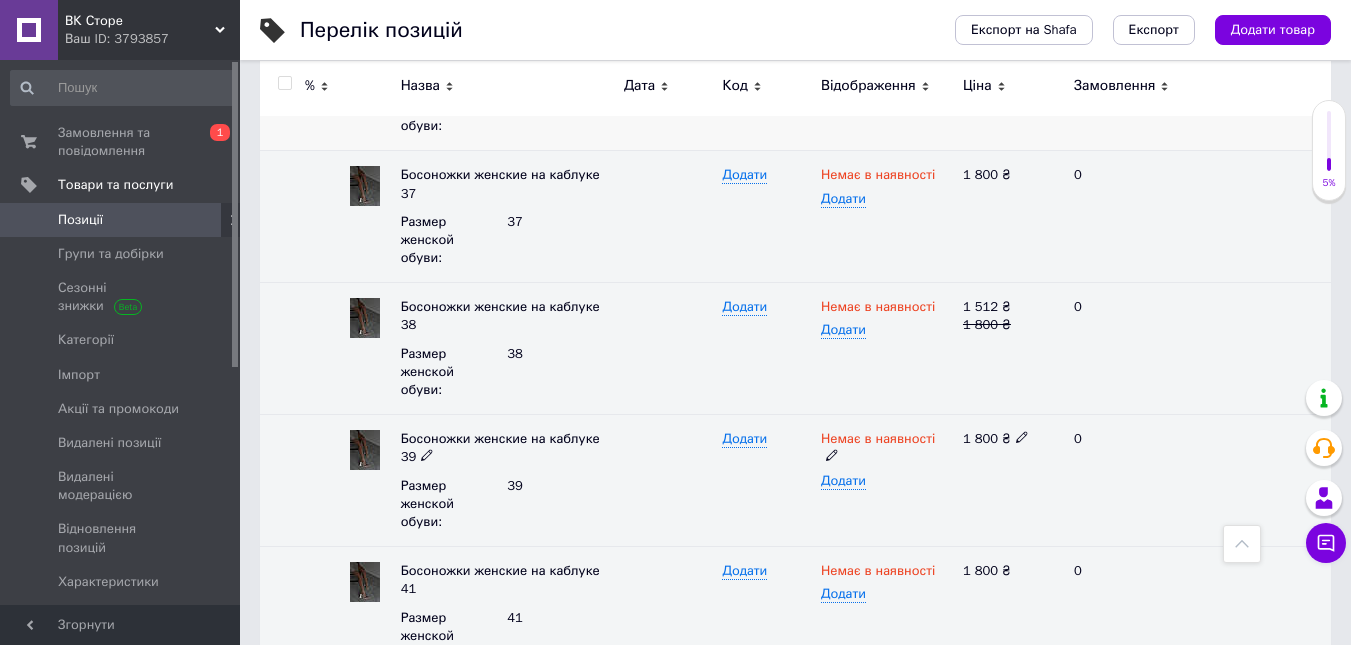 scroll, scrollTop: 188, scrollLeft: 0, axis: vertical 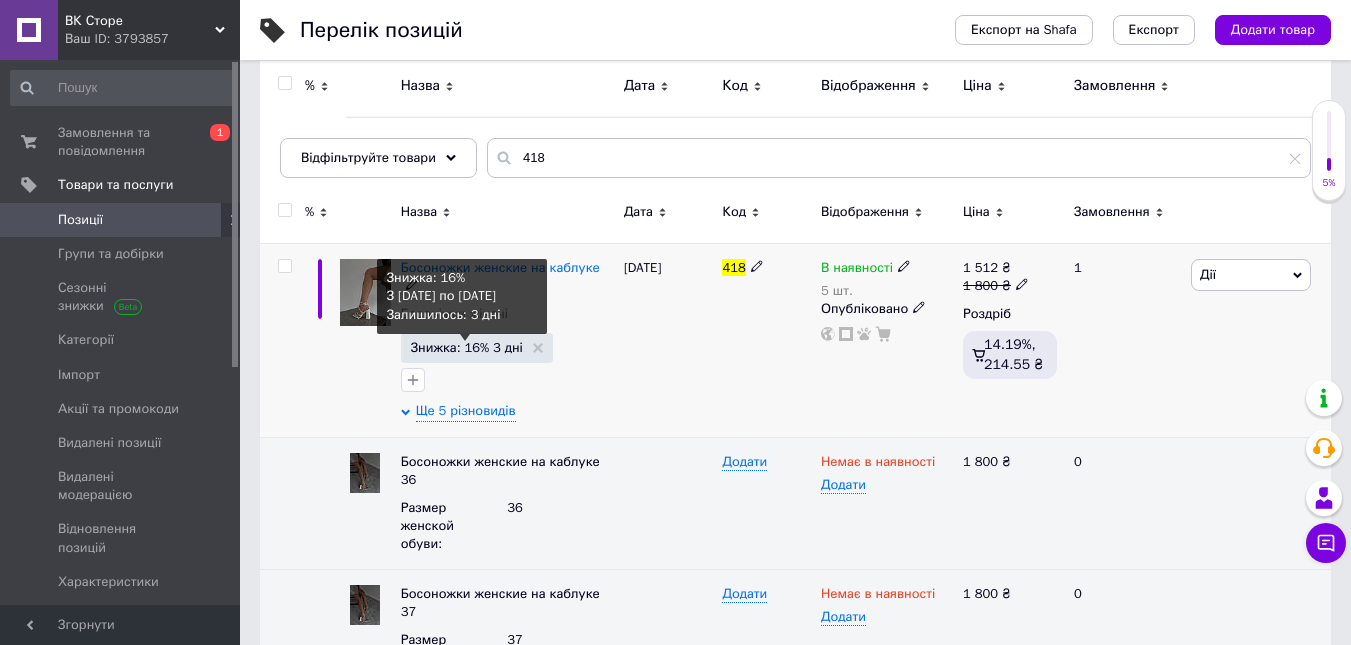 click on "Знижка: 16% 3 дні" at bounding box center [467, 347] 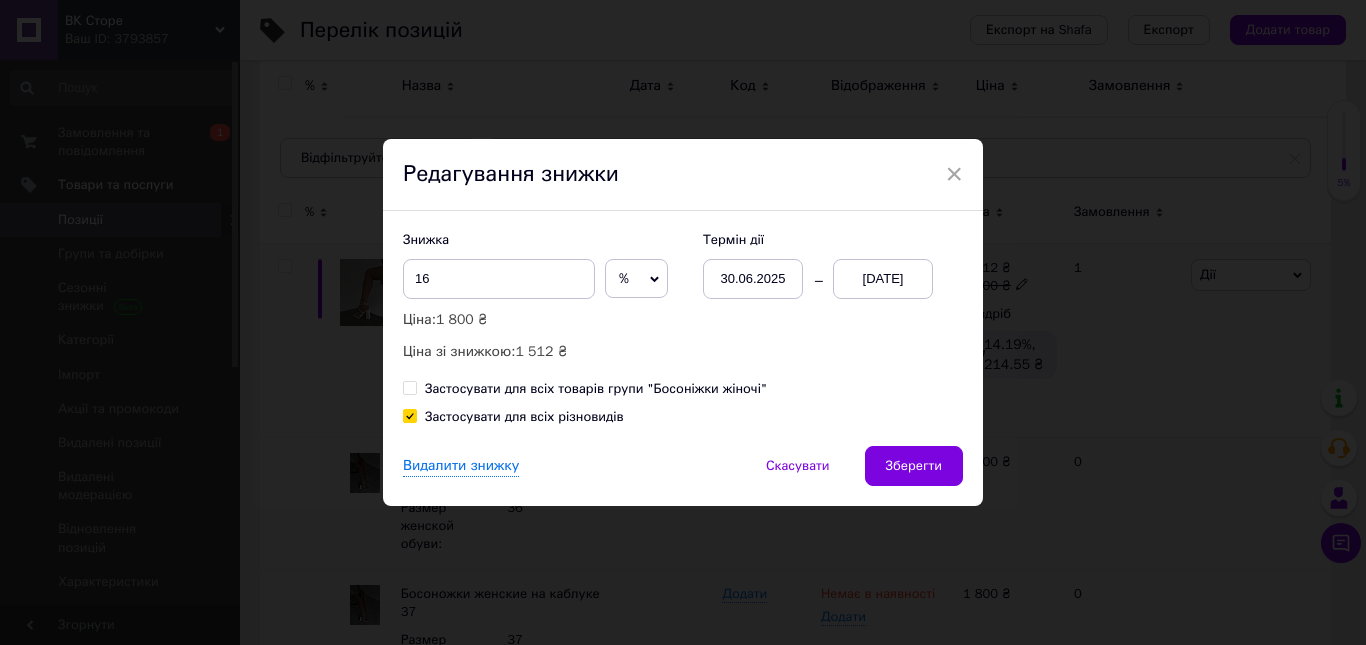 click on "Знижка 16 % ₴ Ціна:  1 800   ₴ Ціна зі знижкою:  1 512   ₴" at bounding box center [543, 297] 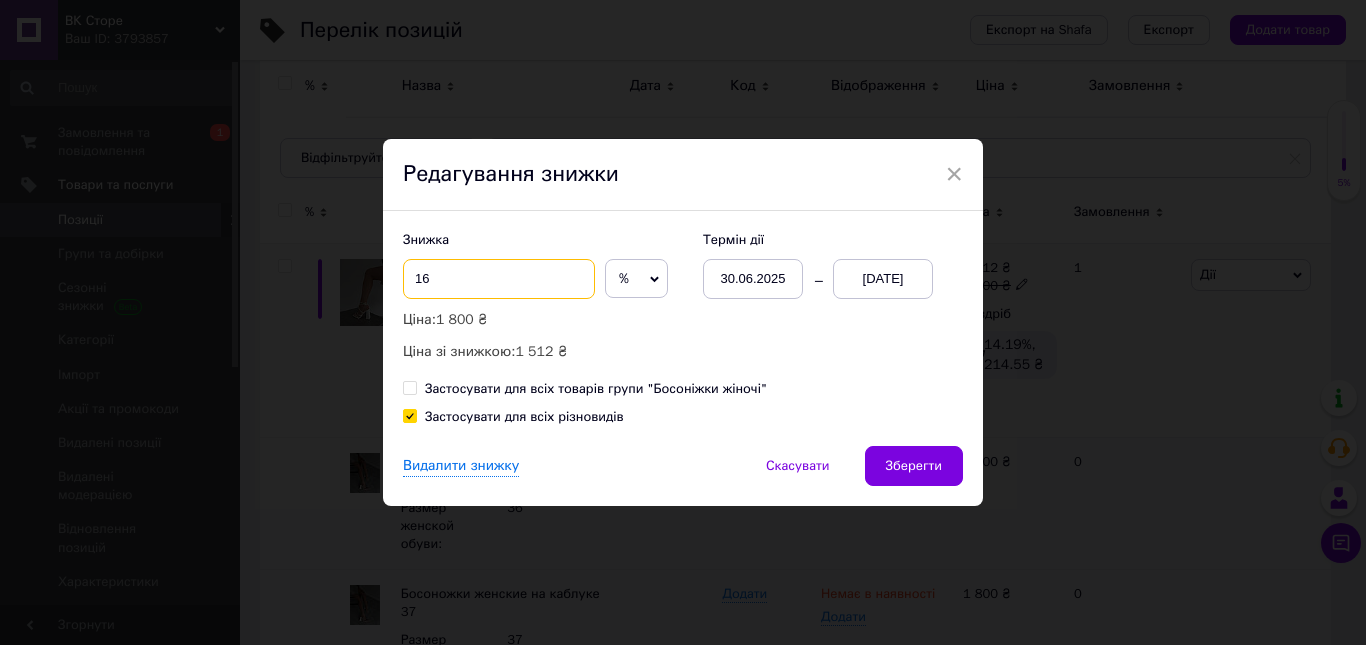 click on "16" at bounding box center [499, 279] 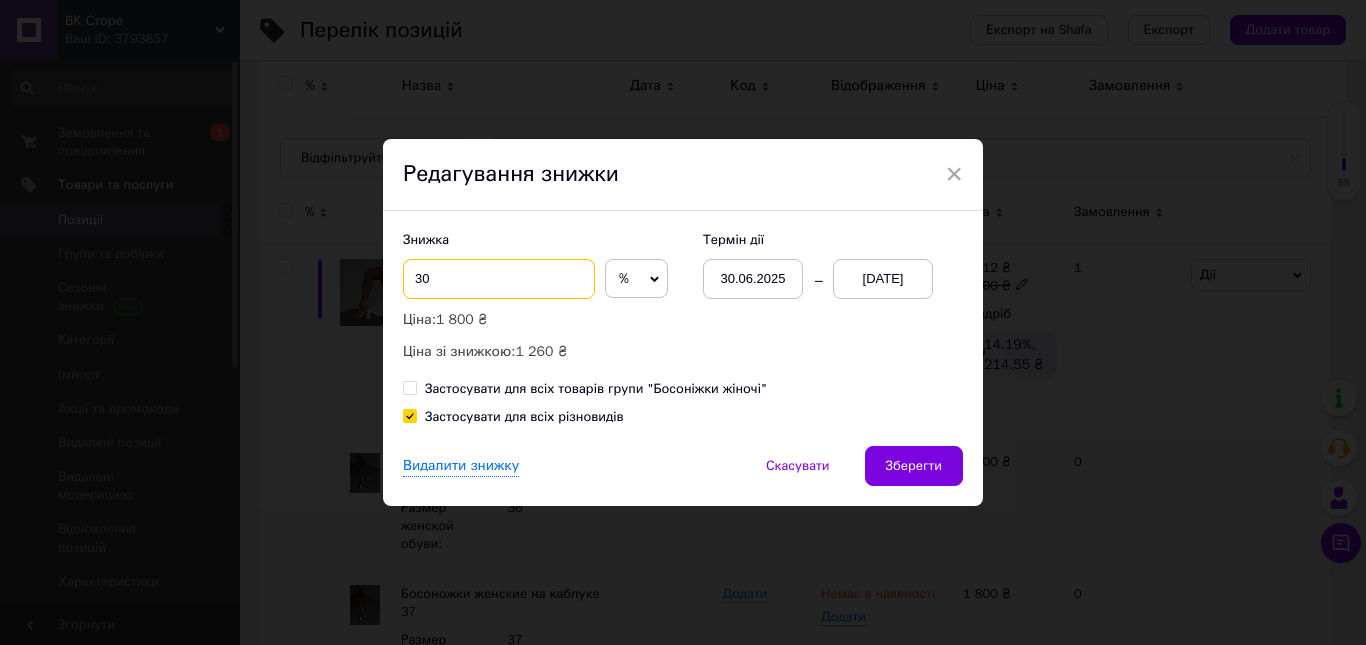 type on "30" 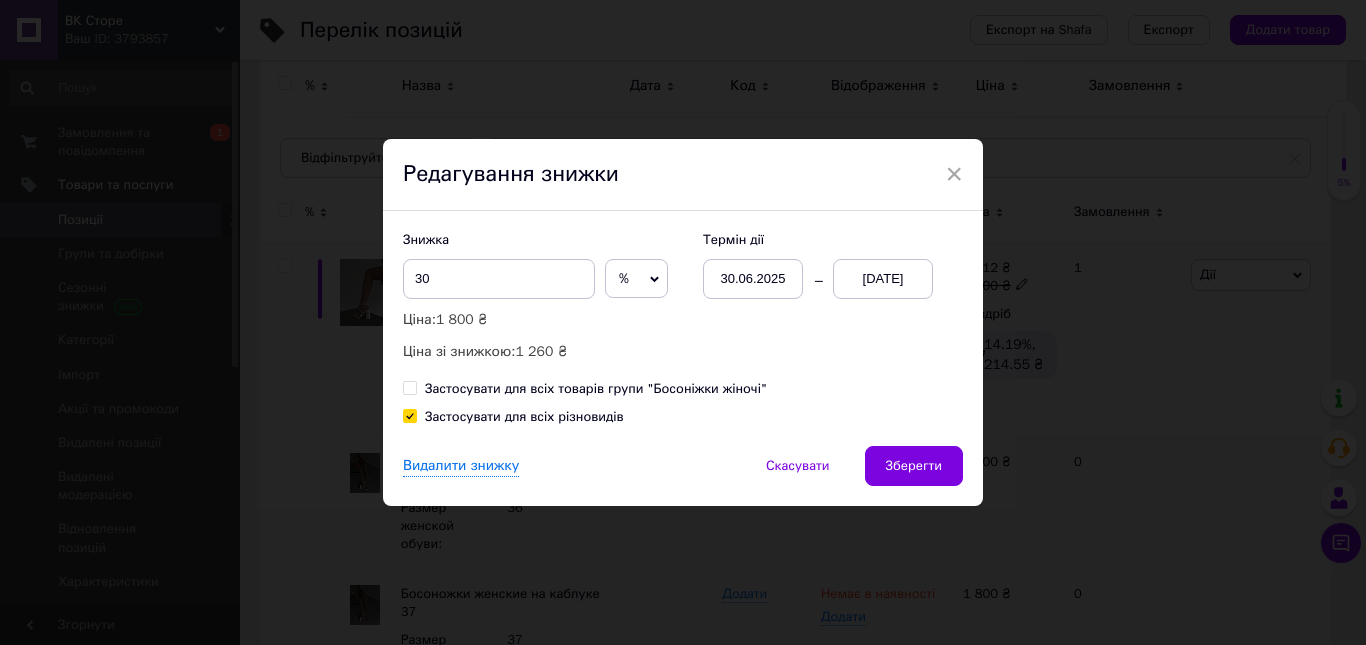 click on "[DATE]" at bounding box center [883, 279] 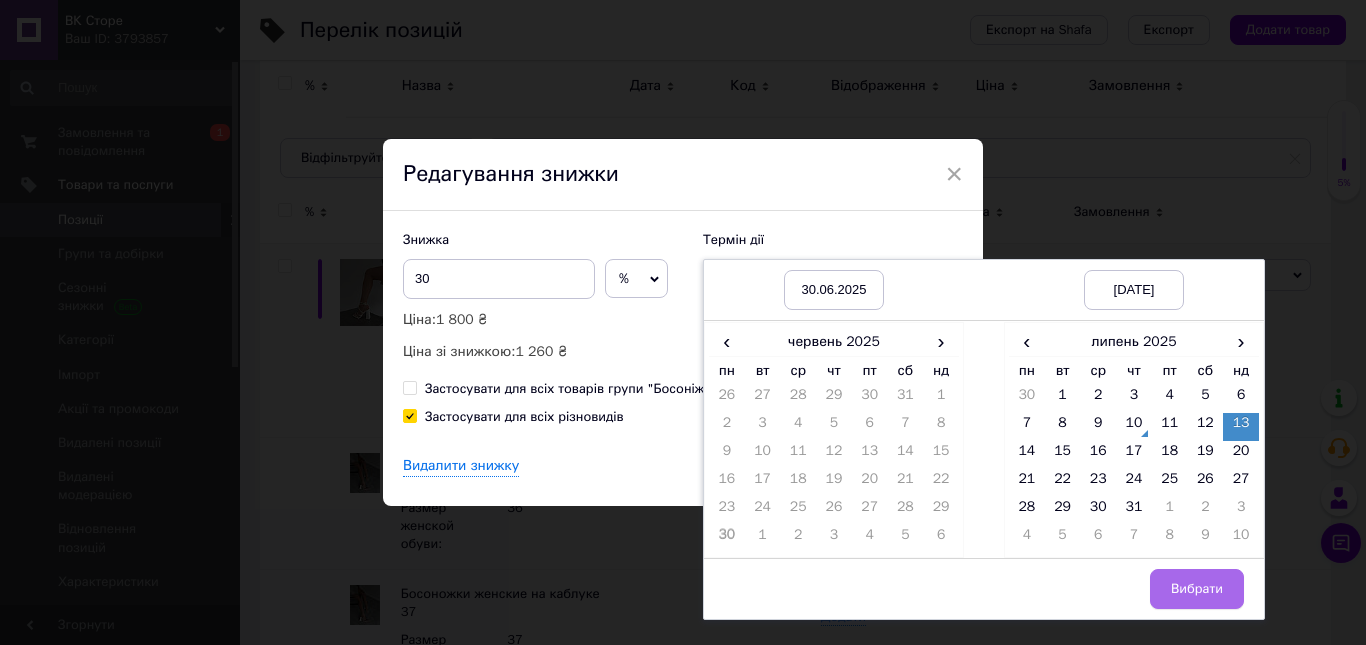 click on "Вибрати" at bounding box center [1197, 589] 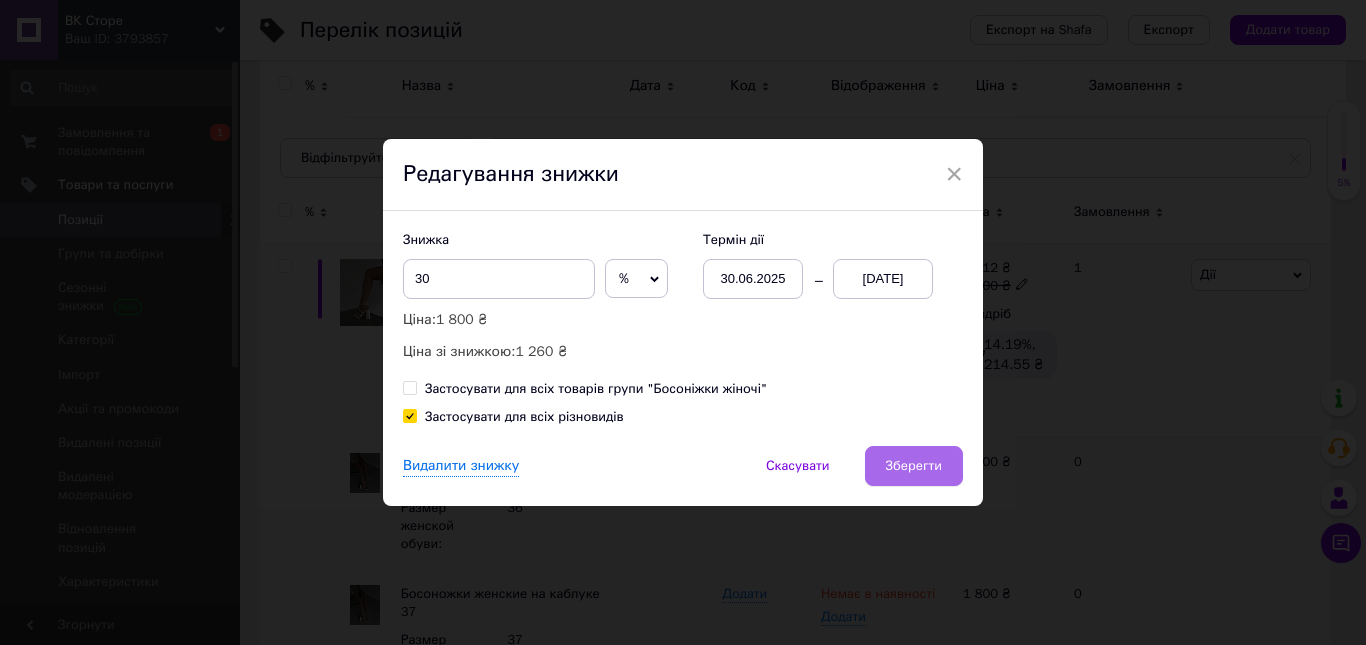 click on "Зберегти" at bounding box center [914, 466] 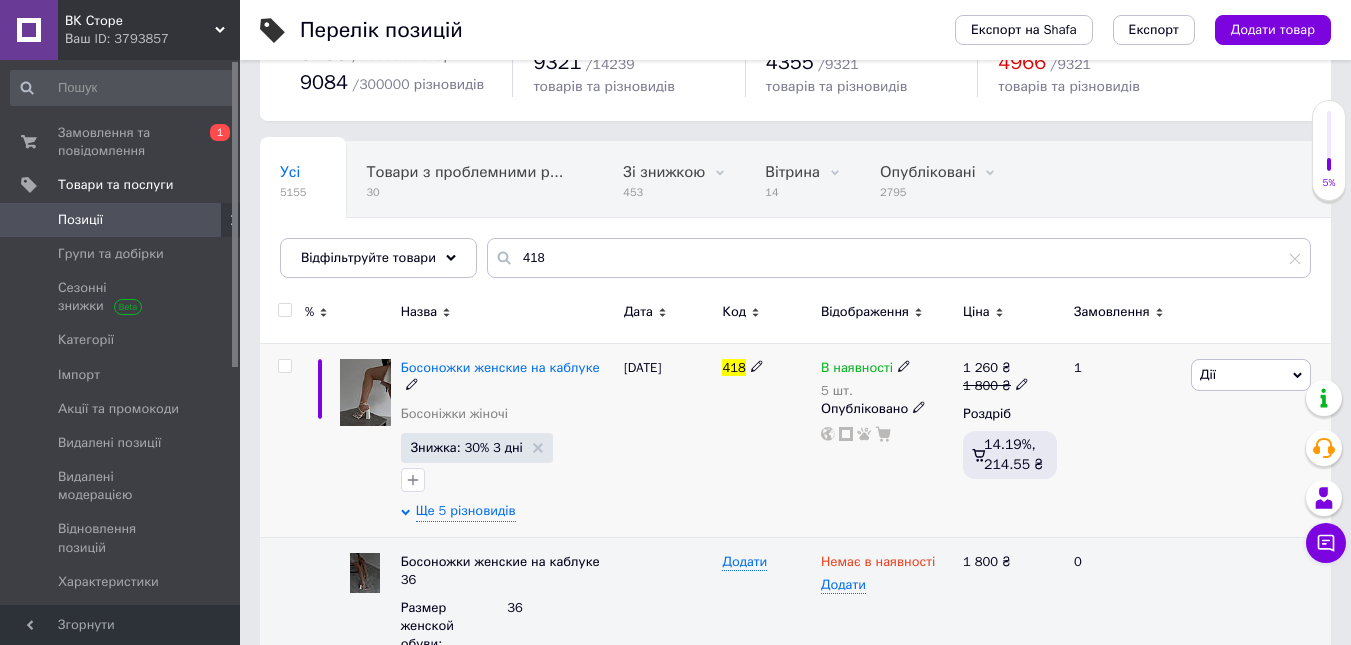 scroll, scrollTop: 0, scrollLeft: 0, axis: both 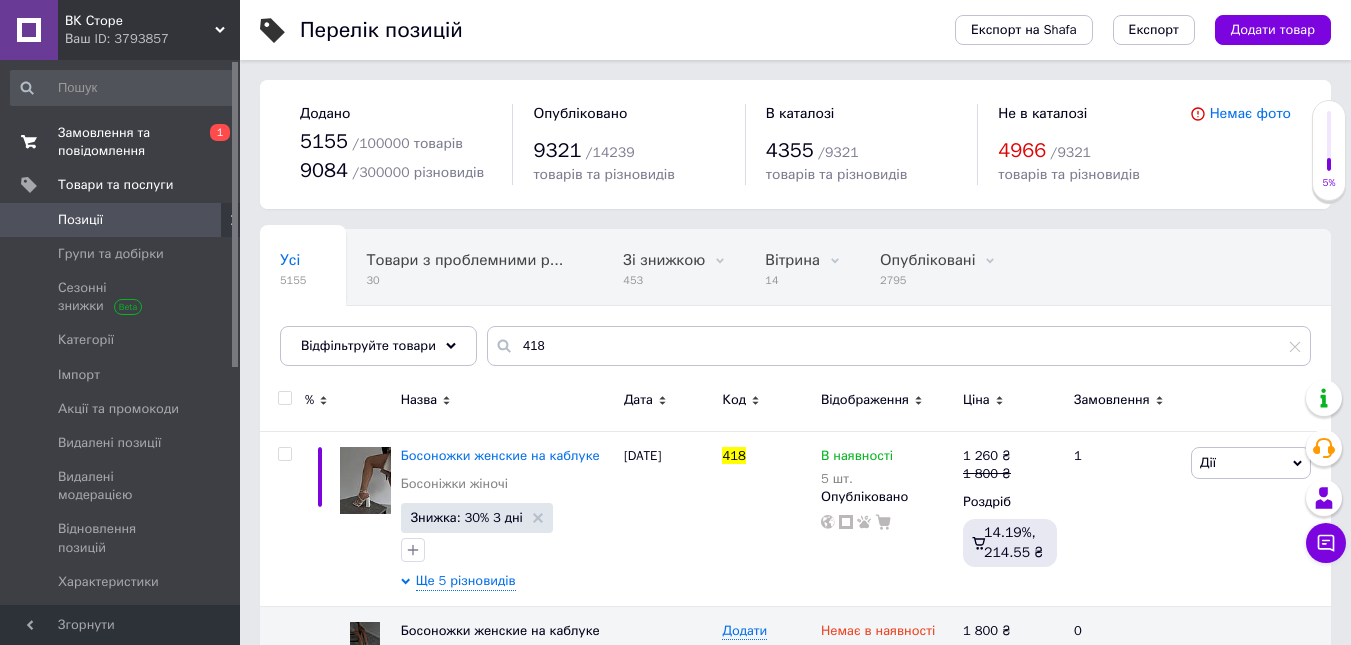 click on "Замовлення та повідомлення" at bounding box center [121, 142] 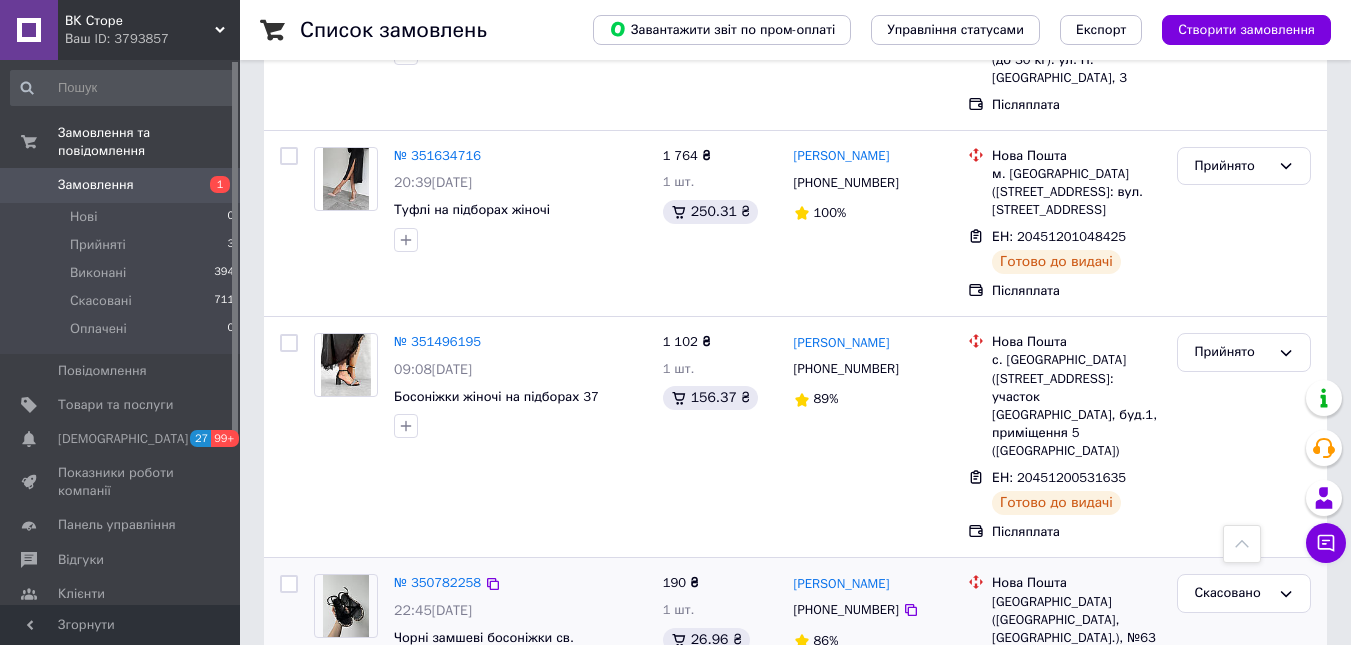 scroll, scrollTop: 500, scrollLeft: 0, axis: vertical 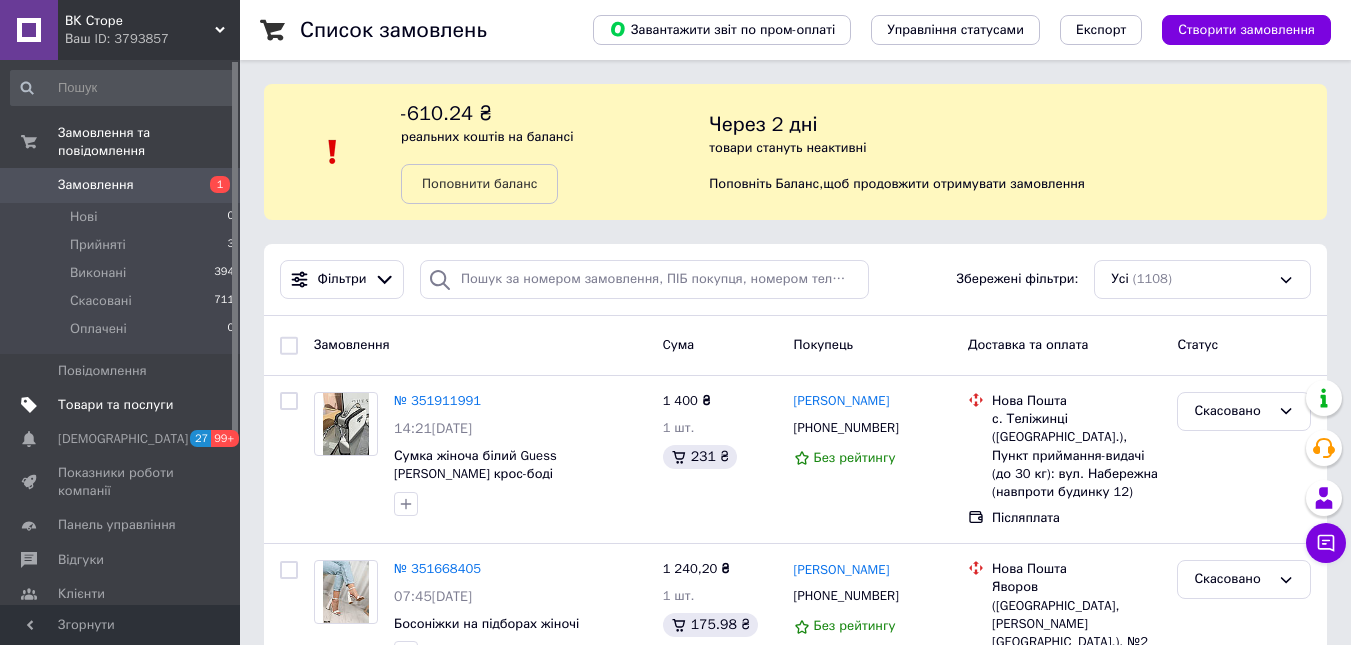 click on "Товари та послуги" at bounding box center [115, 405] 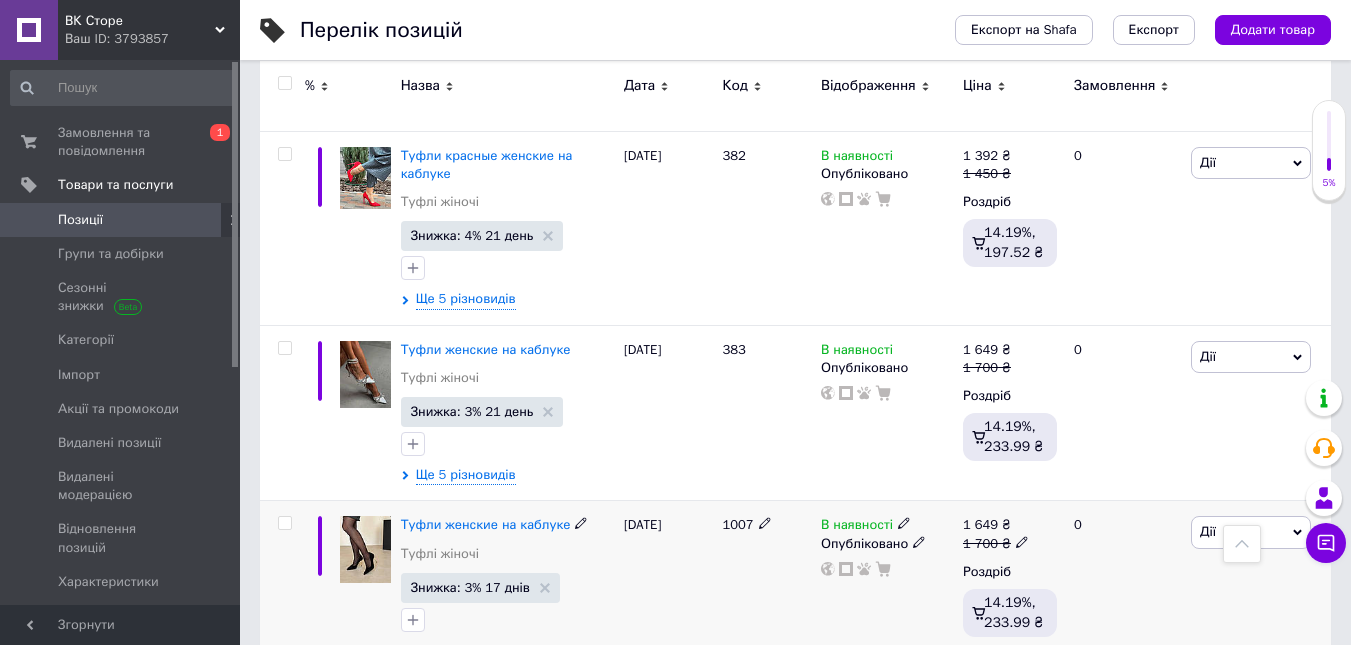 scroll, scrollTop: 500, scrollLeft: 0, axis: vertical 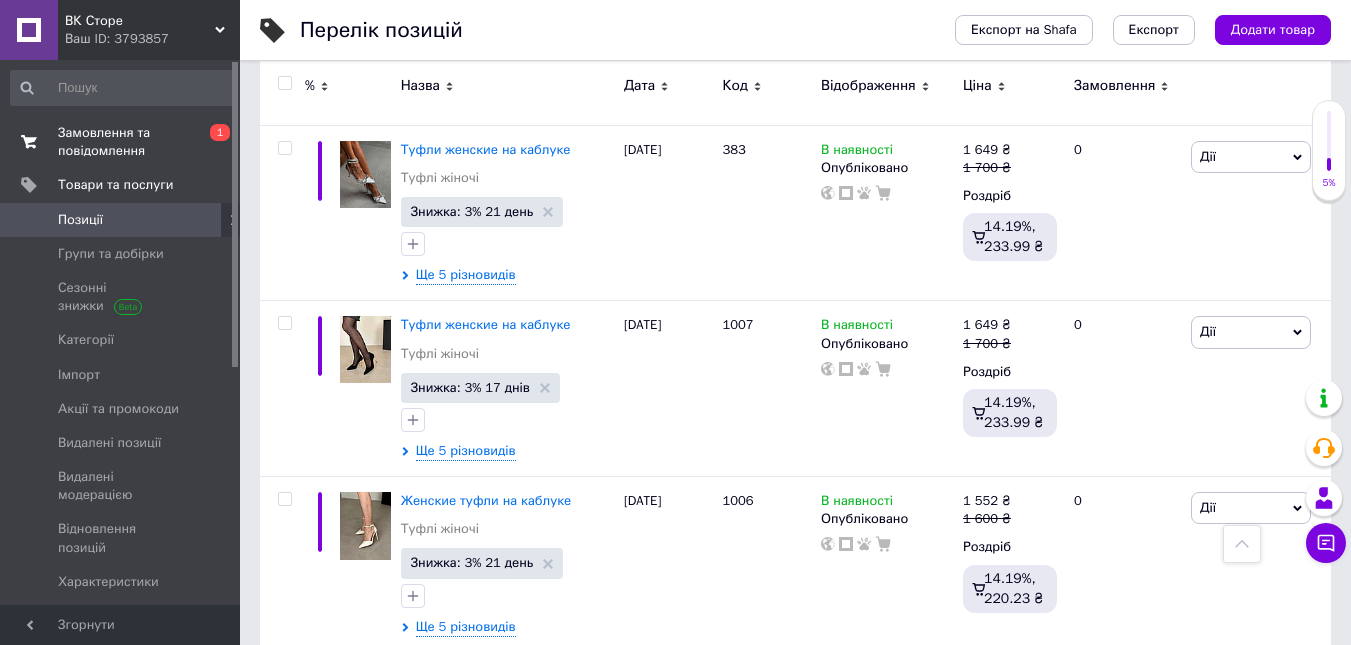 click on "Замовлення та повідомлення" at bounding box center [121, 142] 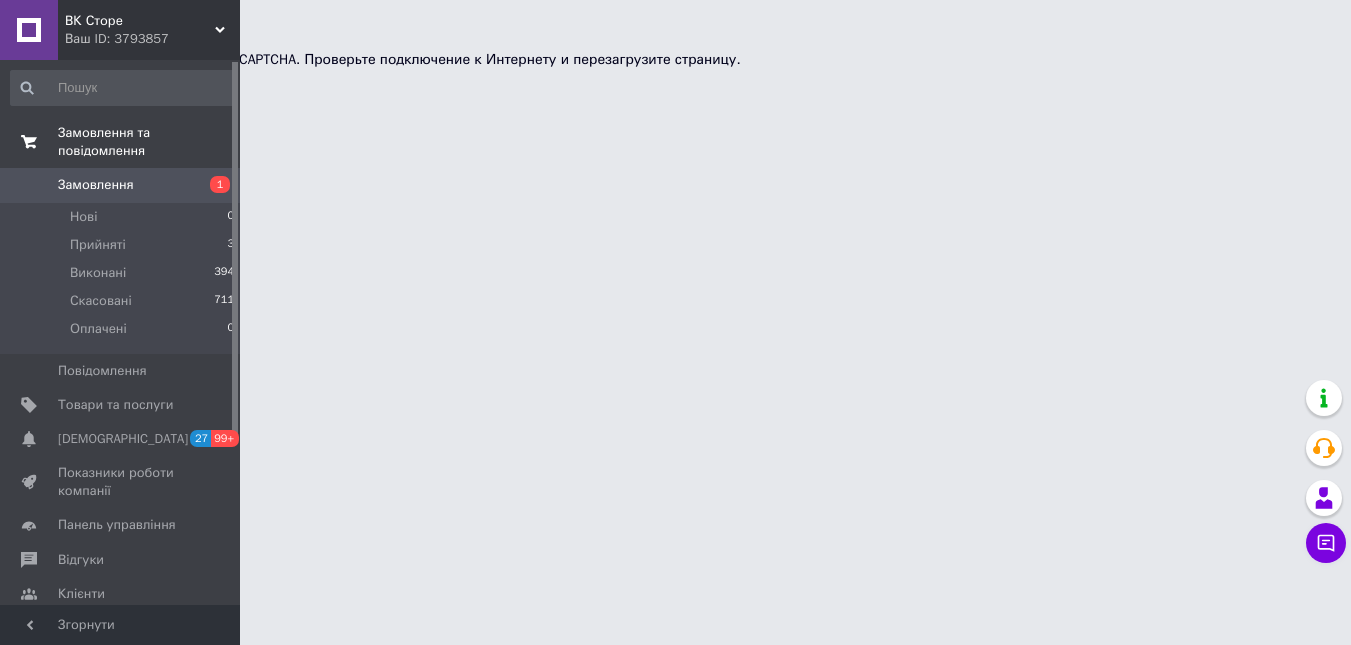 scroll, scrollTop: 0, scrollLeft: 0, axis: both 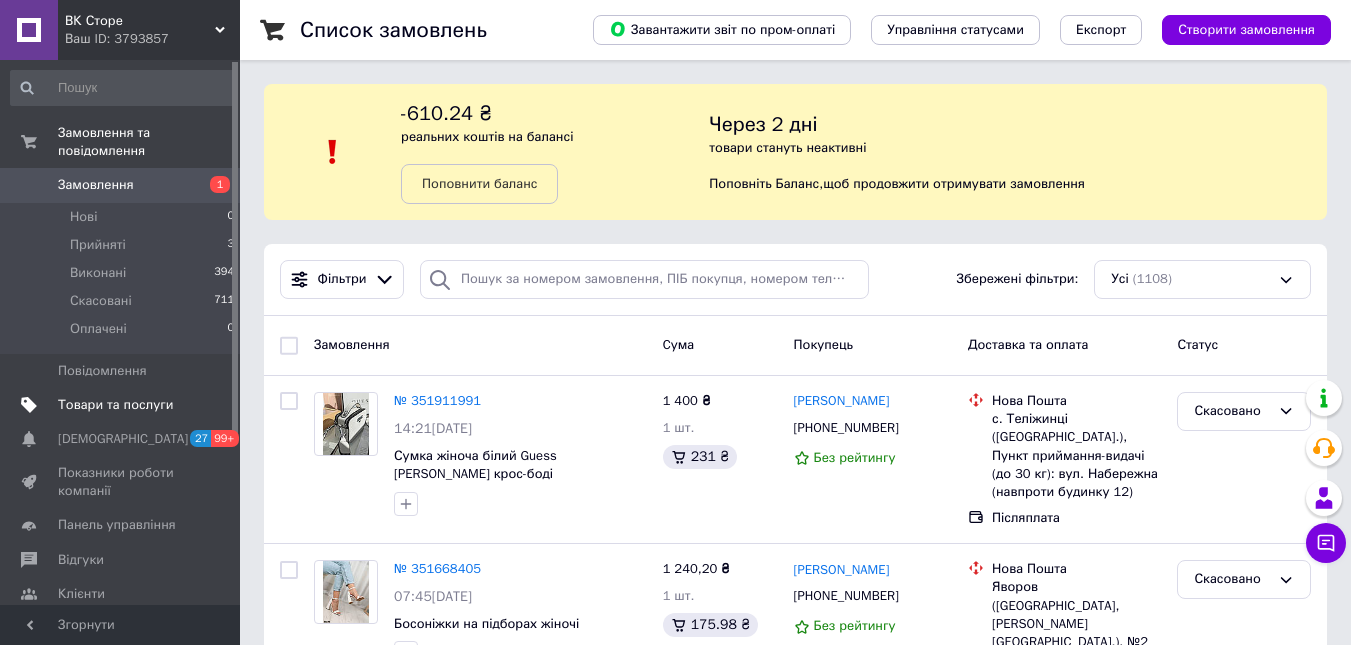 click on "Товари та послуги" at bounding box center [115, 405] 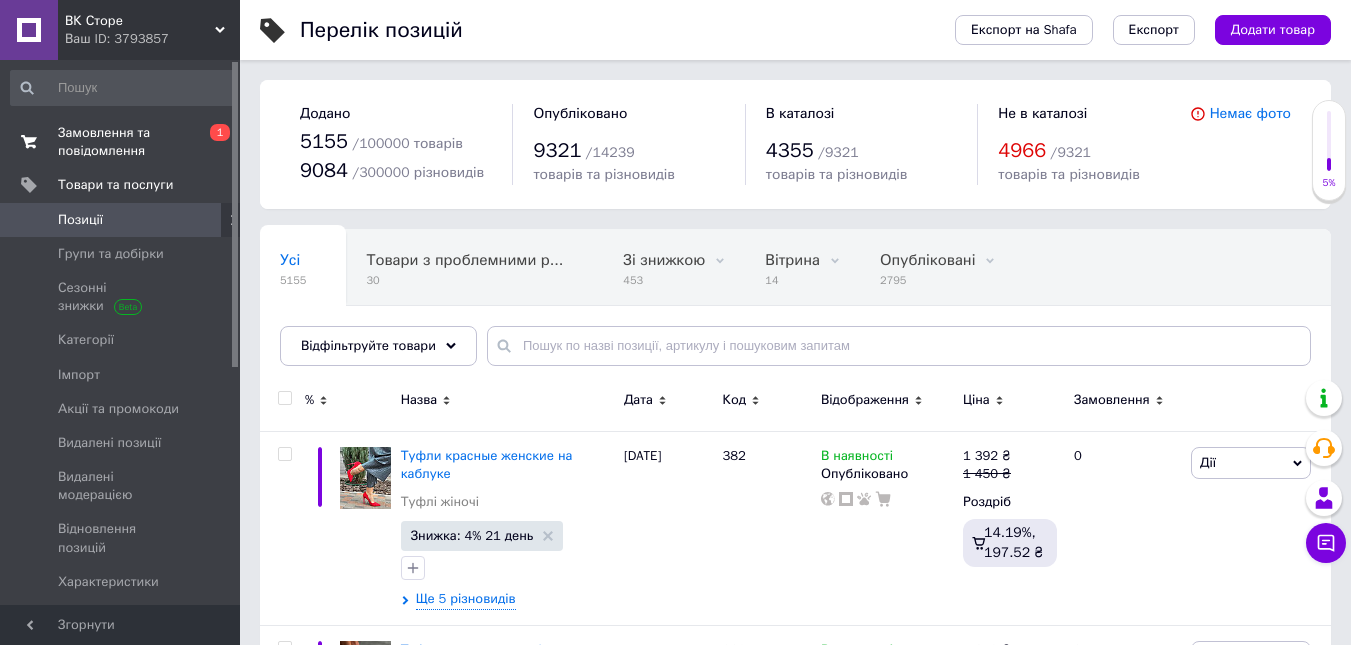 click on "Замовлення та повідомлення" at bounding box center [121, 142] 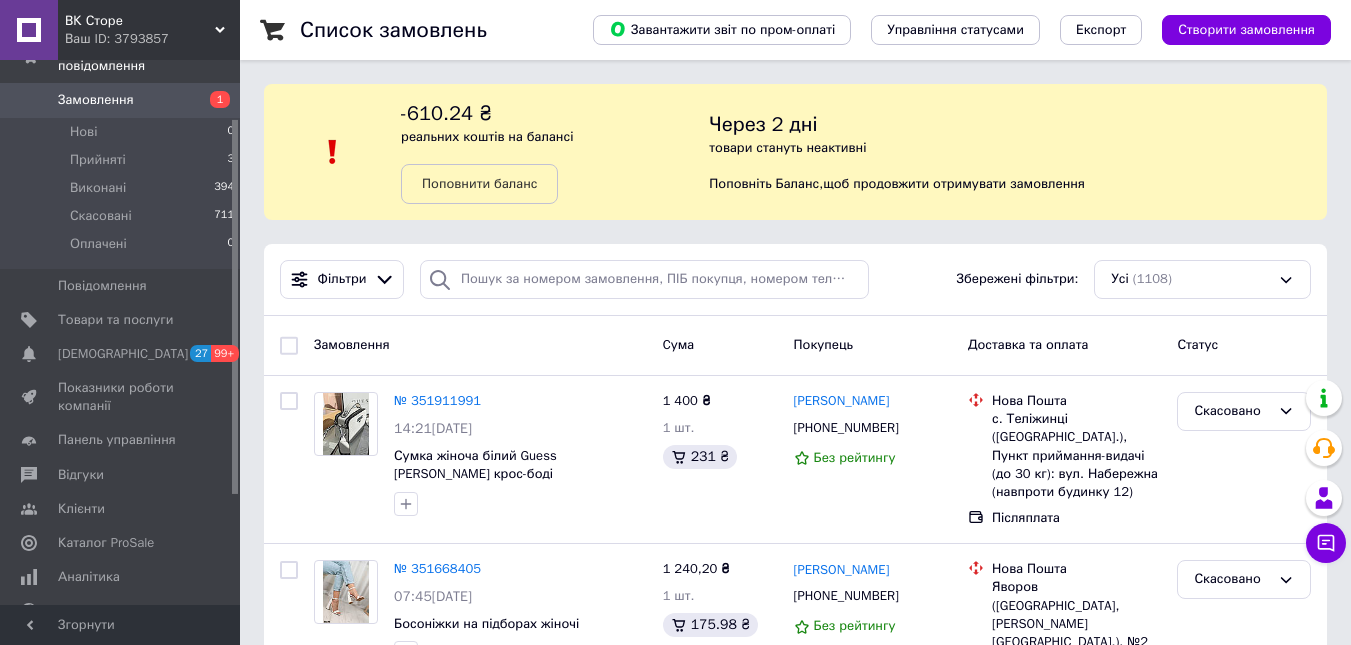 drag, startPoint x: 234, startPoint y: 229, endPoint x: 234, endPoint y: 287, distance: 58 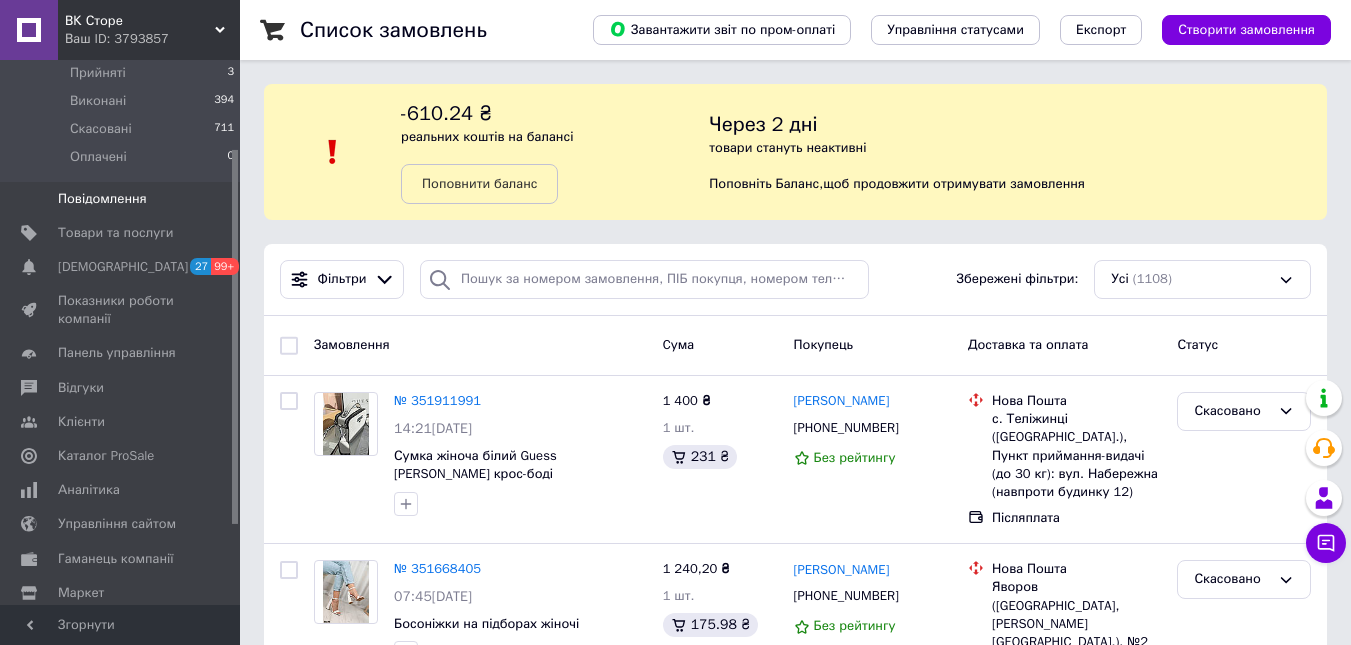 drag, startPoint x: 234, startPoint y: 386, endPoint x: 238, endPoint y: 268, distance: 118.06778 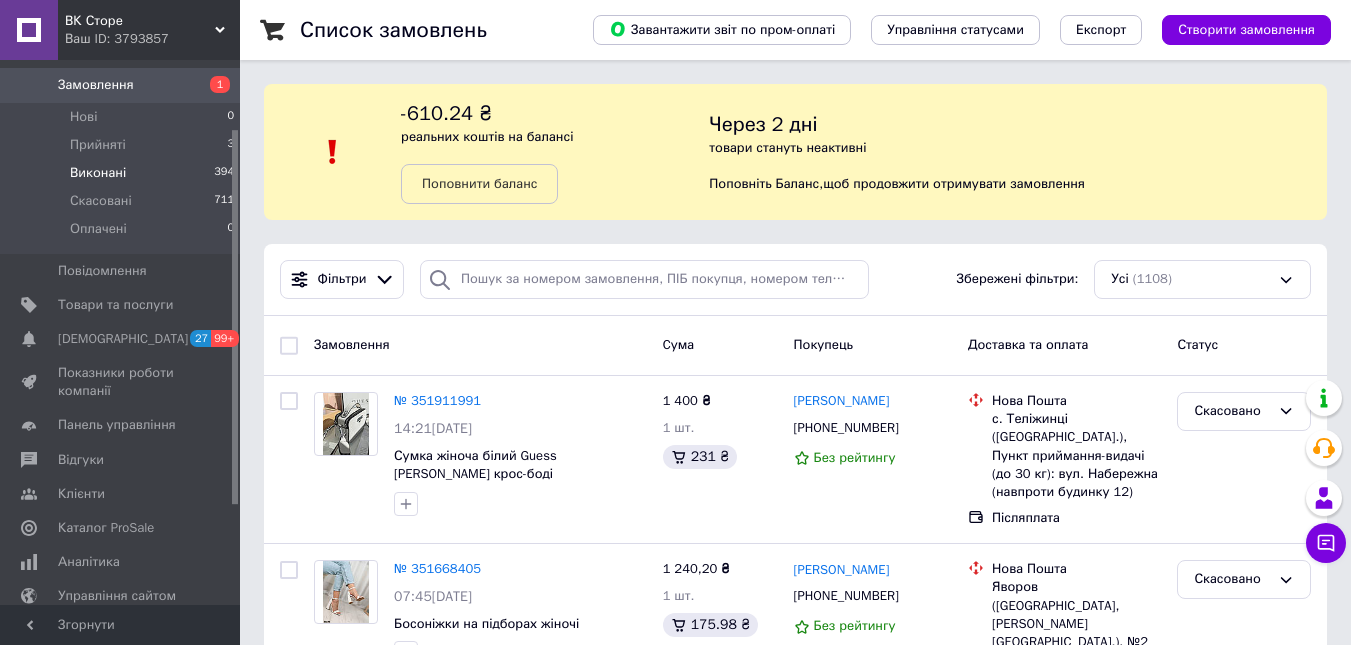 click at bounding box center [235, 317] 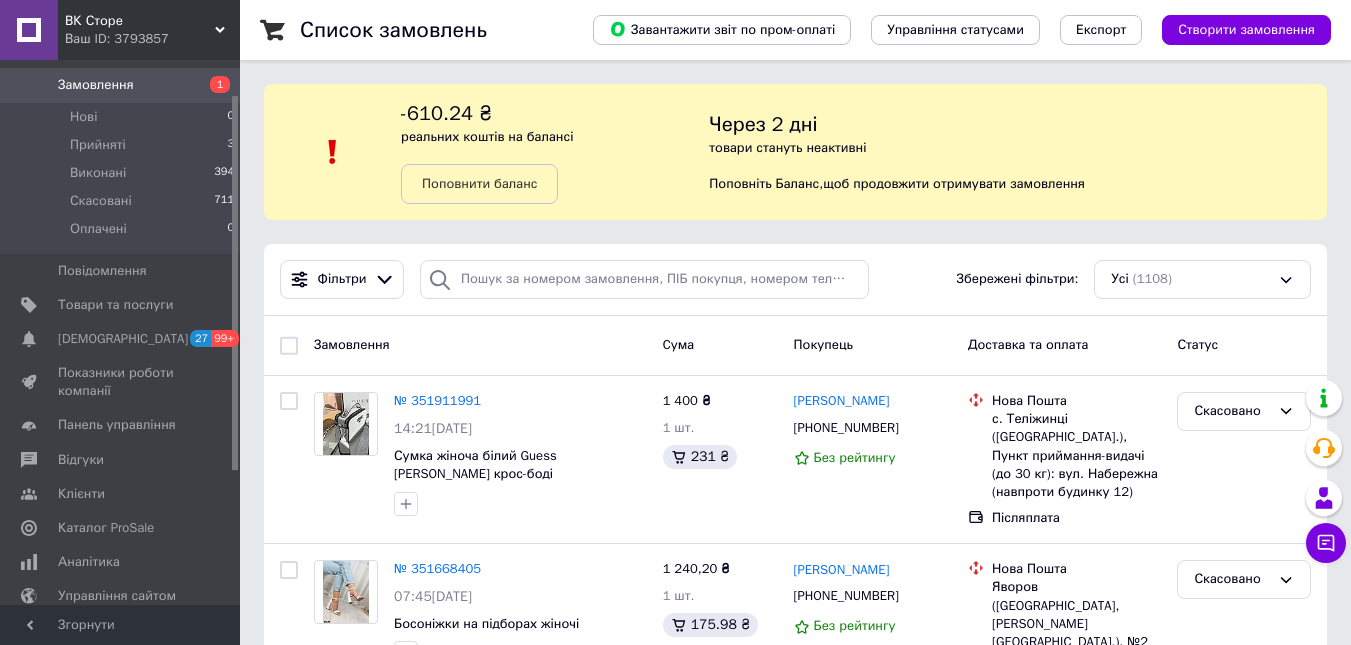 drag, startPoint x: 229, startPoint y: 198, endPoint x: 220, endPoint y: 151, distance: 47.853943 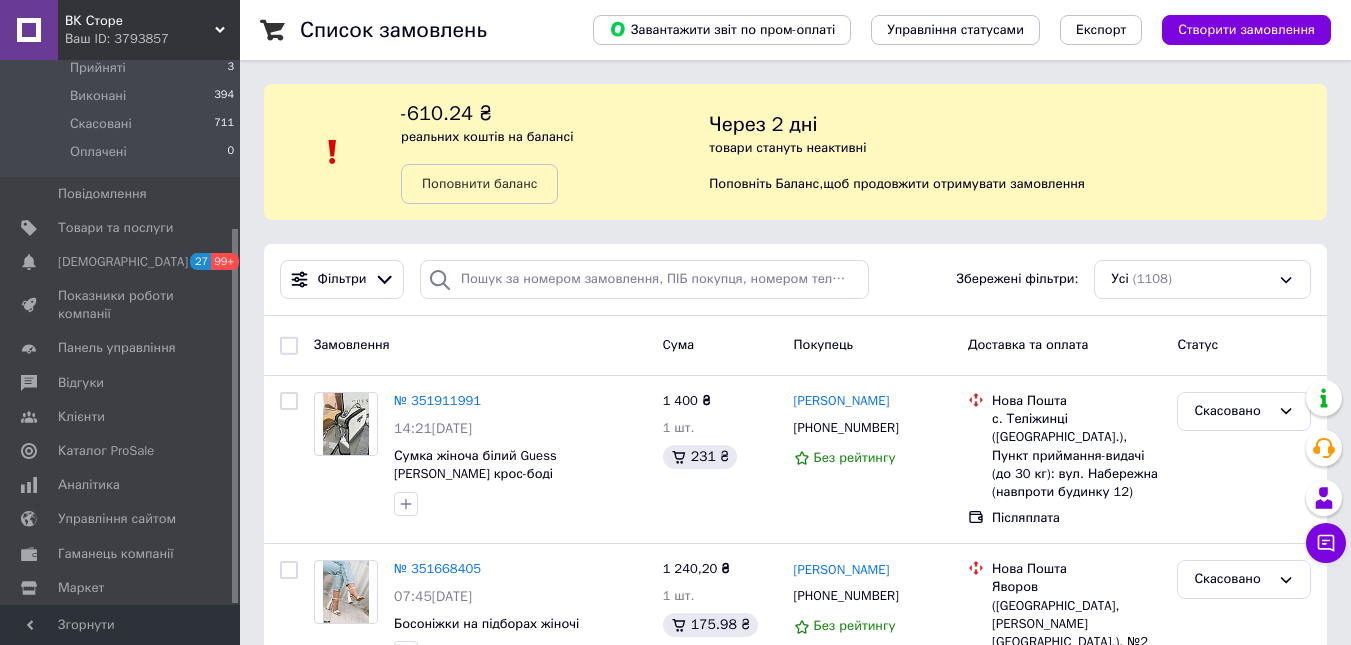 scroll, scrollTop: 245, scrollLeft: 0, axis: vertical 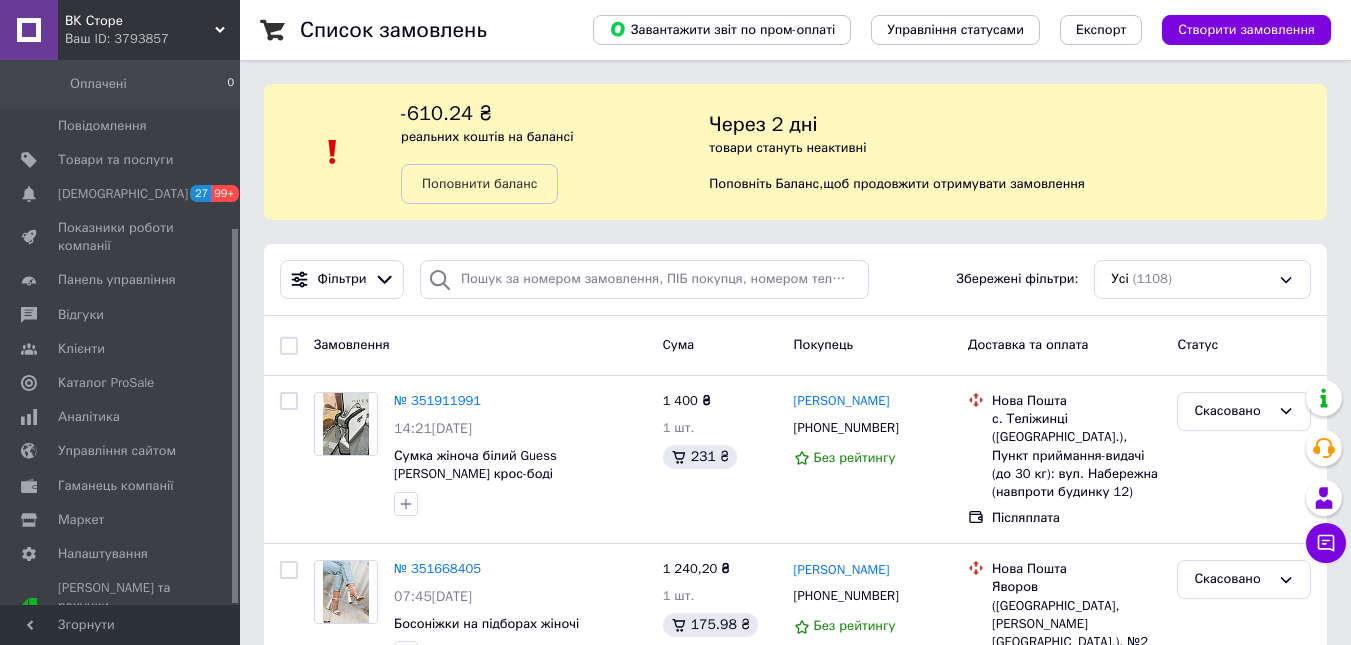 drag, startPoint x: 234, startPoint y: 279, endPoint x: 215, endPoint y: 165, distance: 115.57249 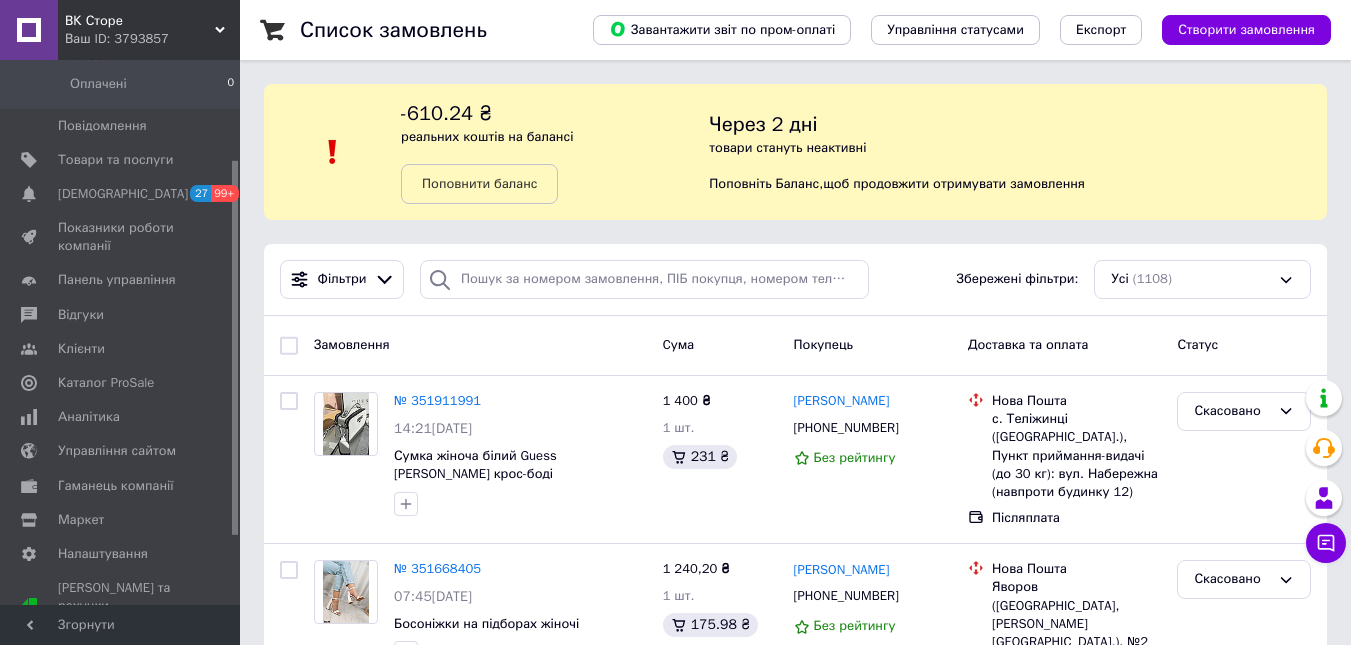 scroll, scrollTop: 0, scrollLeft: 0, axis: both 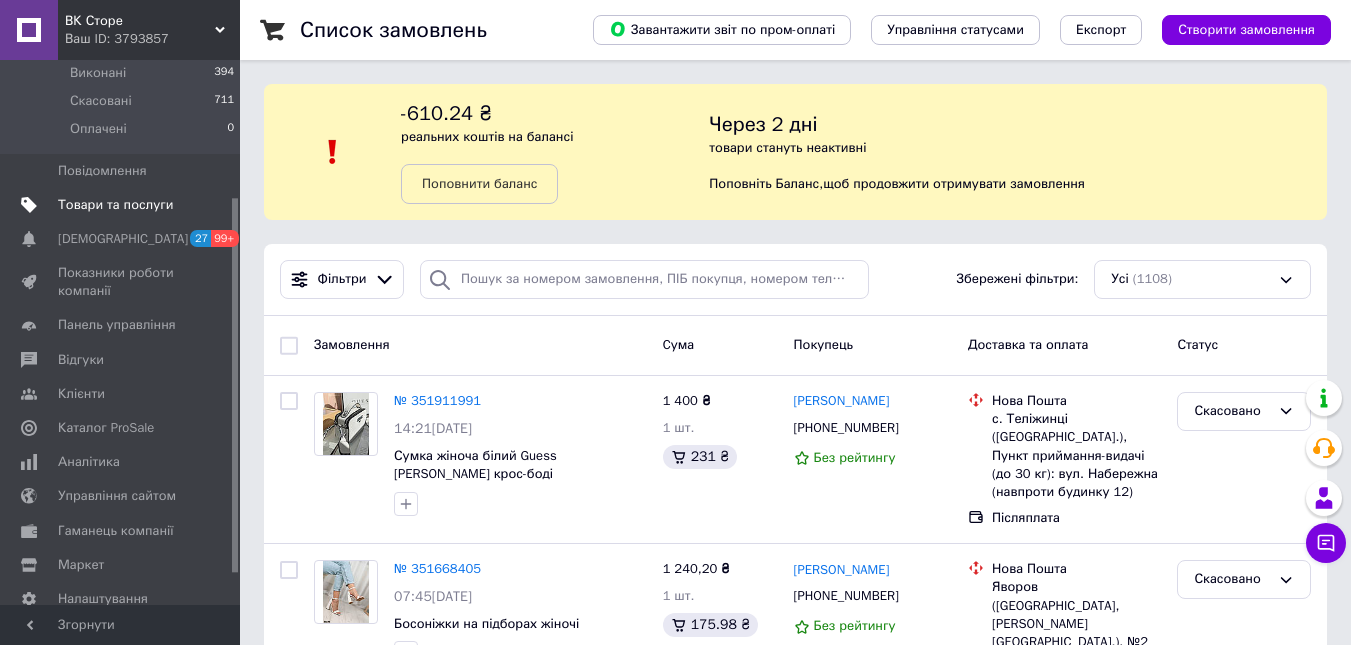click on "Товари та послуги" at bounding box center [115, 205] 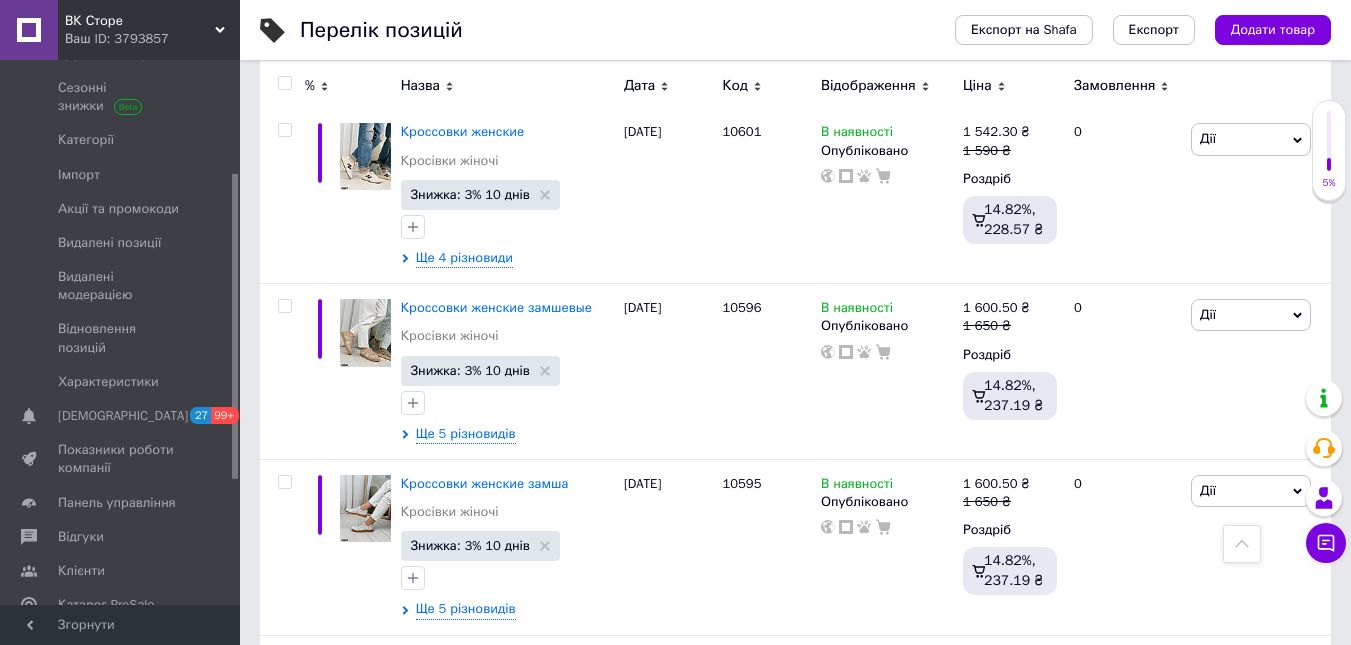 scroll, scrollTop: 1725, scrollLeft: 0, axis: vertical 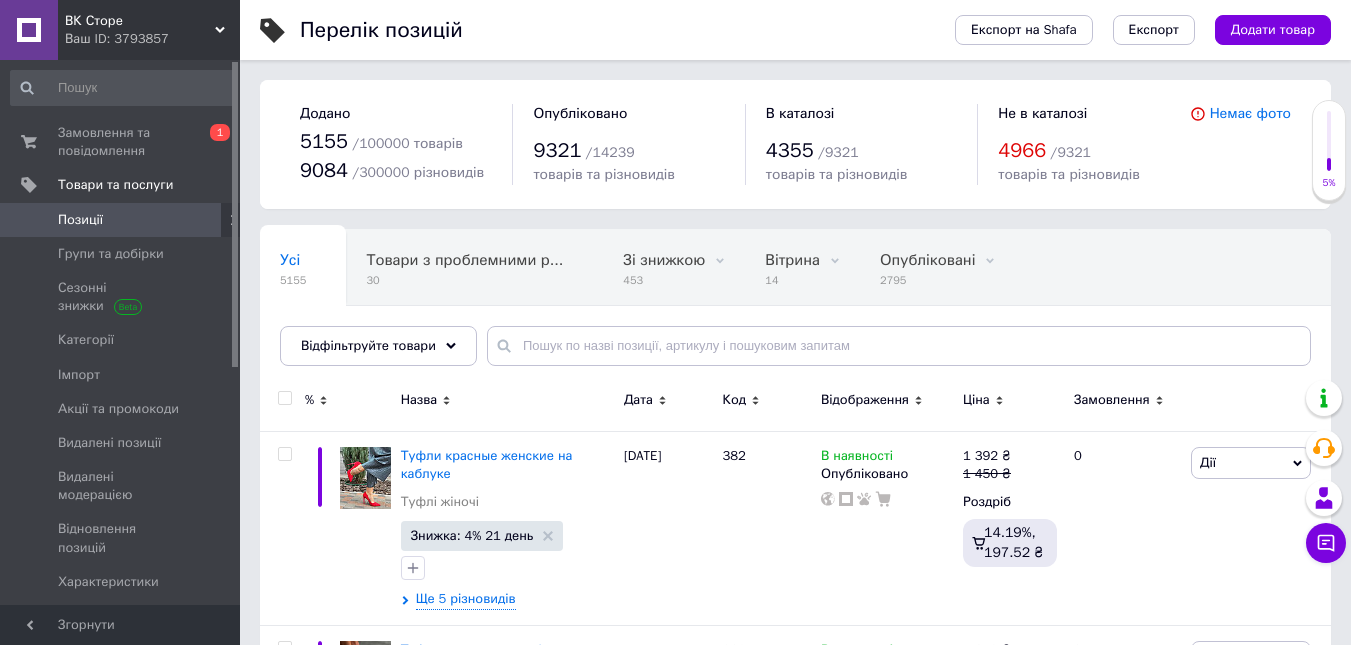 drag, startPoint x: 235, startPoint y: 322, endPoint x: 242, endPoint y: 105, distance: 217.11287 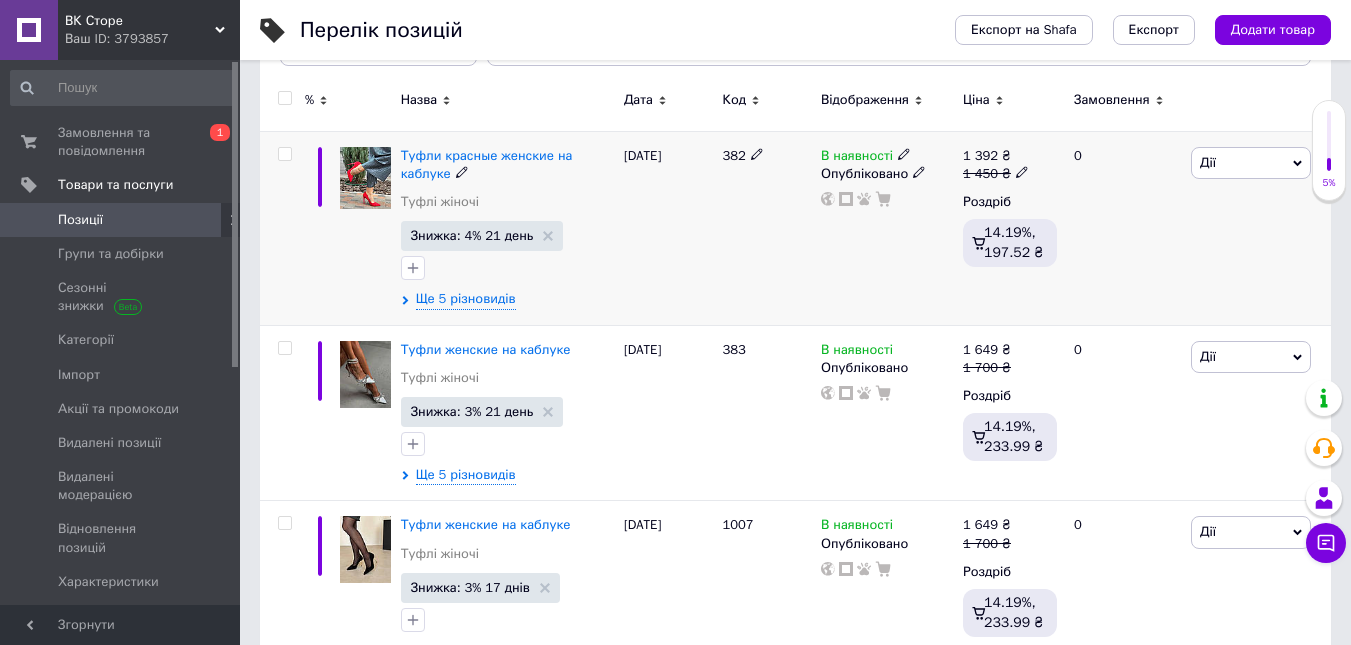 scroll, scrollTop: 400, scrollLeft: 0, axis: vertical 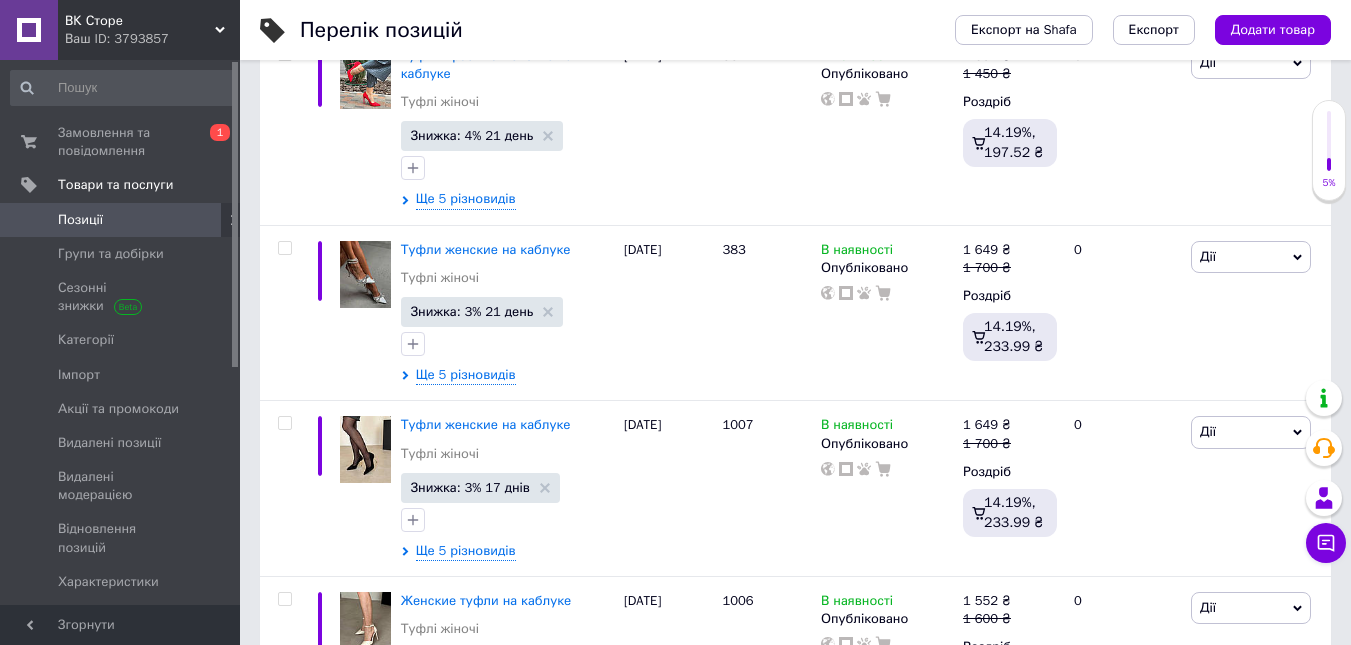 click at bounding box center [899, -54] 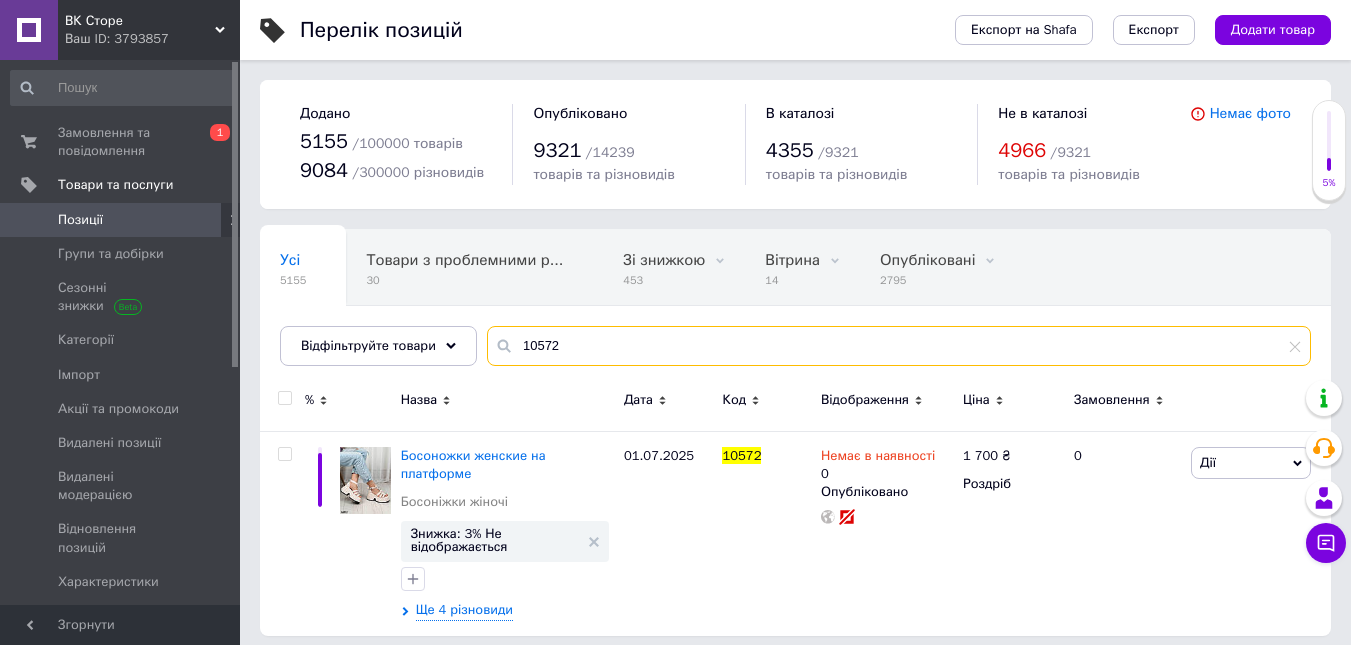 scroll, scrollTop: 12, scrollLeft: 0, axis: vertical 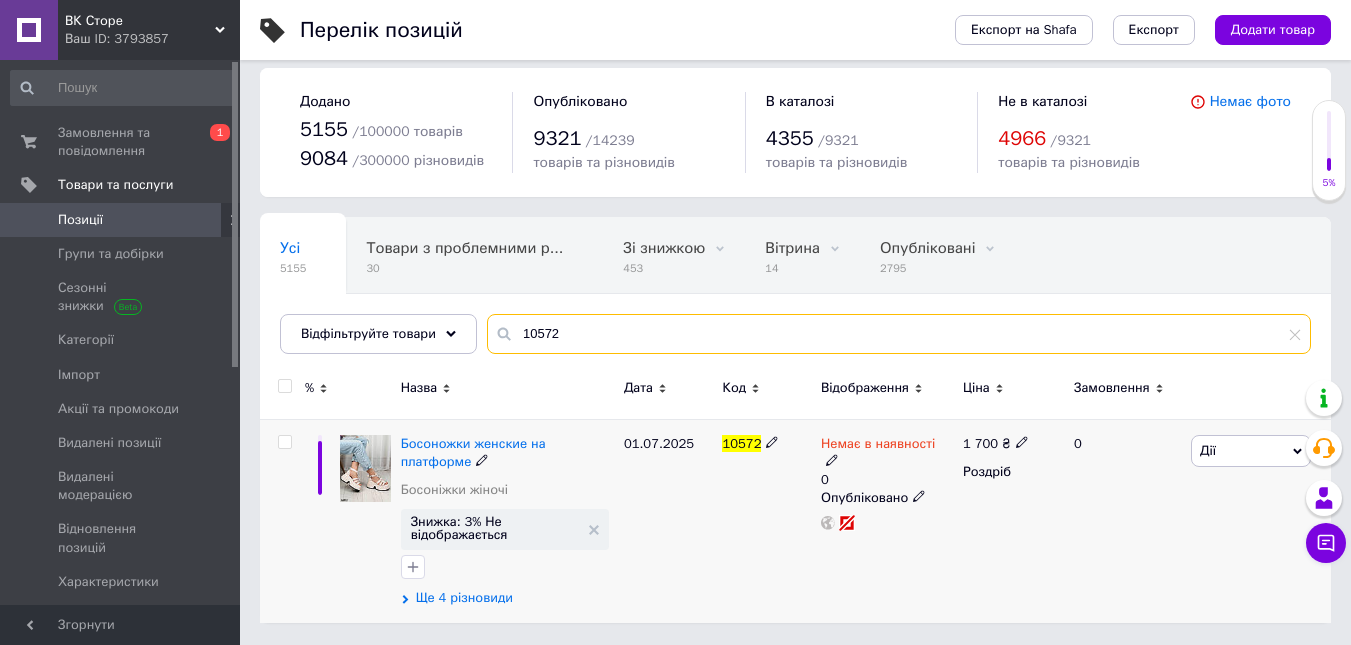 type on "10572" 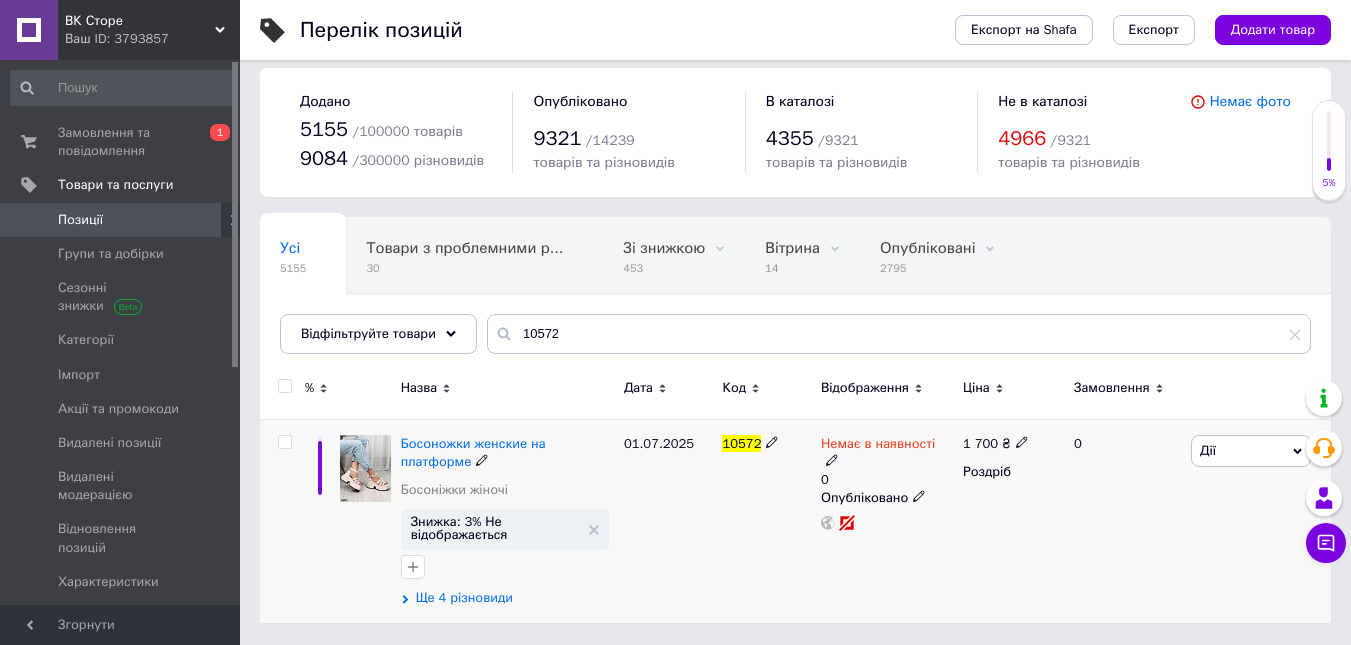 click on "Ще 4 різновиди" at bounding box center (464, 598) 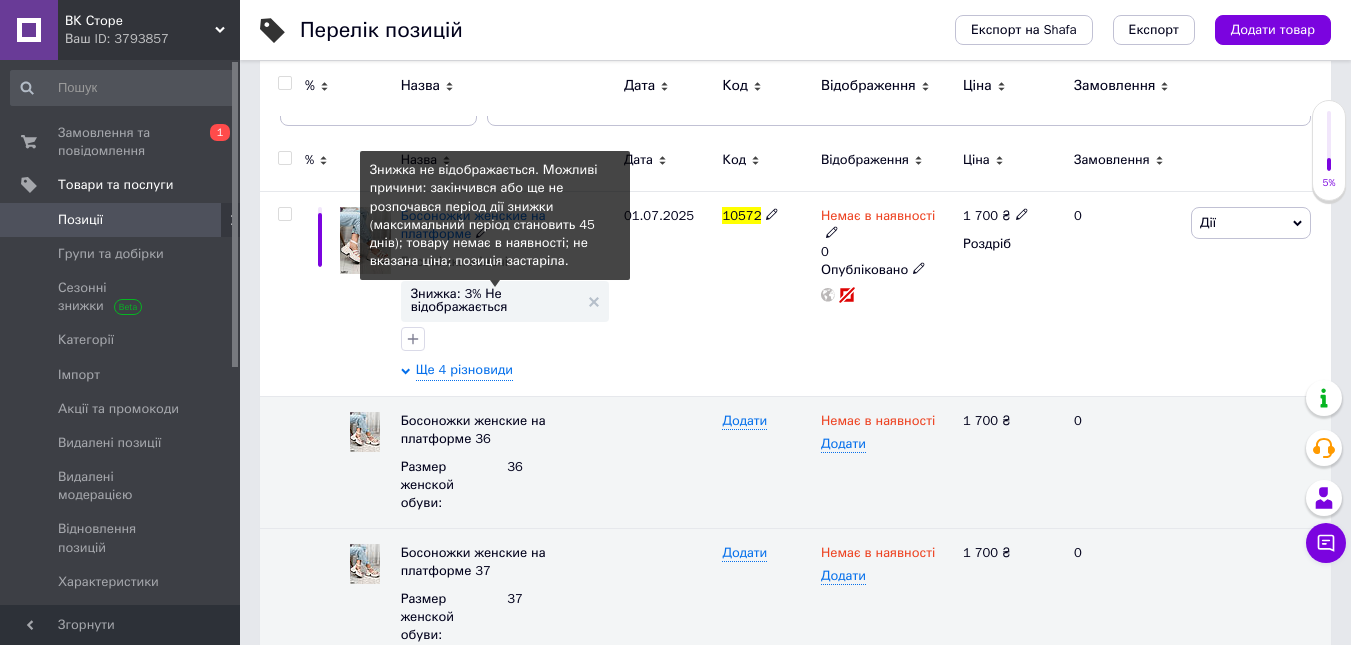scroll, scrollTop: 140, scrollLeft: 0, axis: vertical 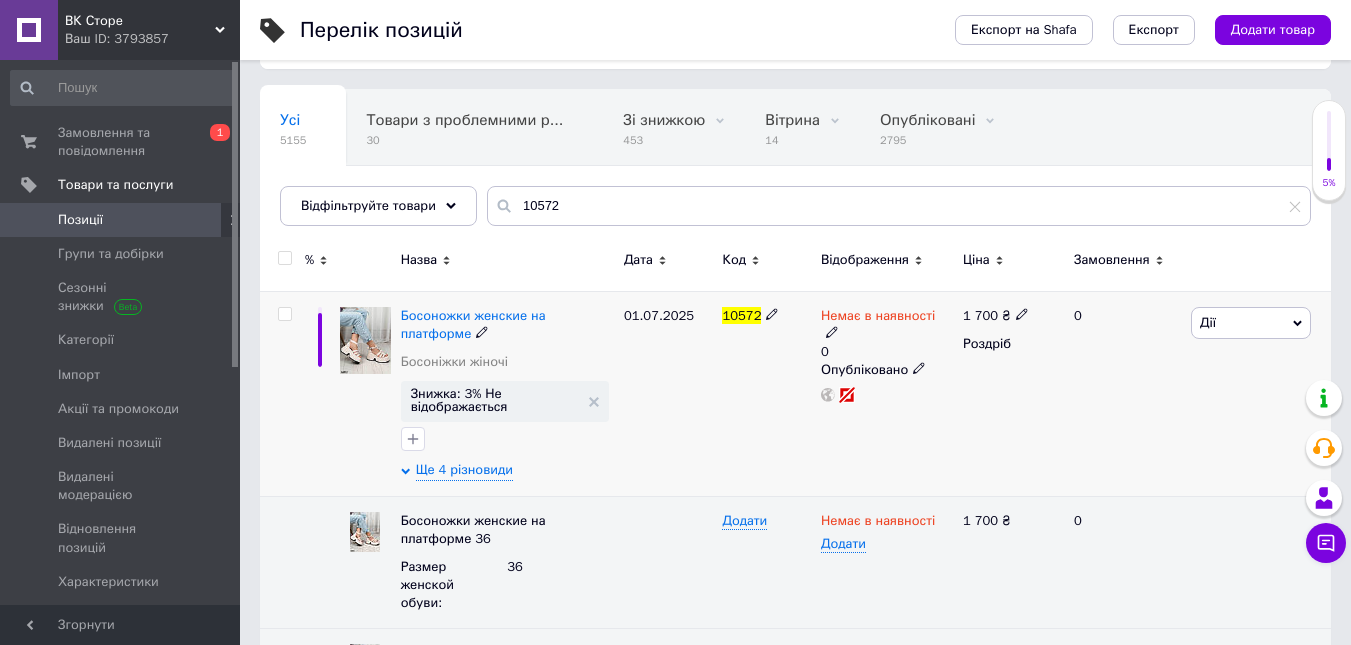click 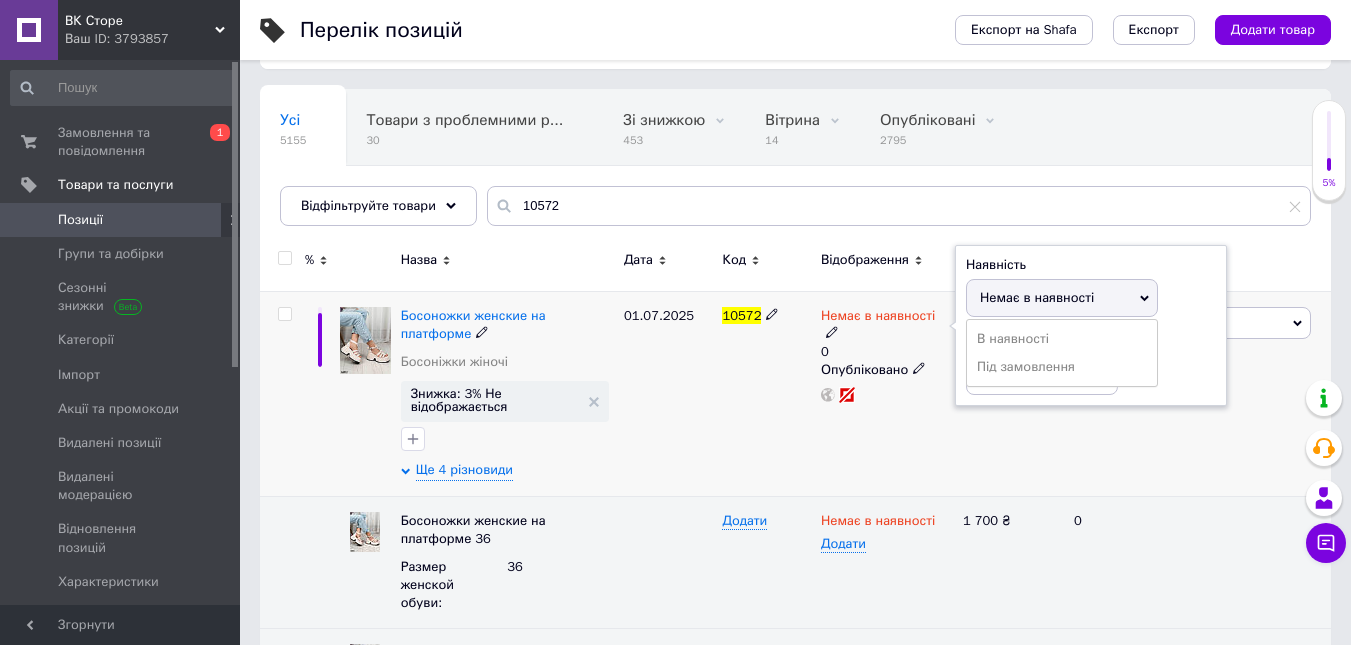drag, startPoint x: 984, startPoint y: 343, endPoint x: 1002, endPoint y: 372, distance: 34.132095 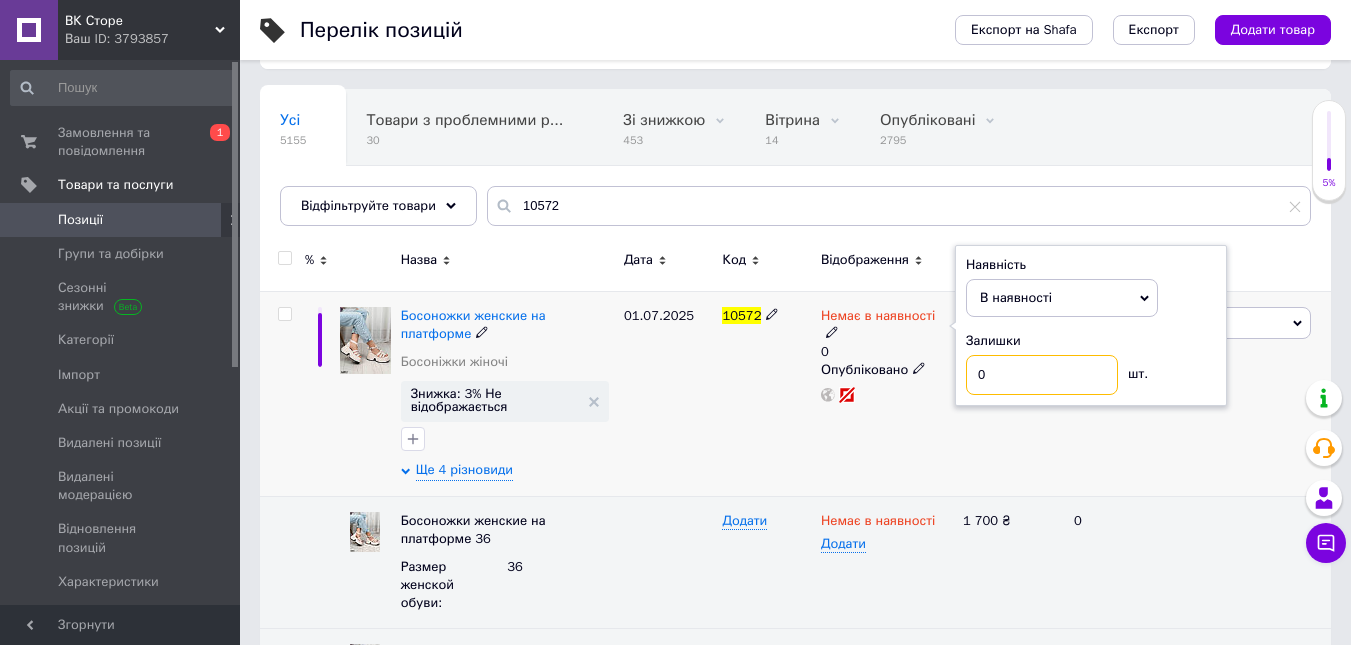 click on "0" at bounding box center (1042, 375) 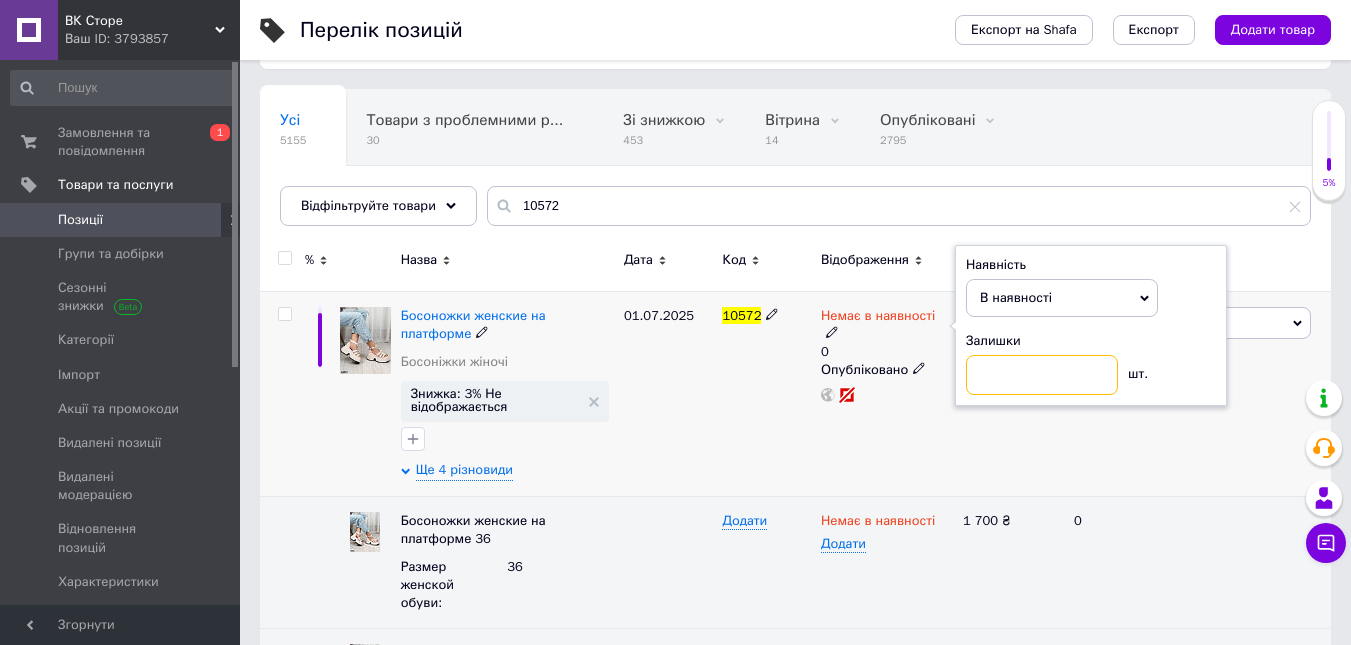 type on "1" 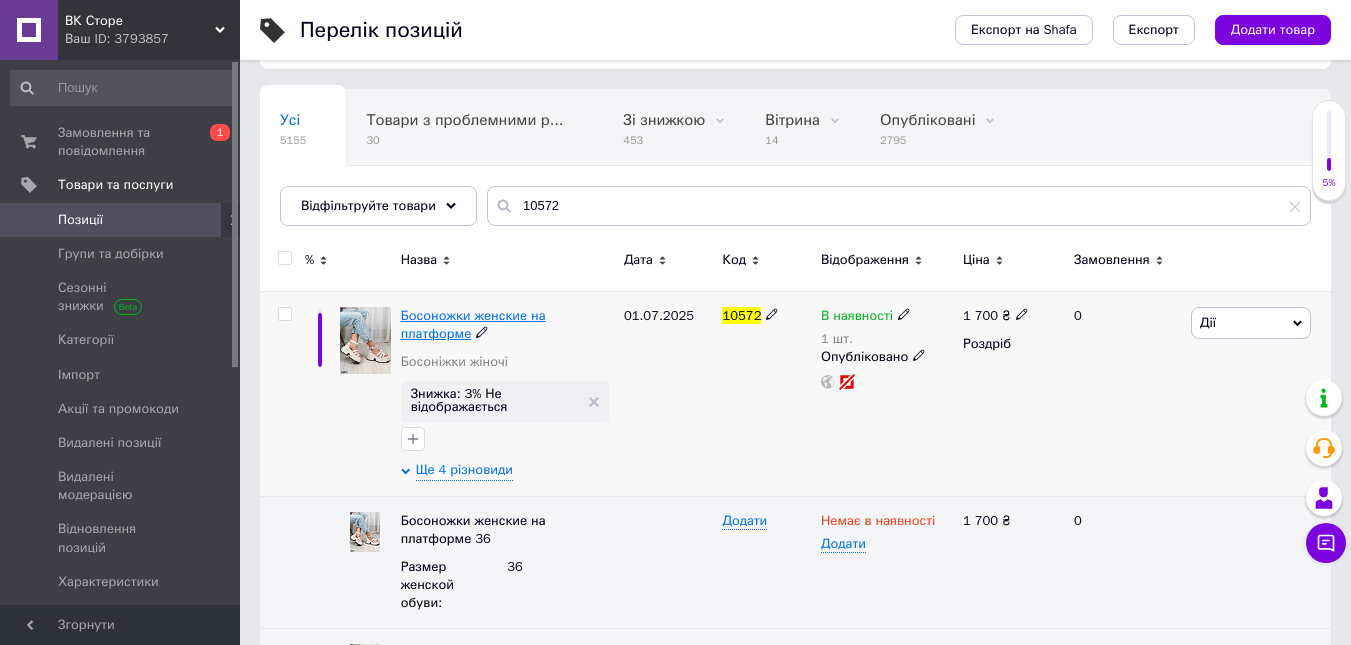 click on "Босоножки женские на платформе" at bounding box center [473, 324] 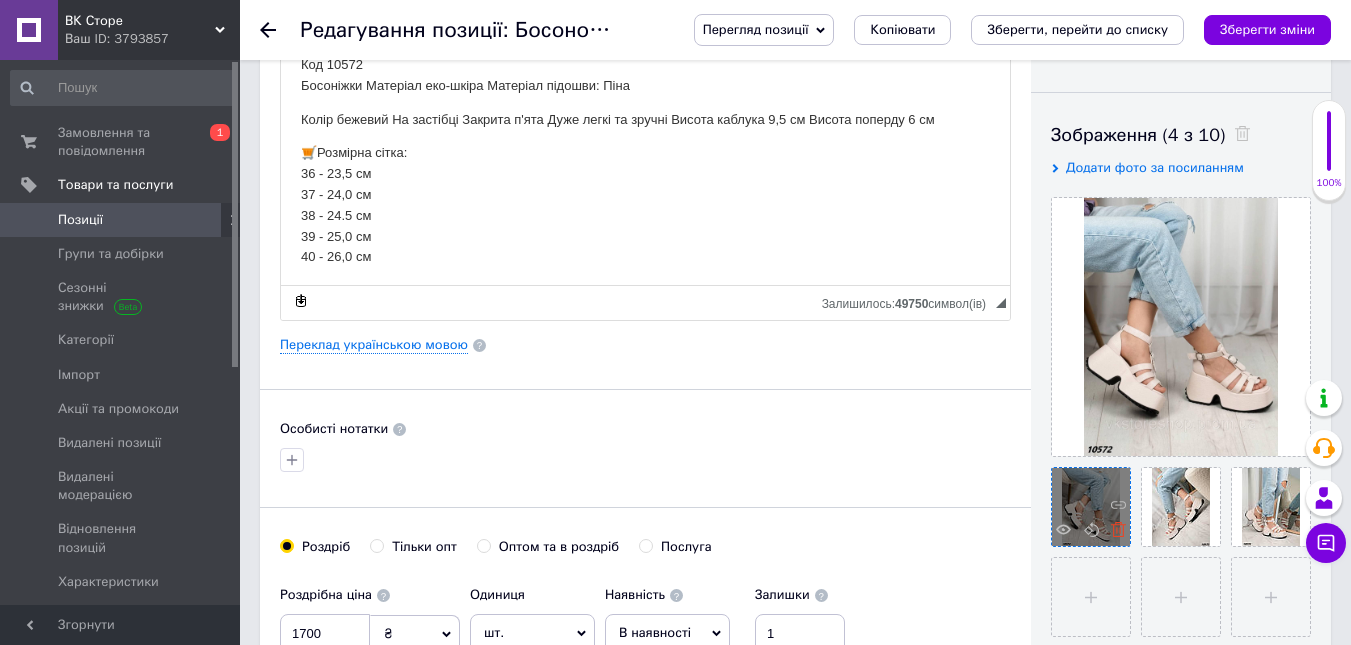 scroll, scrollTop: 400, scrollLeft: 0, axis: vertical 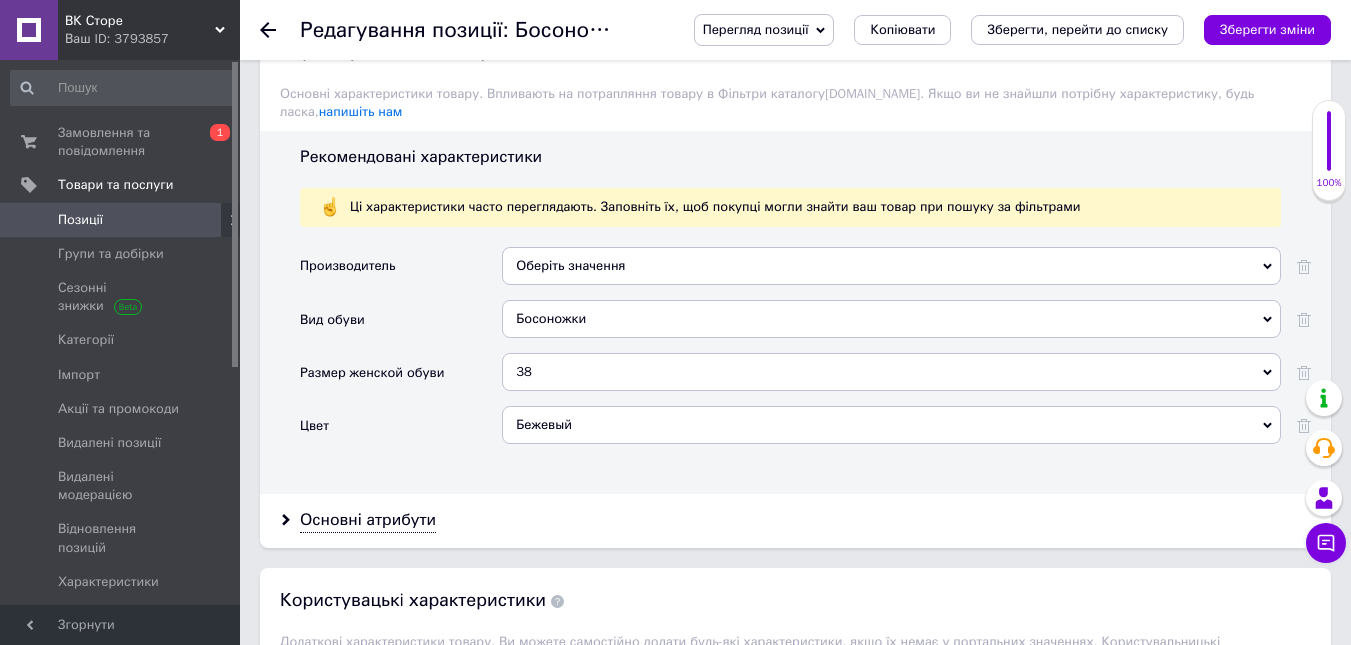 click on "38" at bounding box center (891, 372) 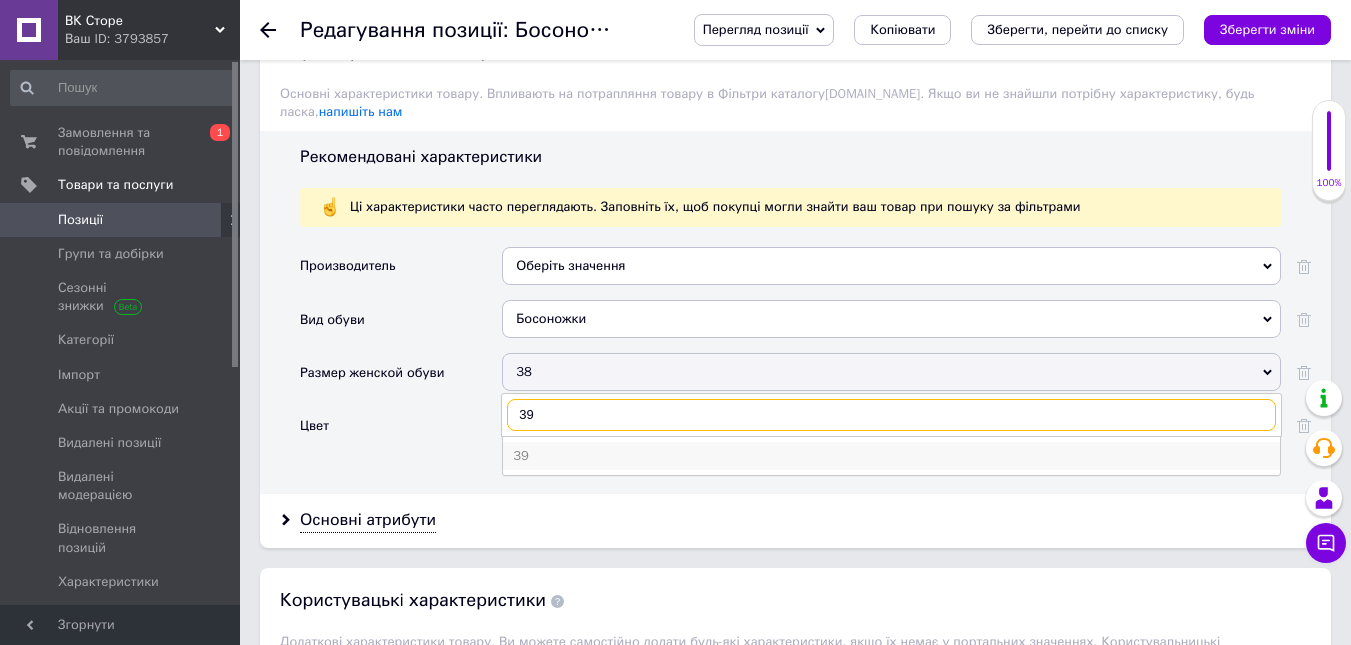 type on "39" 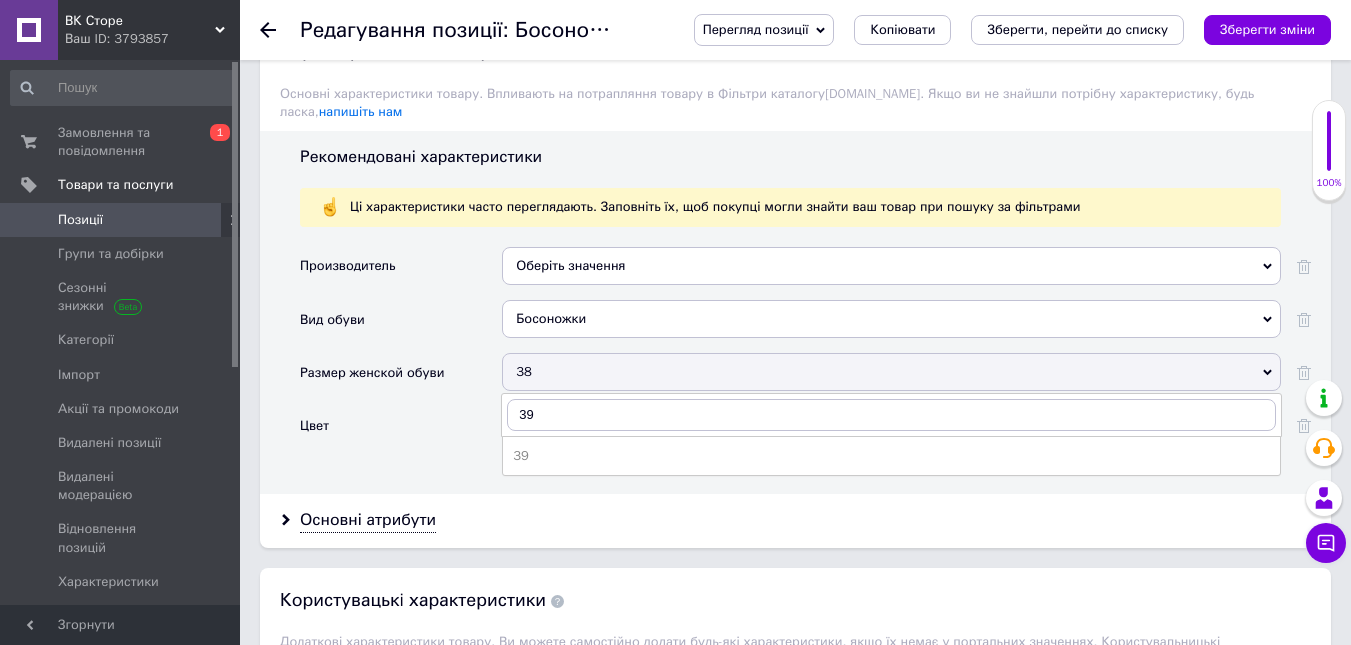 click on "39" at bounding box center [891, 456] 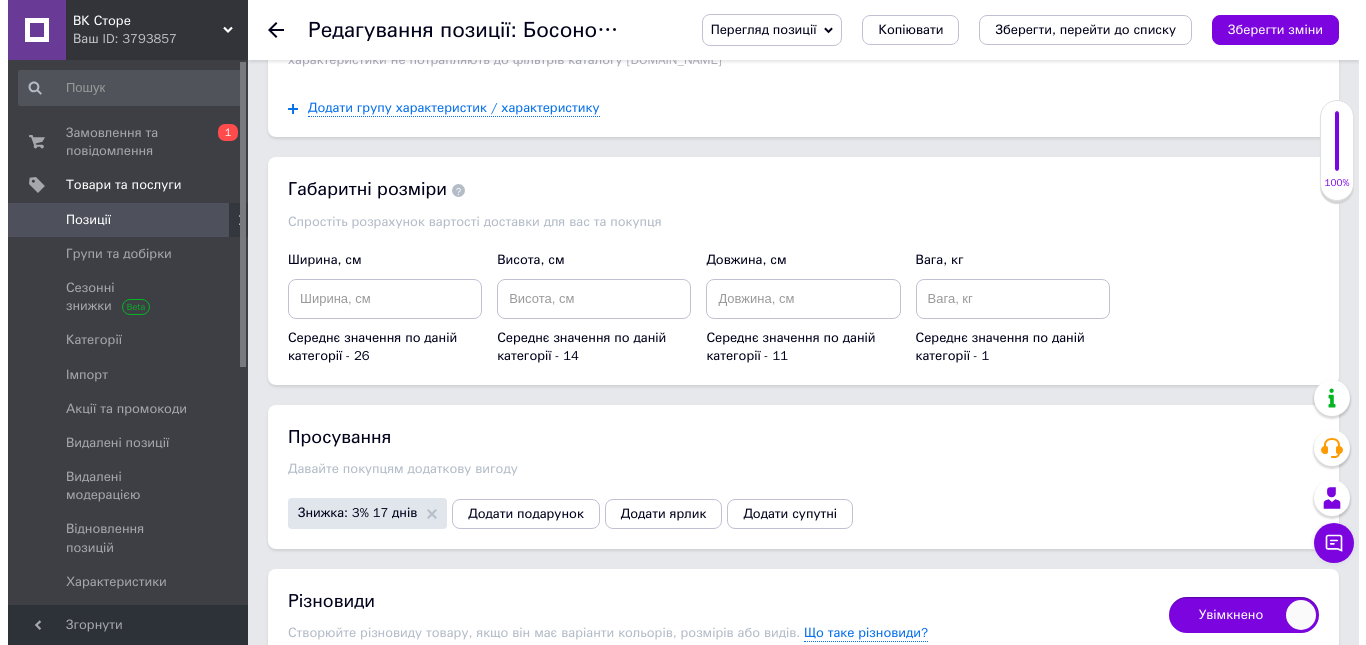 scroll, scrollTop: 2900, scrollLeft: 0, axis: vertical 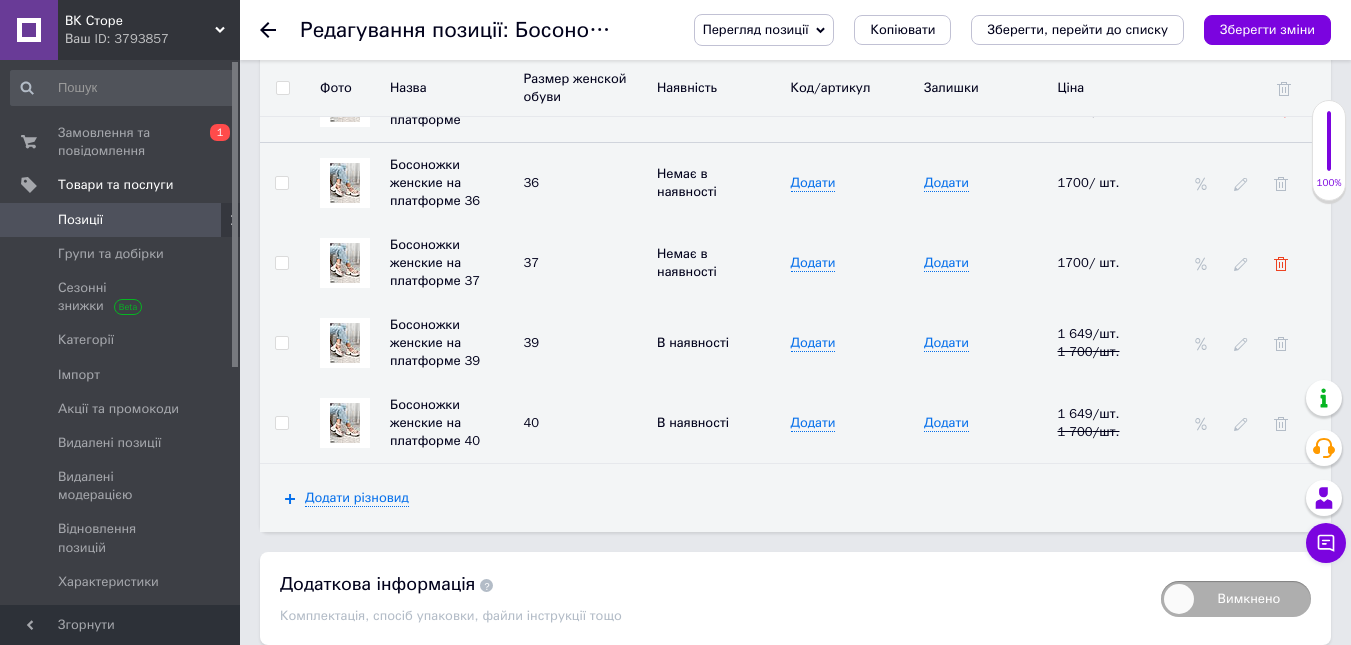 click at bounding box center [1281, 263] 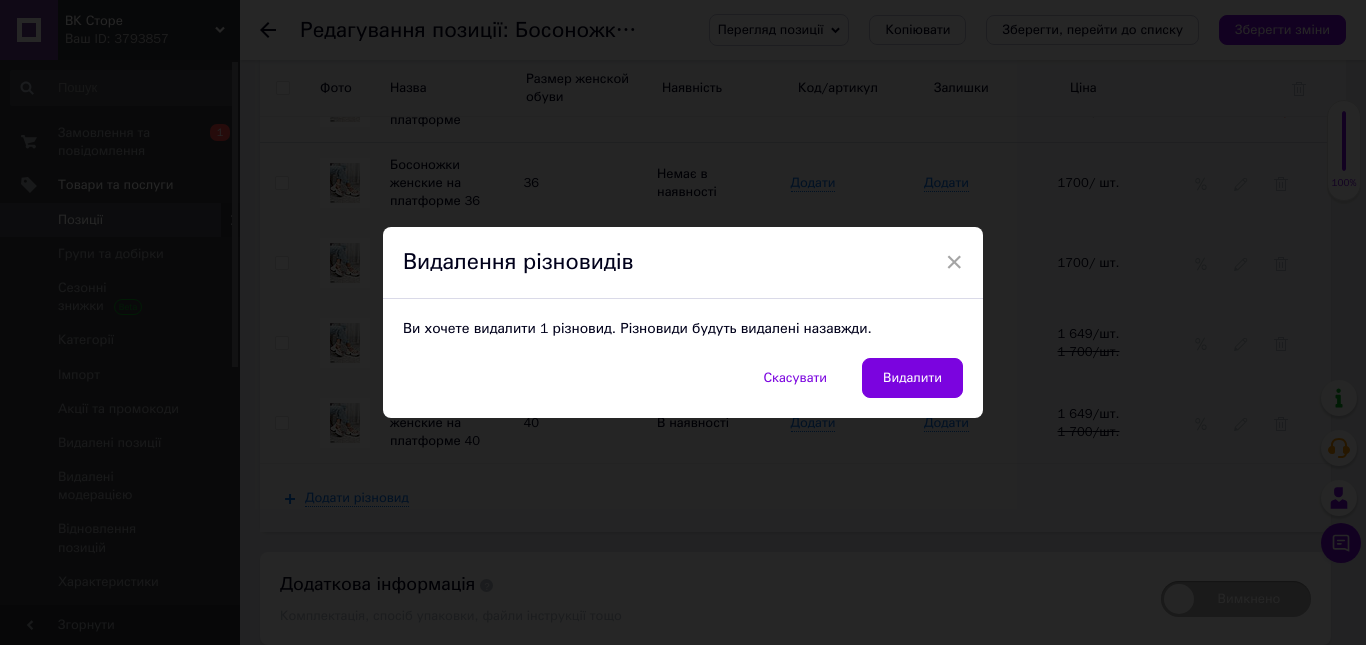 click on "Видалити" at bounding box center [912, 378] 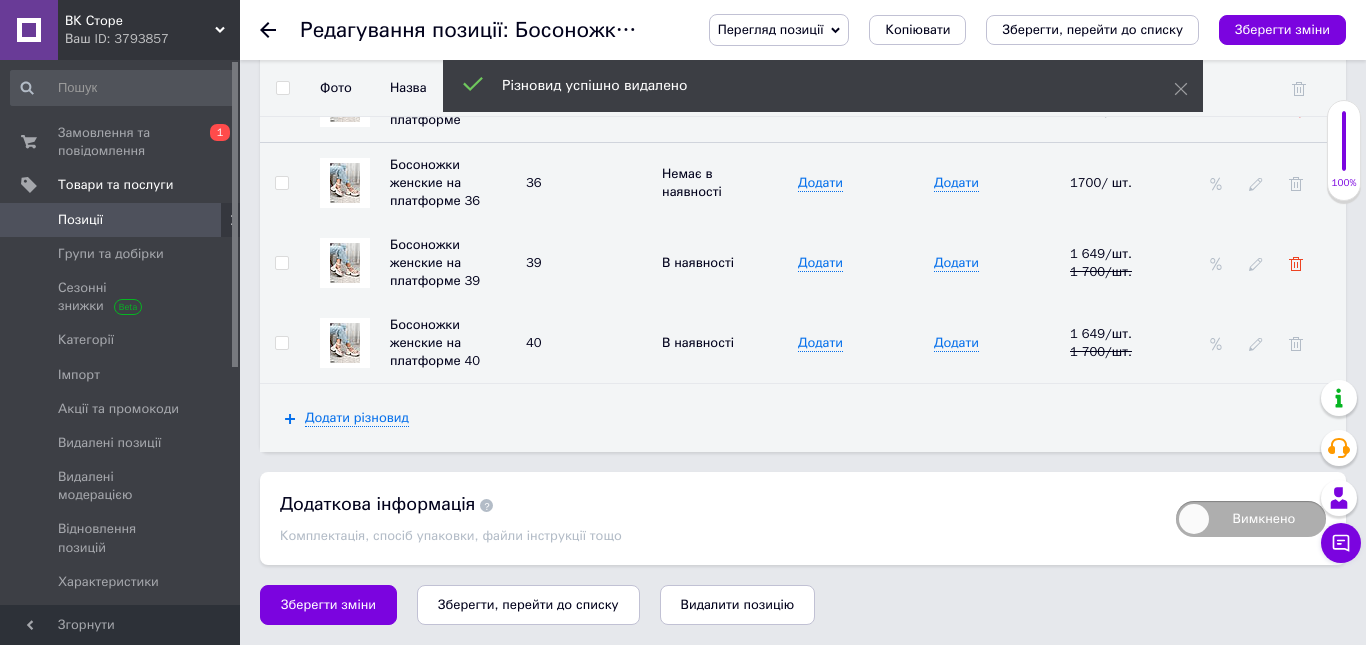 scroll, scrollTop: 2899, scrollLeft: 0, axis: vertical 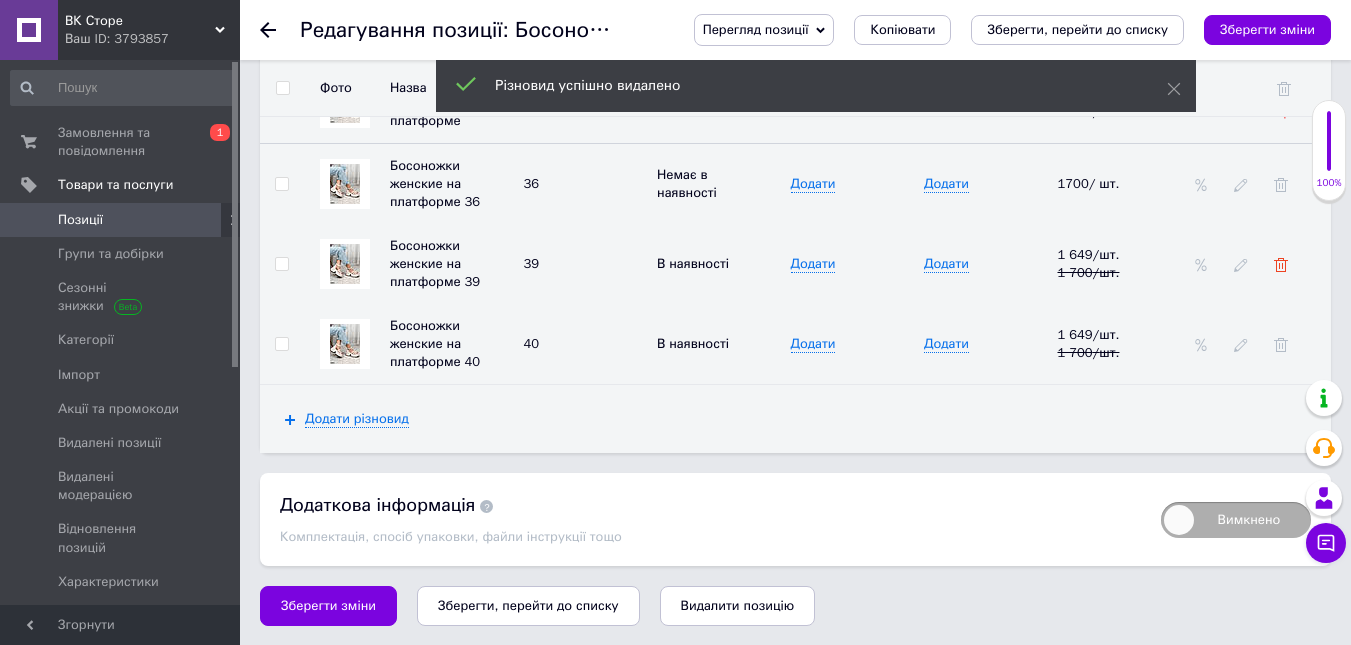 click 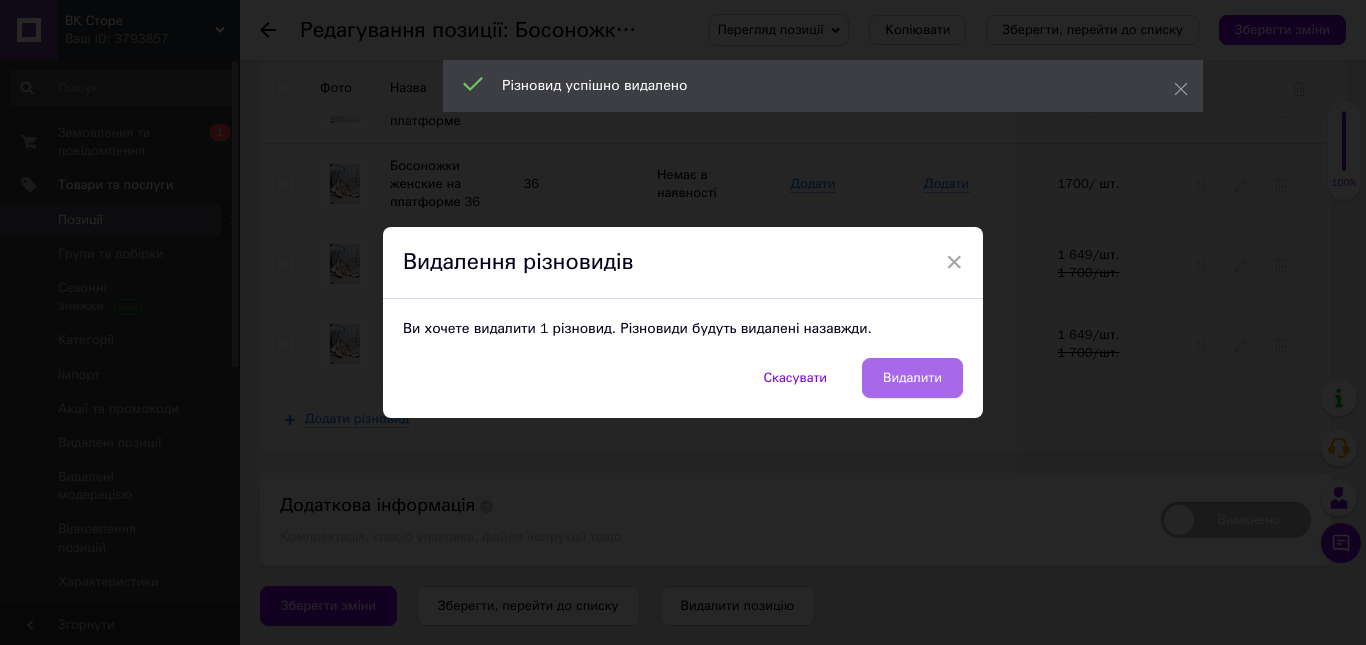 click on "Видалити" at bounding box center (912, 378) 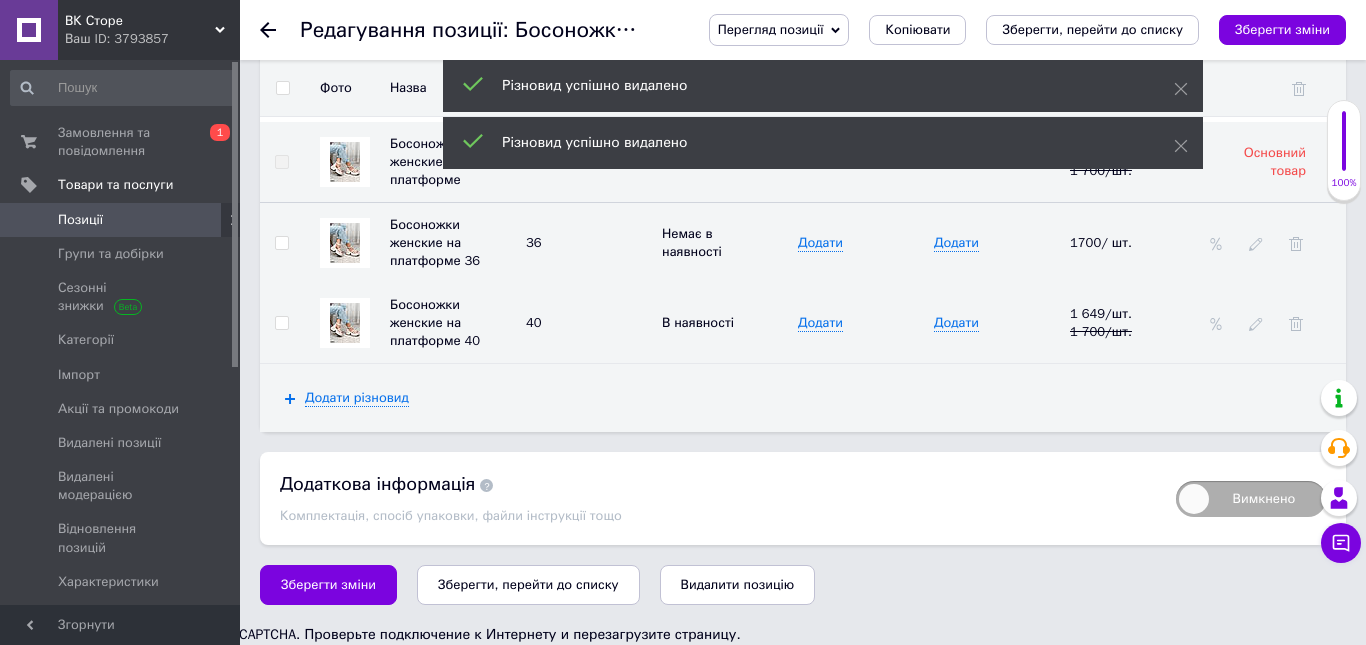 scroll, scrollTop: 2819, scrollLeft: 0, axis: vertical 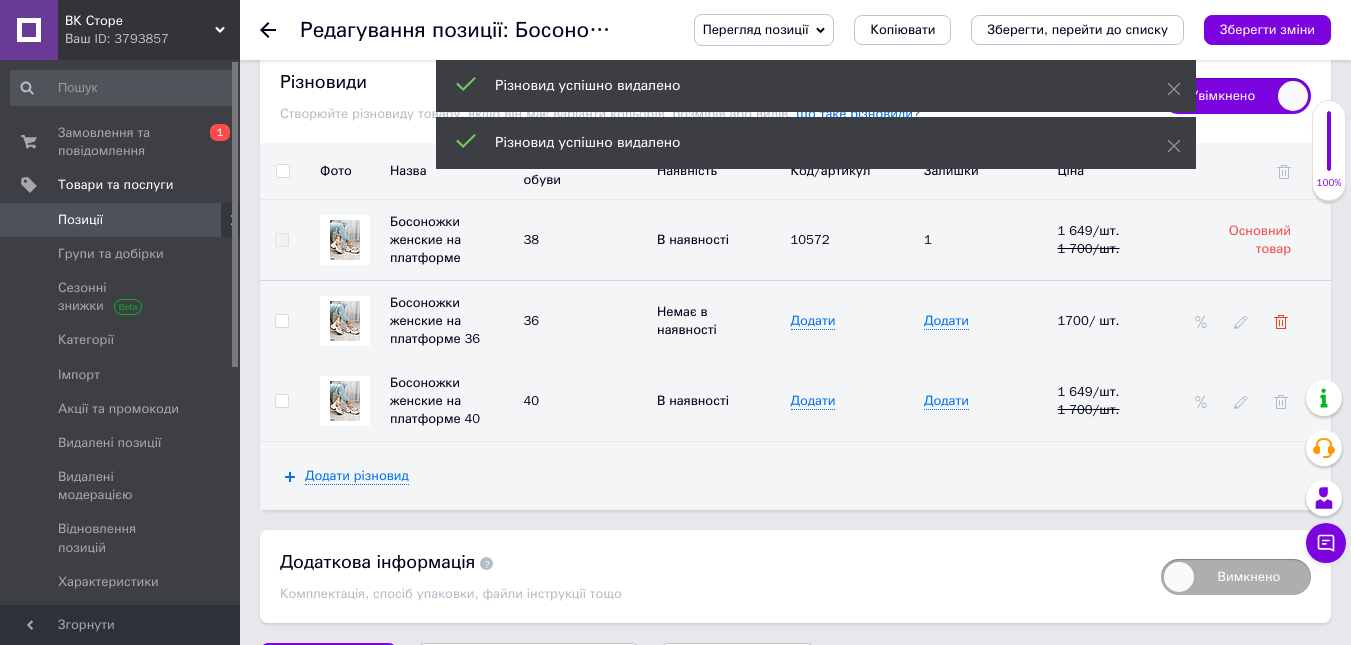 click 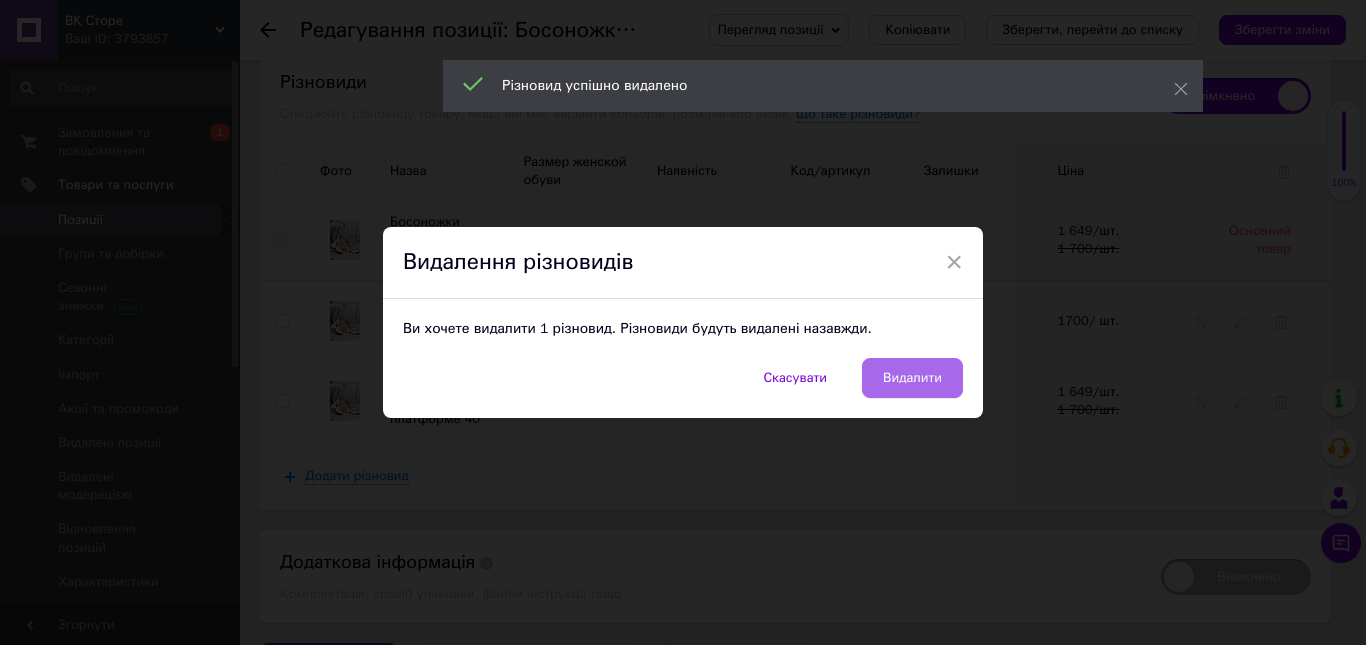 click on "Видалити" at bounding box center (912, 378) 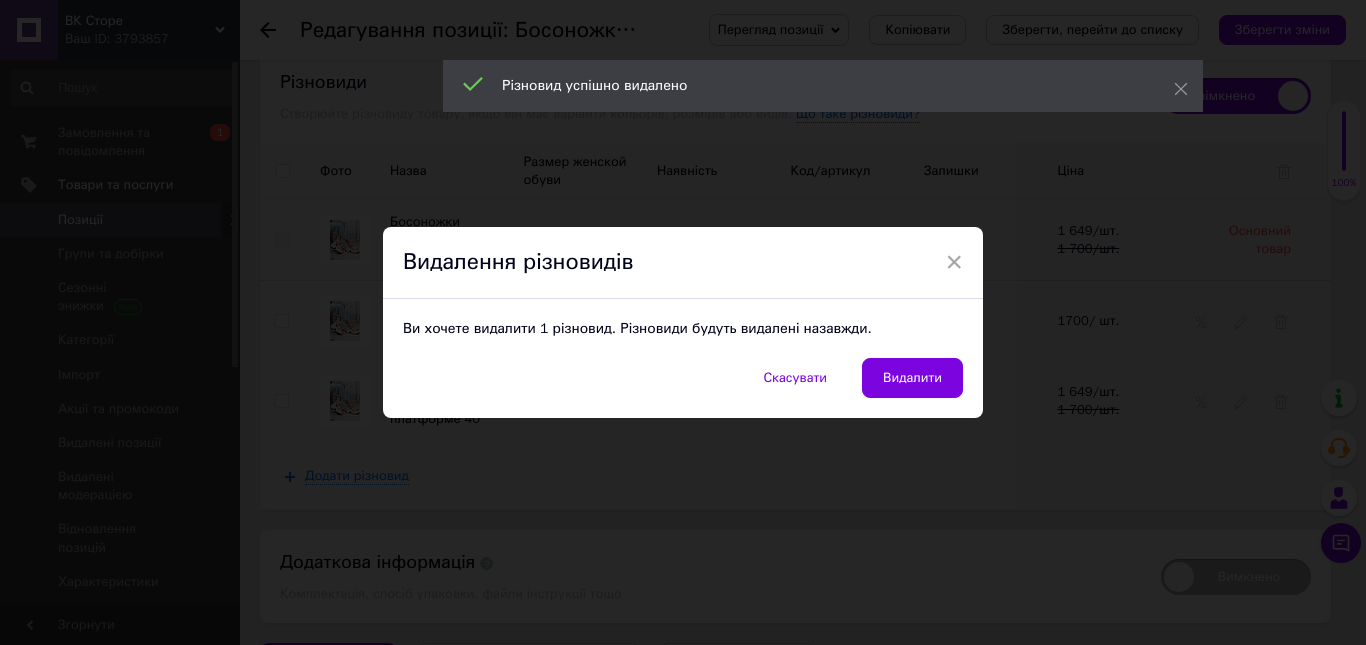 scroll, scrollTop: 2794, scrollLeft: 0, axis: vertical 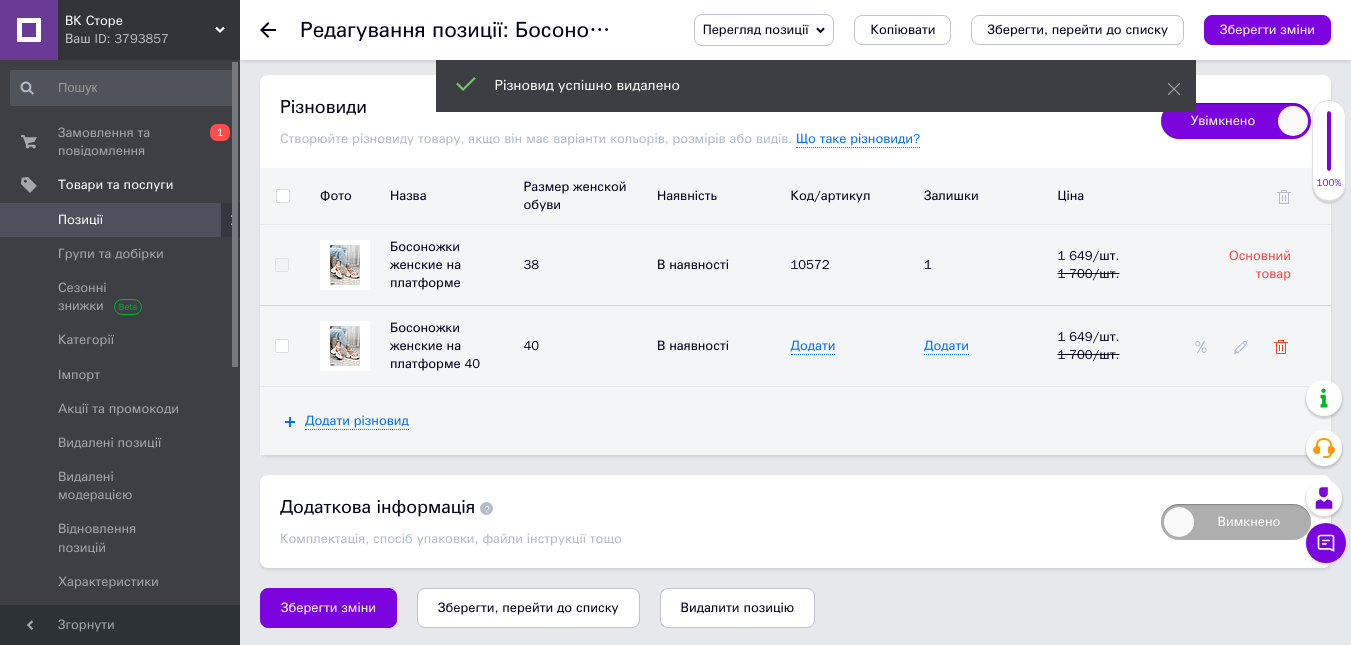 click 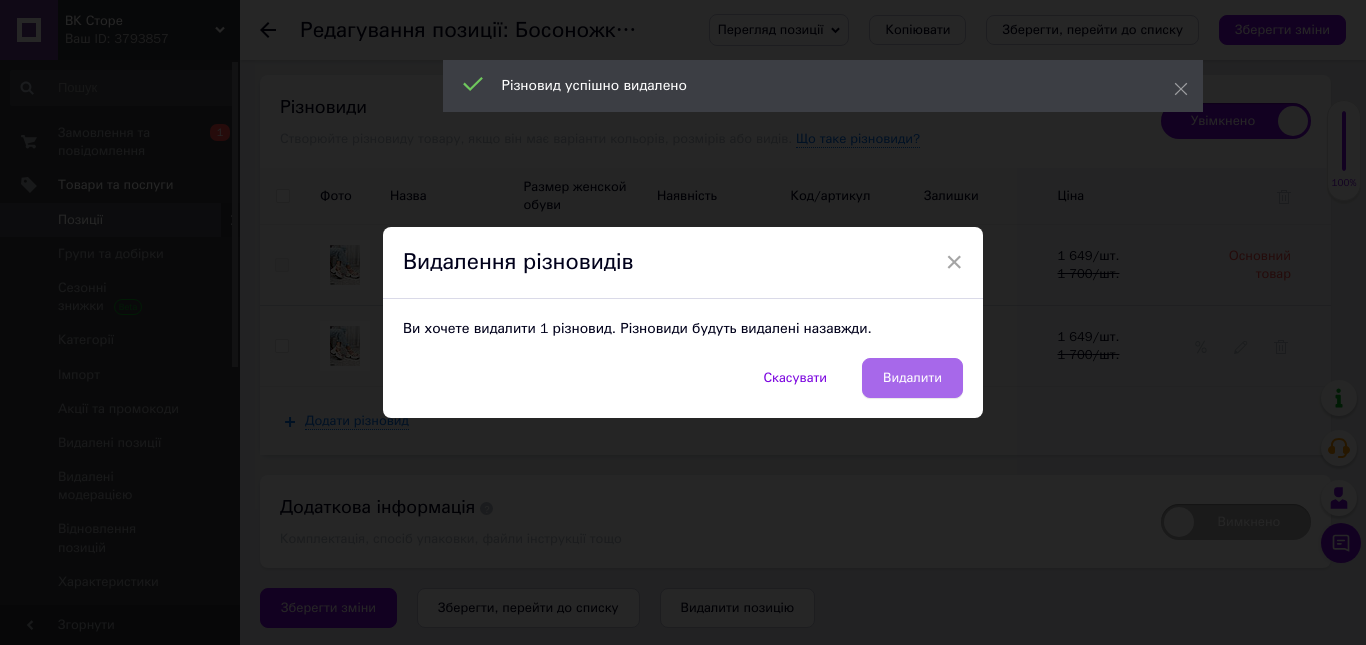 click on "Видалити" at bounding box center [912, 378] 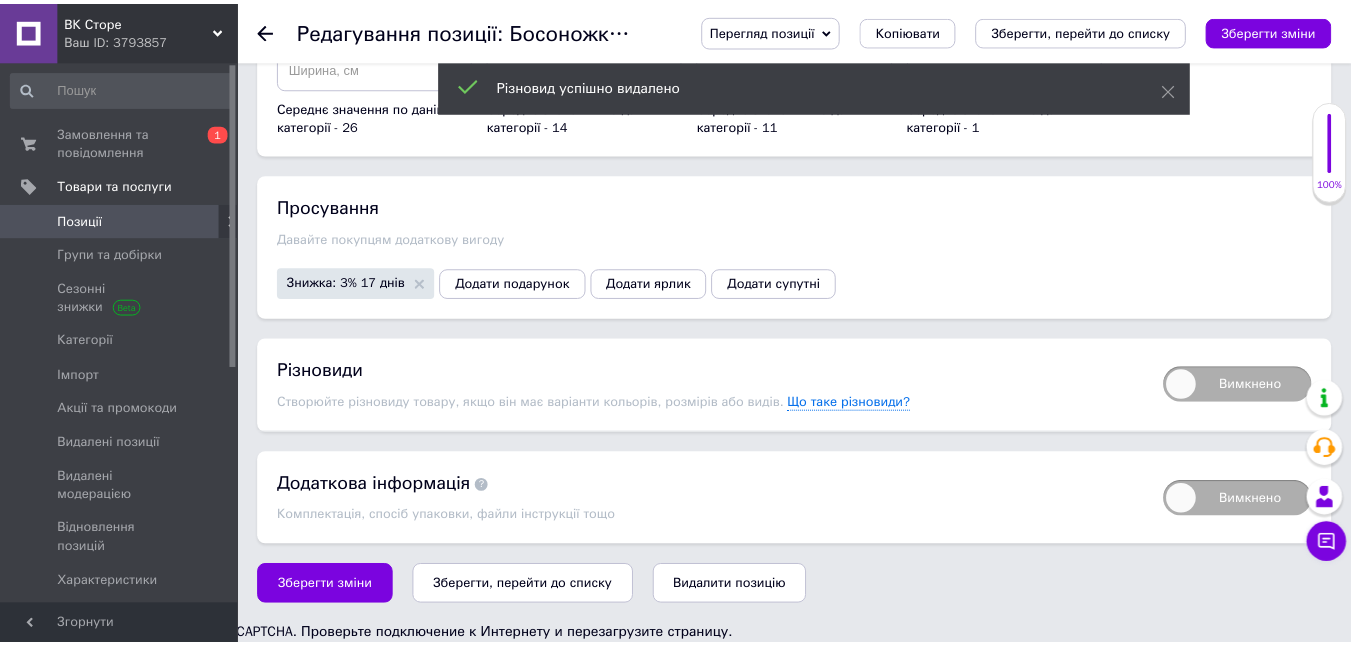scroll, scrollTop: 2510, scrollLeft: 0, axis: vertical 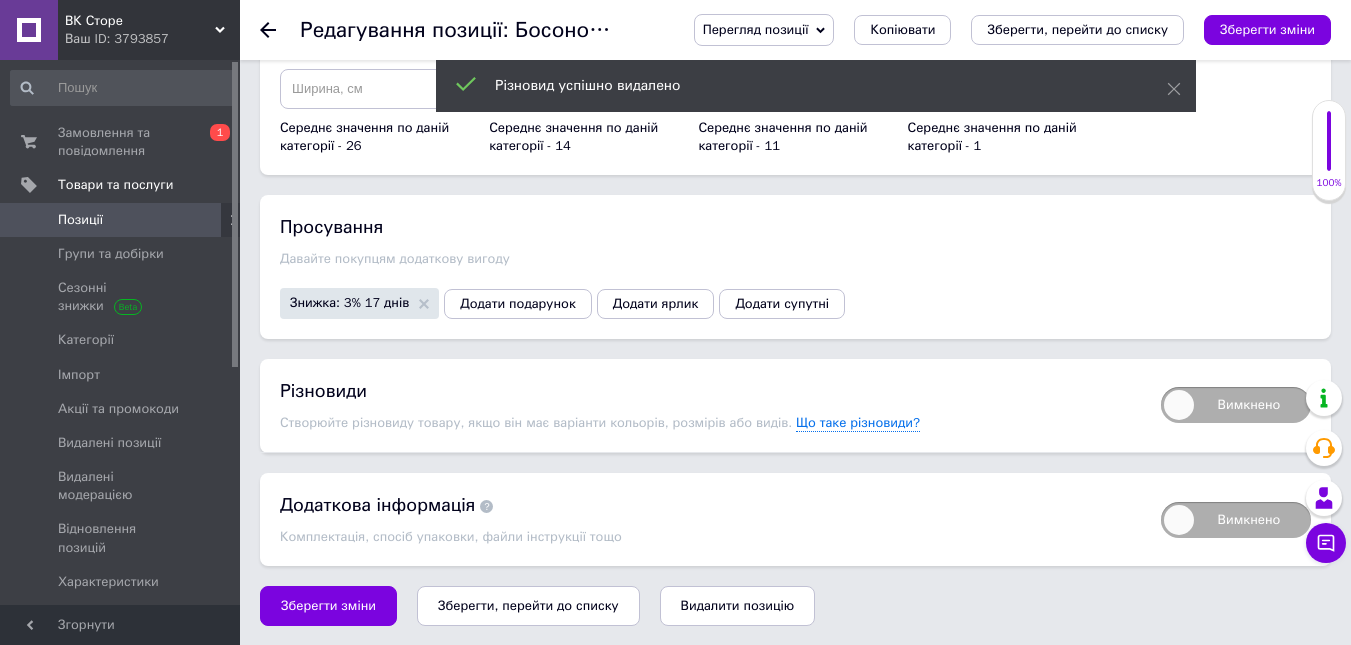 click on "Перегляд позиції Зберегти та переглянути на сайті Зберегти та переглянути на маркетплейсі Копіювати Зберегти, перейти до списку Зберегти зміни" at bounding box center (1002, 30) 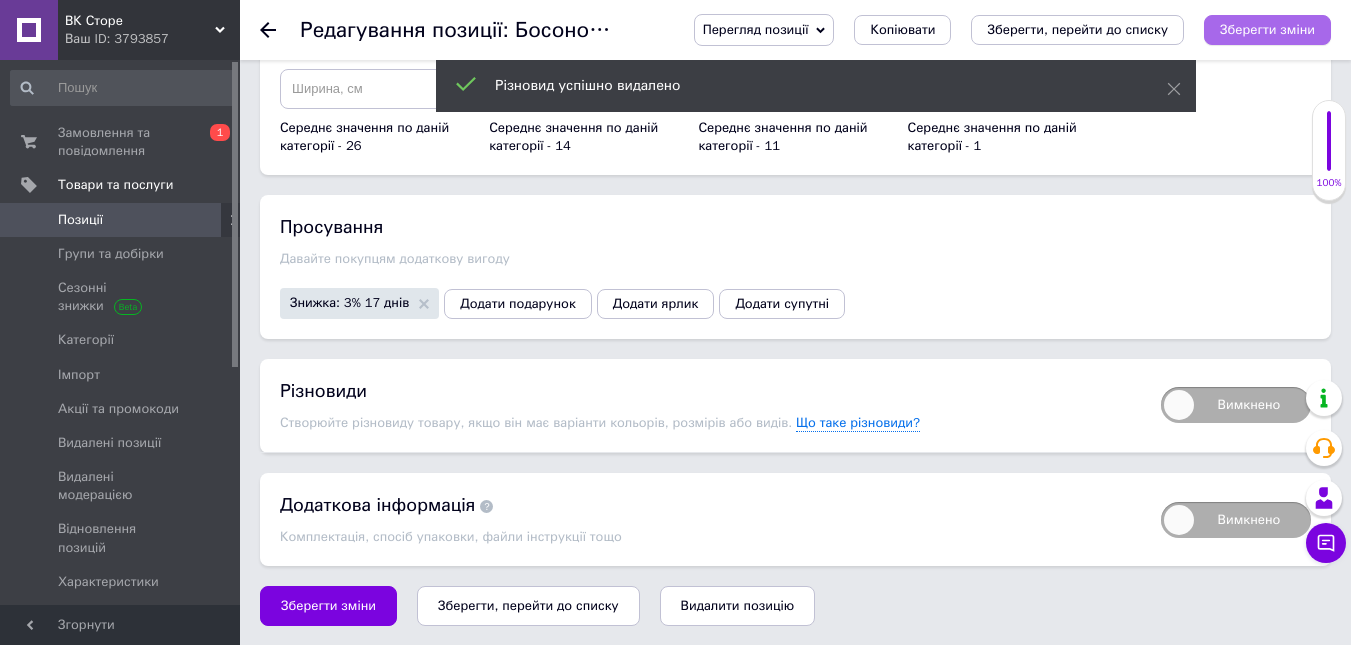 click on "Зберегти зміни" at bounding box center (1267, 29) 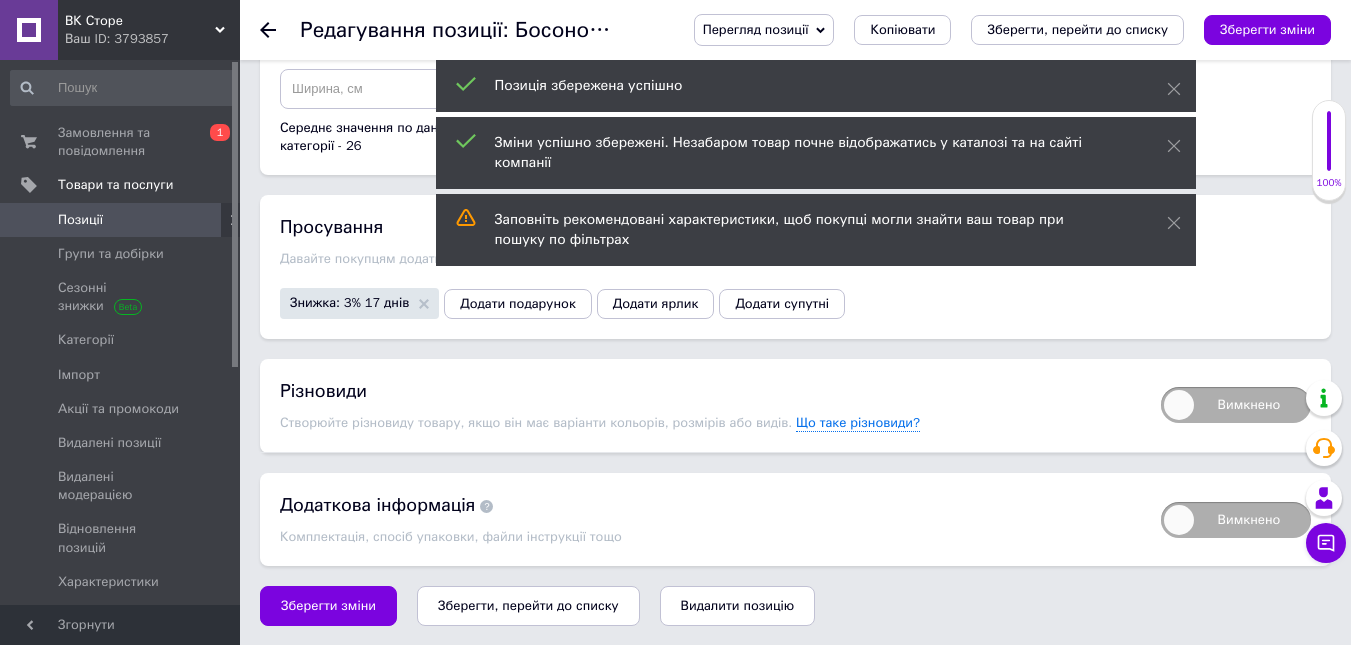 click on "Вимкнено" at bounding box center (1236, 405) 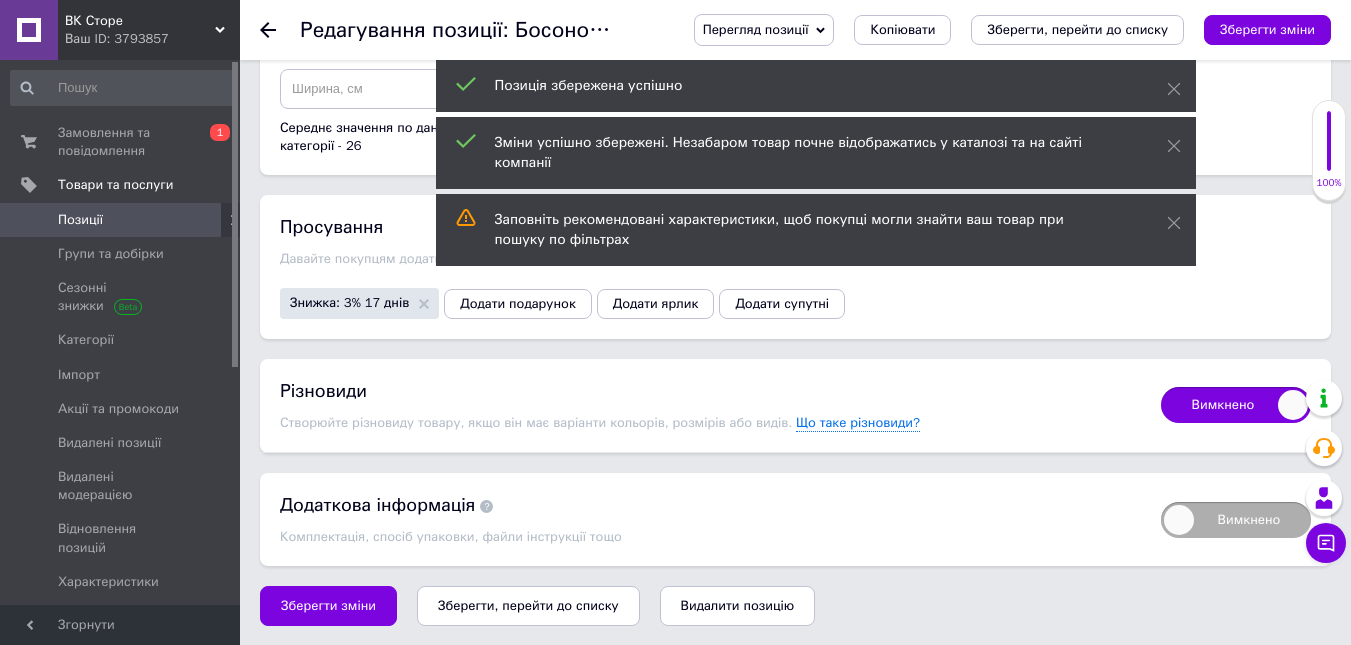 checkbox on "true" 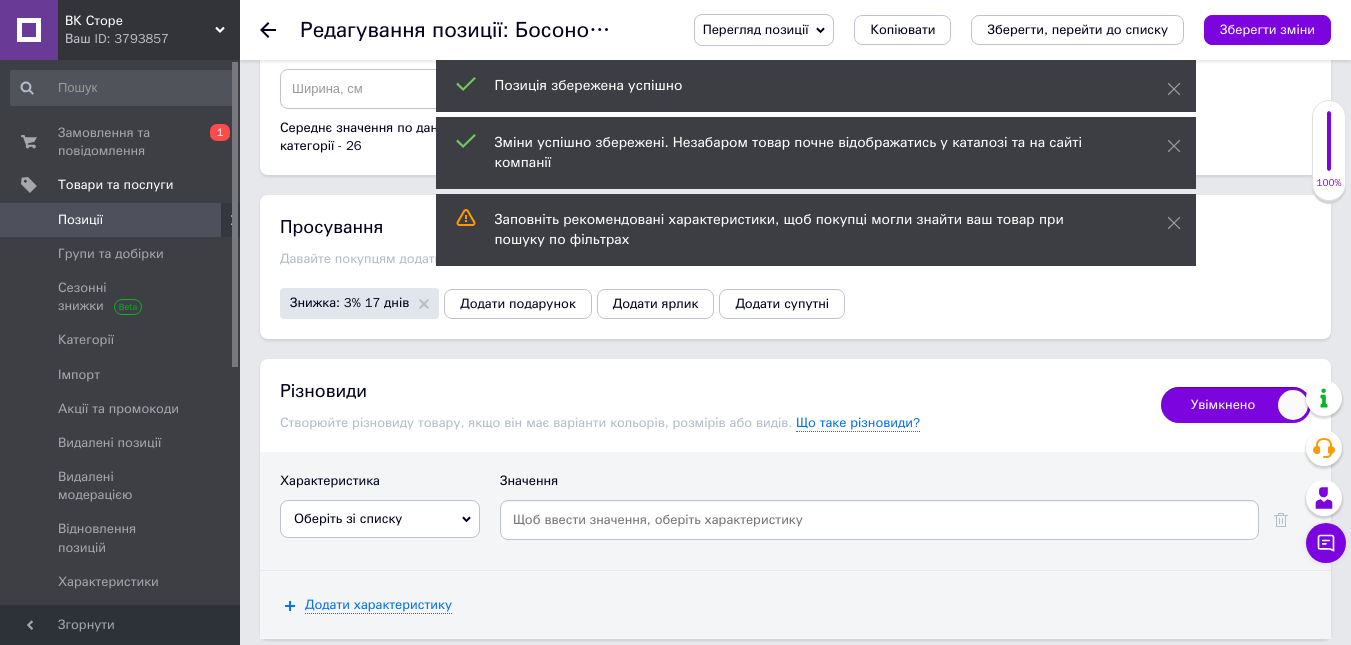 click on "Оберіть зі списку" at bounding box center (380, 519) 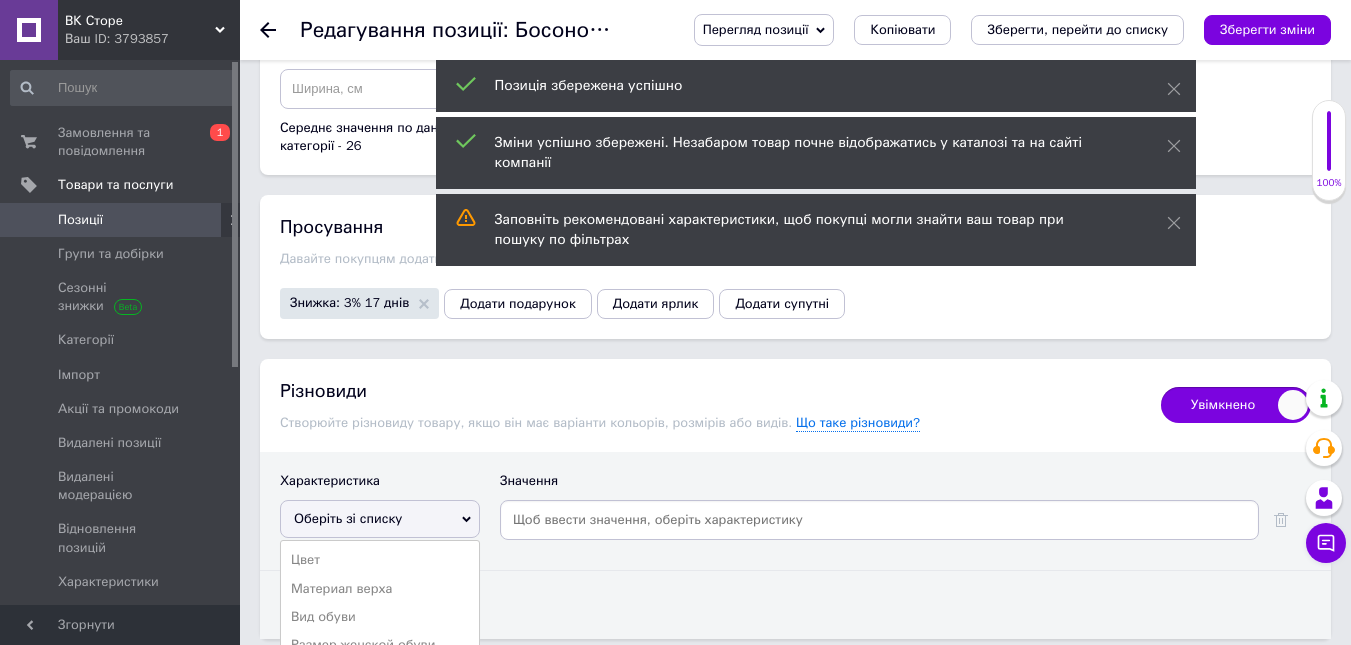 scroll, scrollTop: 2697, scrollLeft: 0, axis: vertical 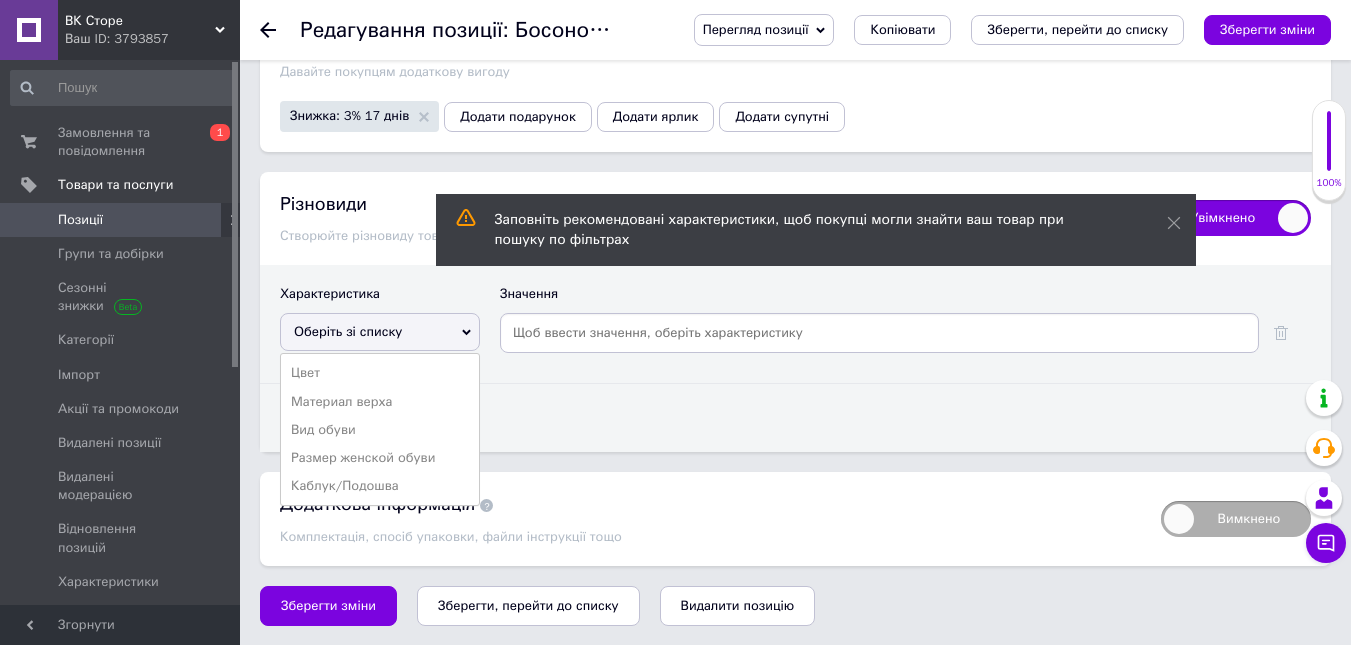 drag, startPoint x: 406, startPoint y: 440, endPoint x: 416, endPoint y: 430, distance: 14.142136 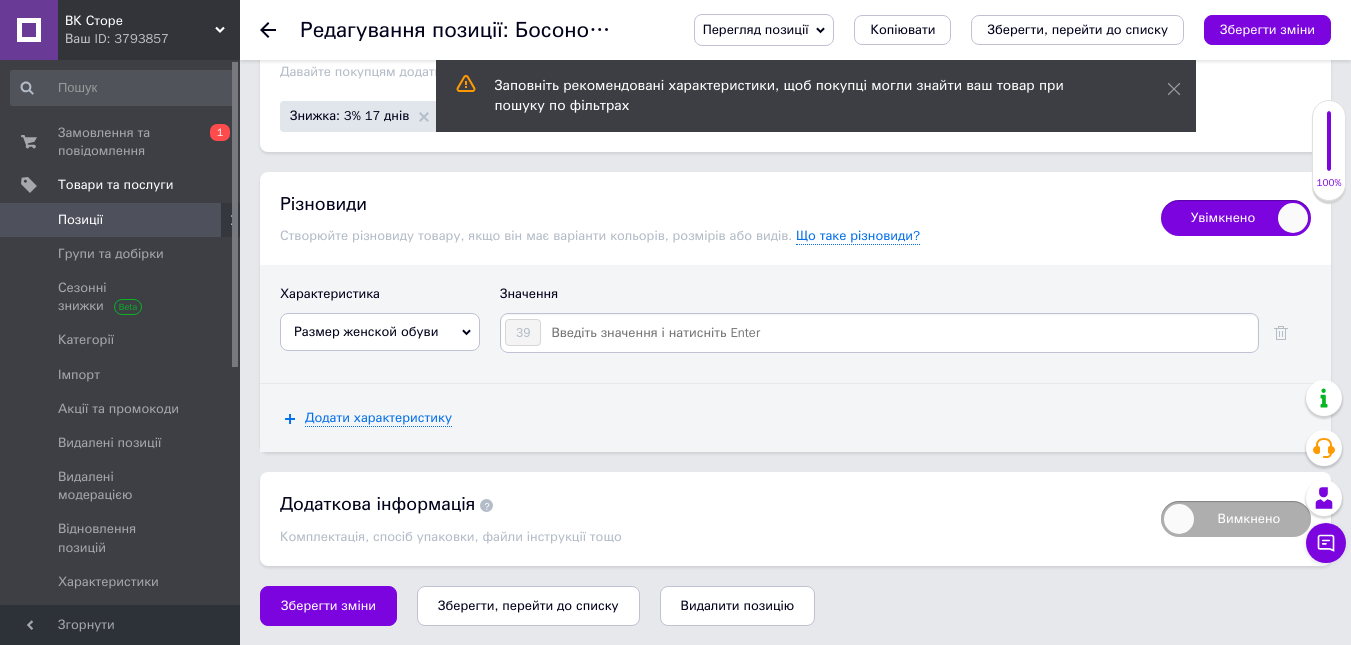 drag, startPoint x: 604, startPoint y: 285, endPoint x: 607, endPoint y: 299, distance: 14.3178215 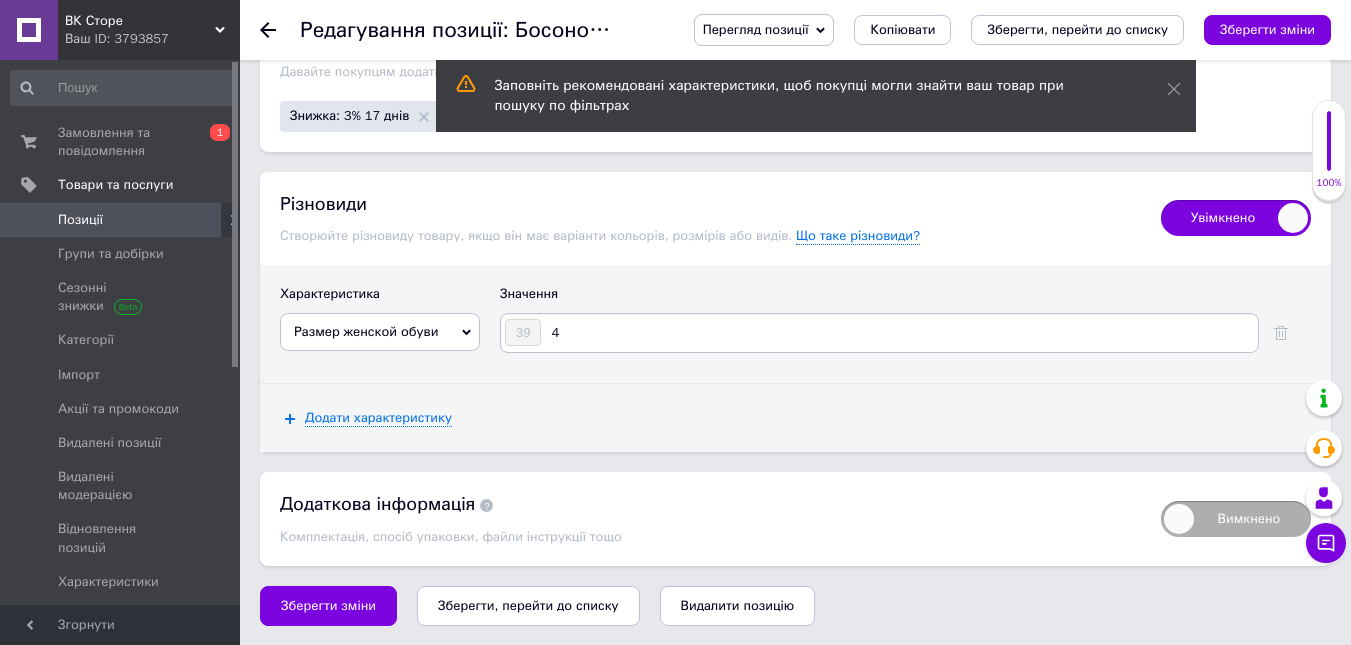 type on "40" 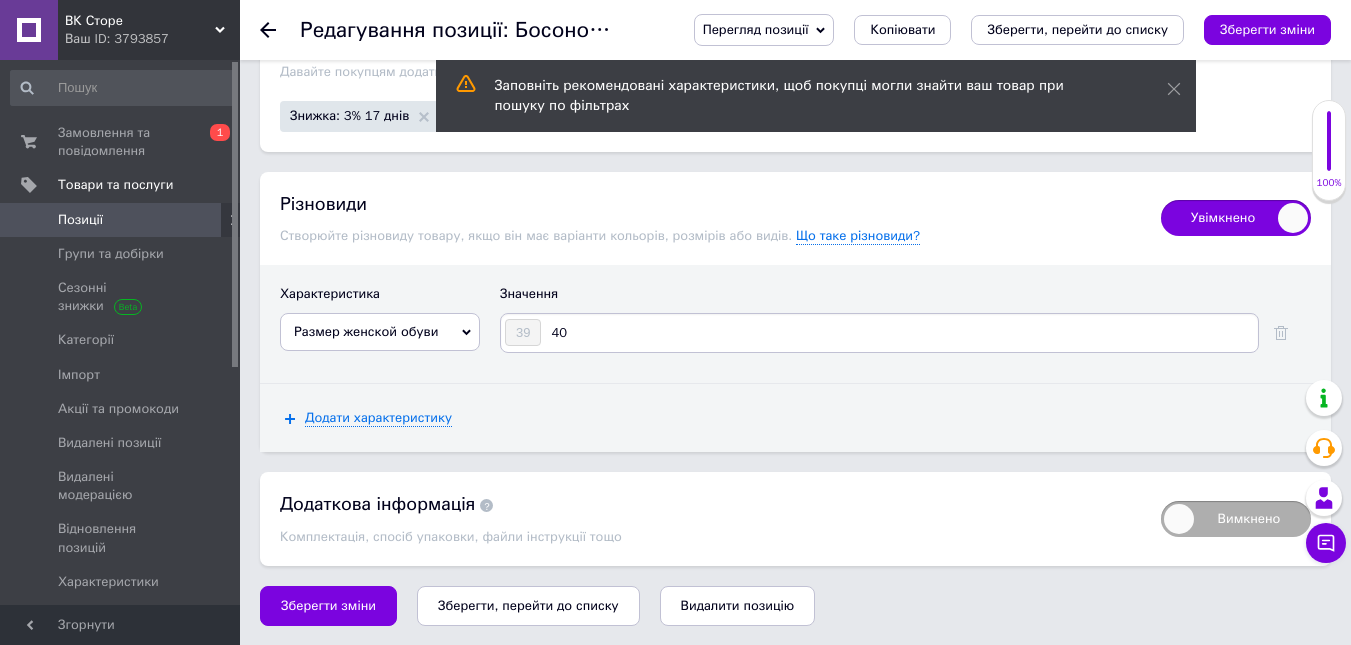 type 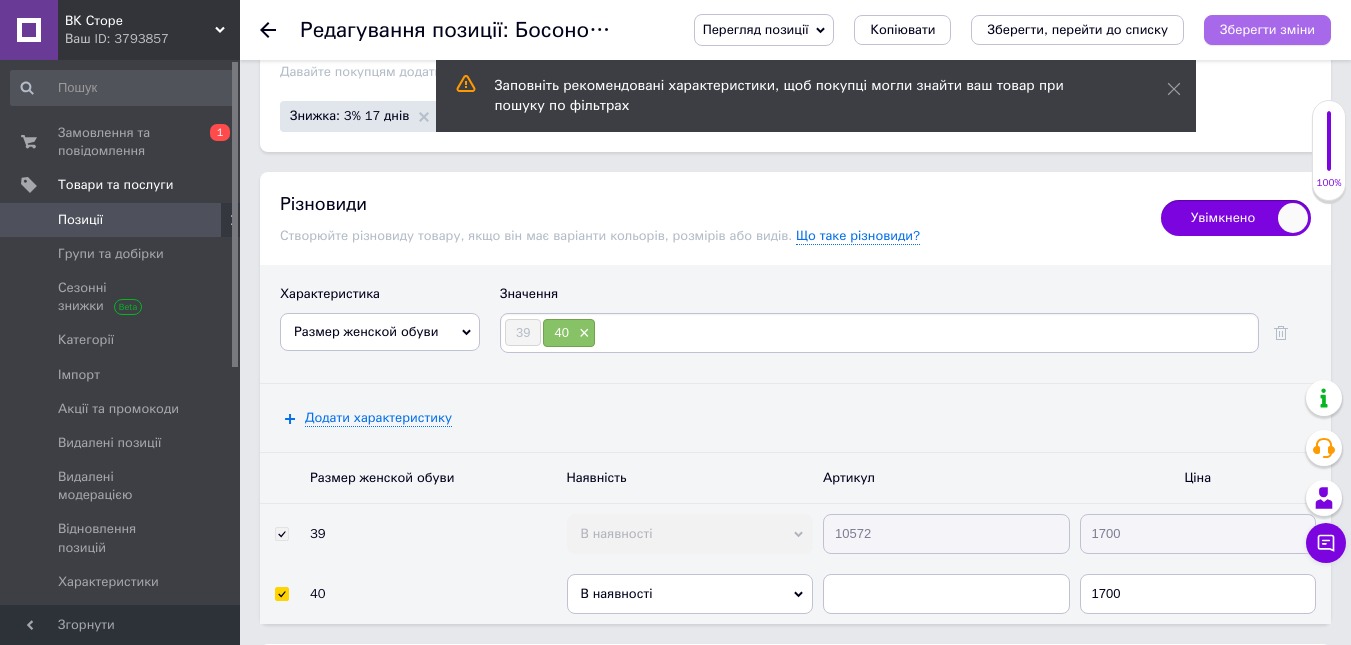 click on "Зберегти зміни" at bounding box center (1267, 30) 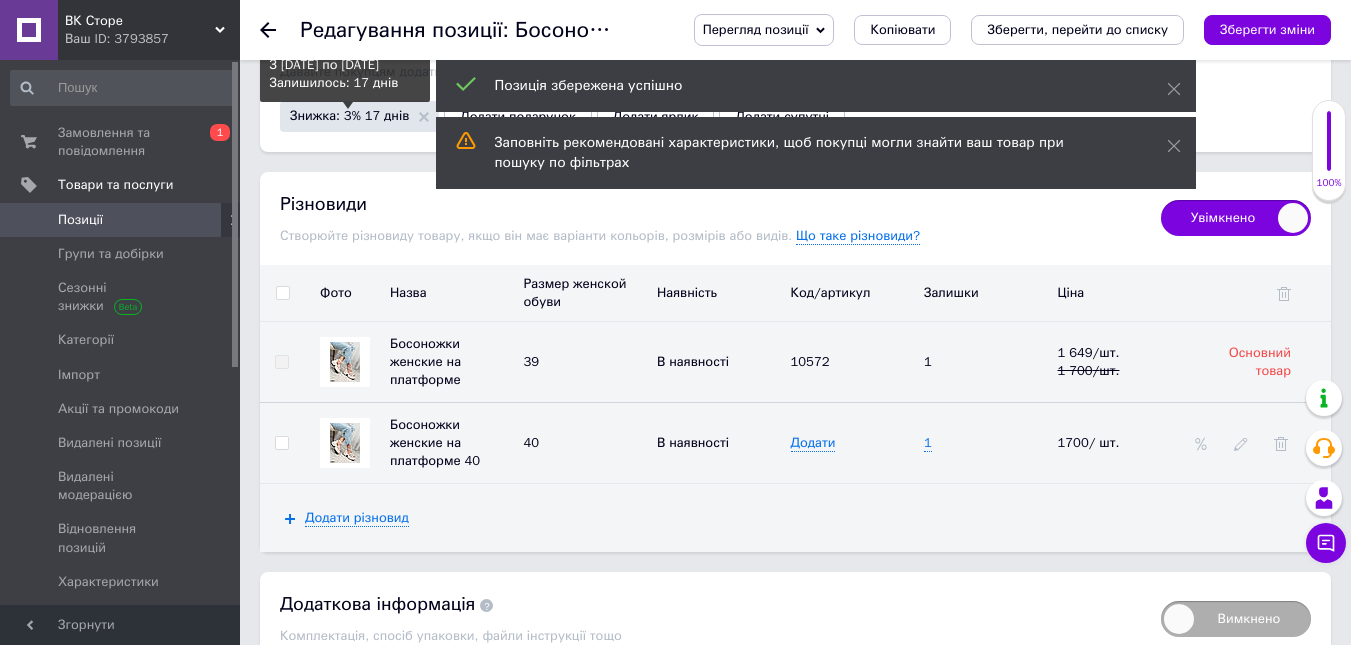 click on "Знижка: 3% 17 днів" at bounding box center [349, 115] 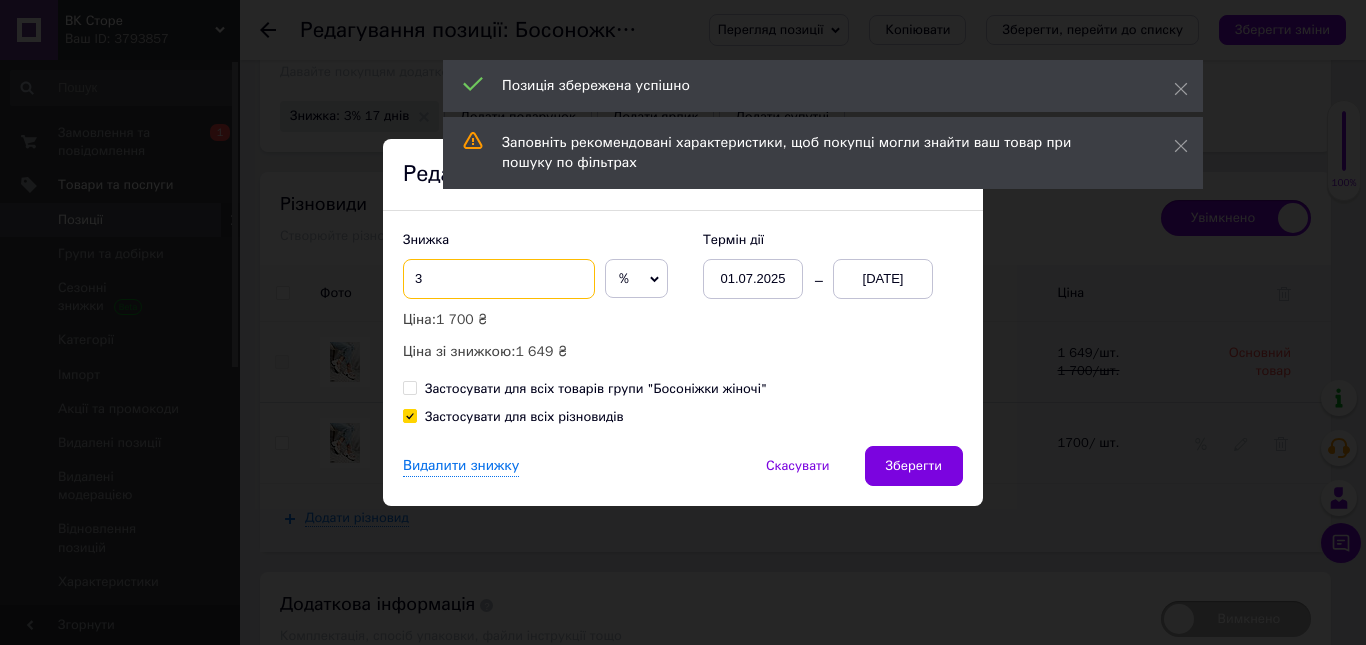 click on "3" at bounding box center [499, 279] 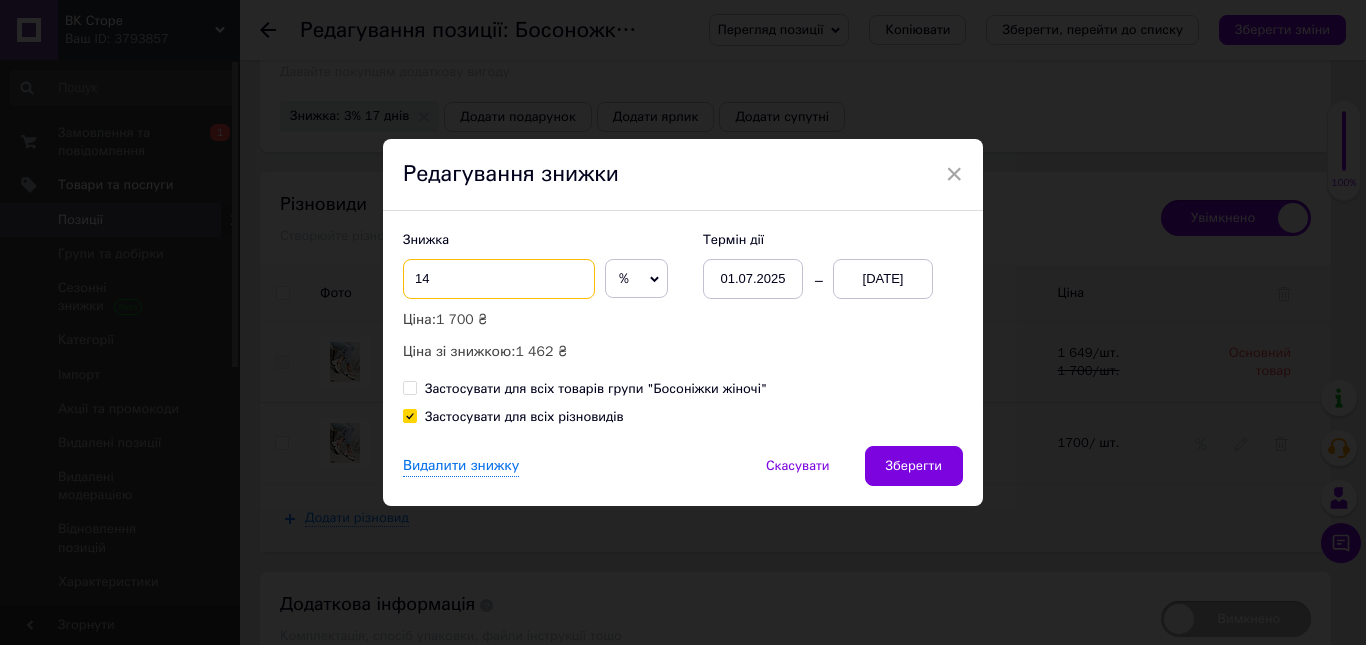 type on "14" 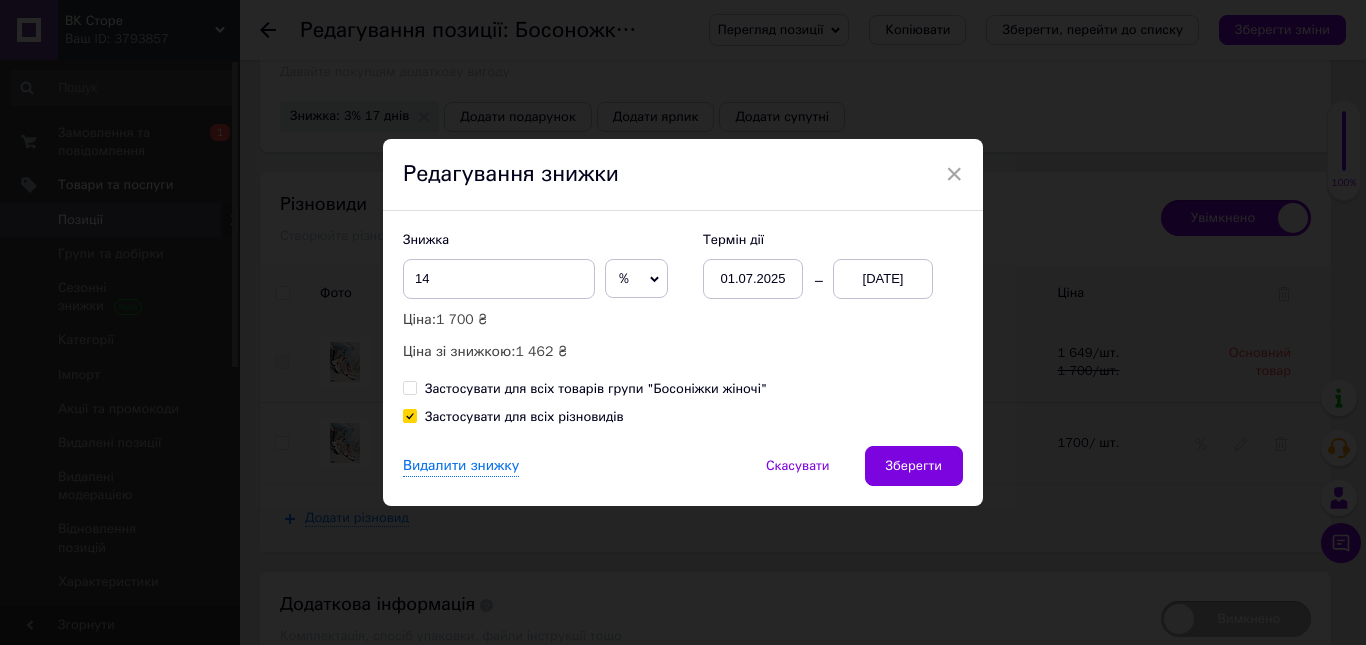 click on "[DATE]" at bounding box center (883, 279) 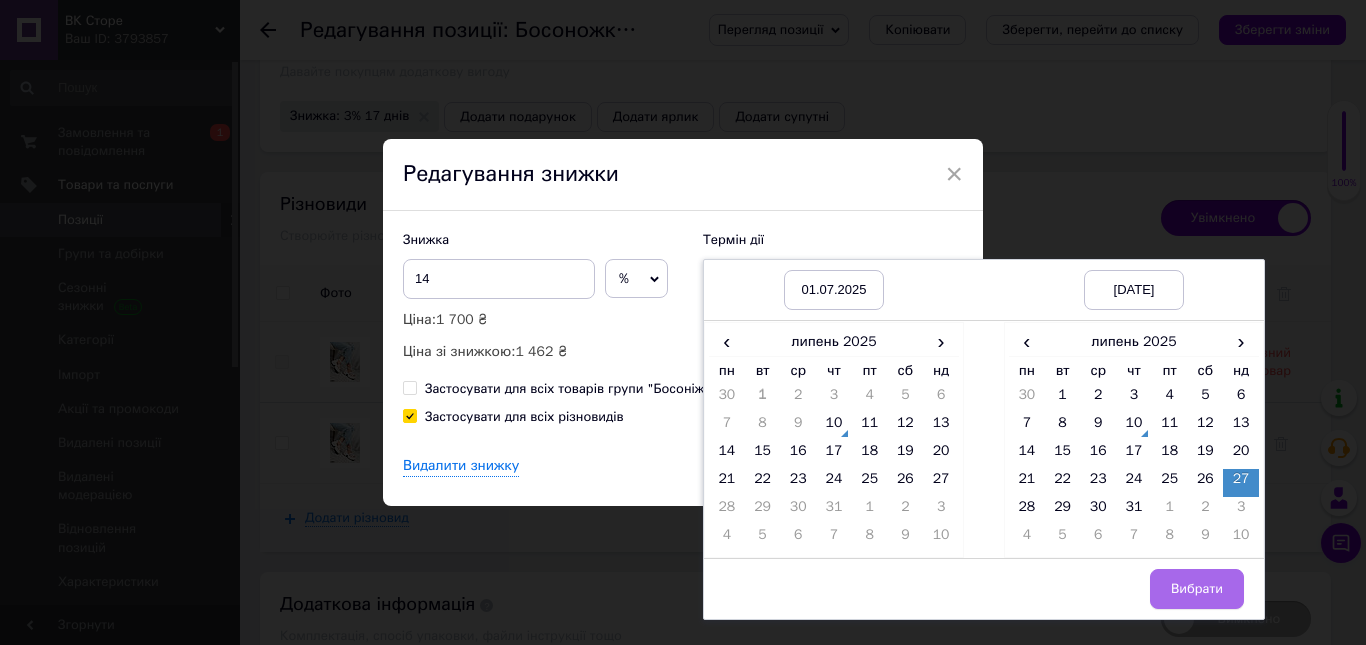 drag, startPoint x: 1205, startPoint y: 596, endPoint x: 1068, endPoint y: 547, distance: 145.49915 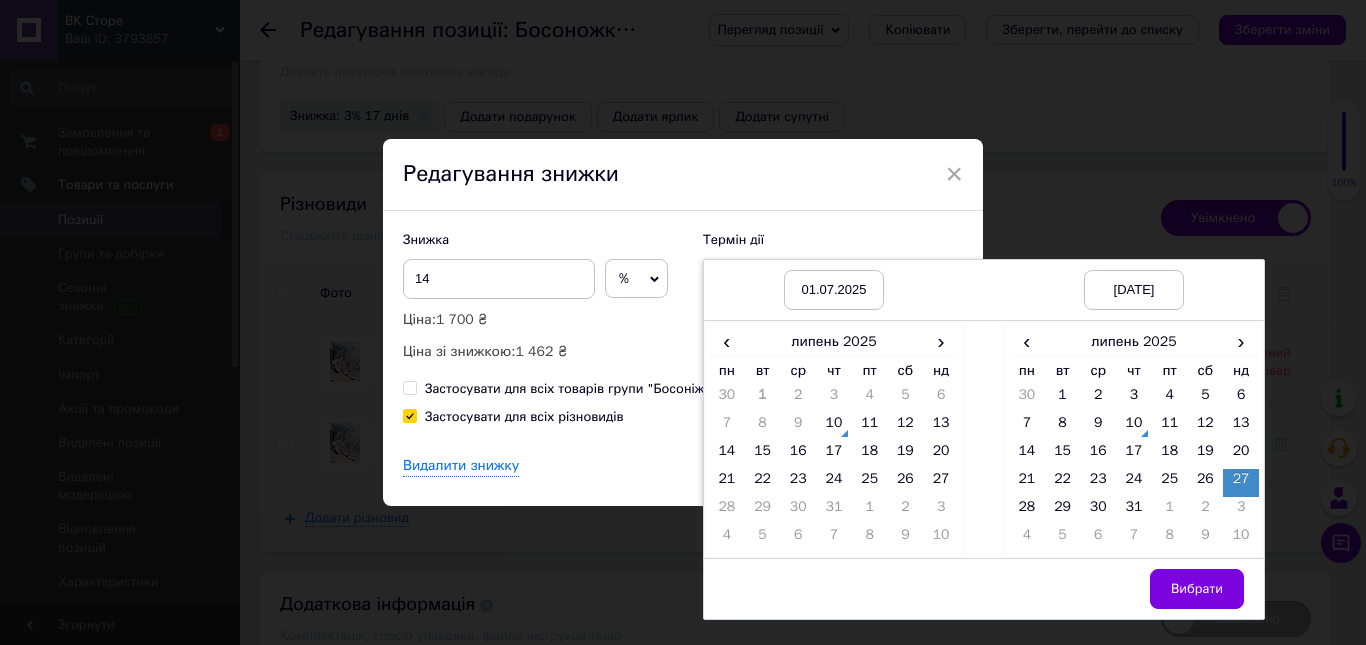 click on "Вибрати" at bounding box center (1197, 589) 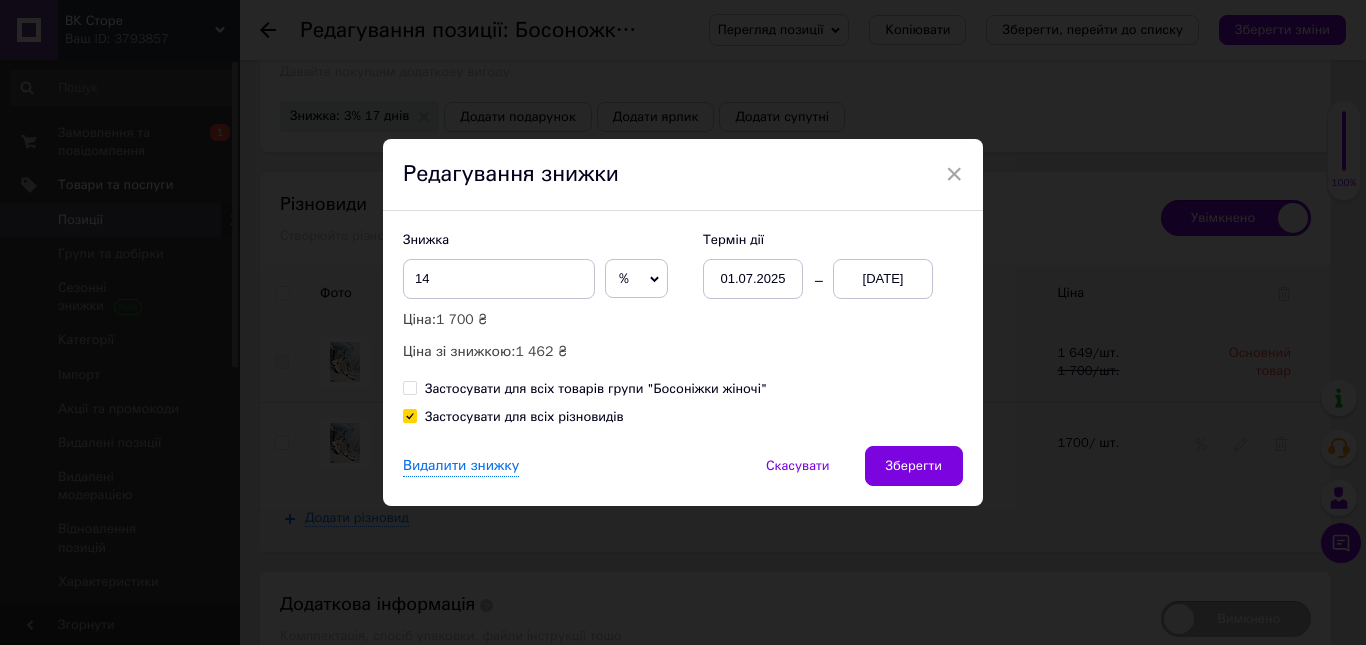 click on "Зберегти" at bounding box center (914, 466) 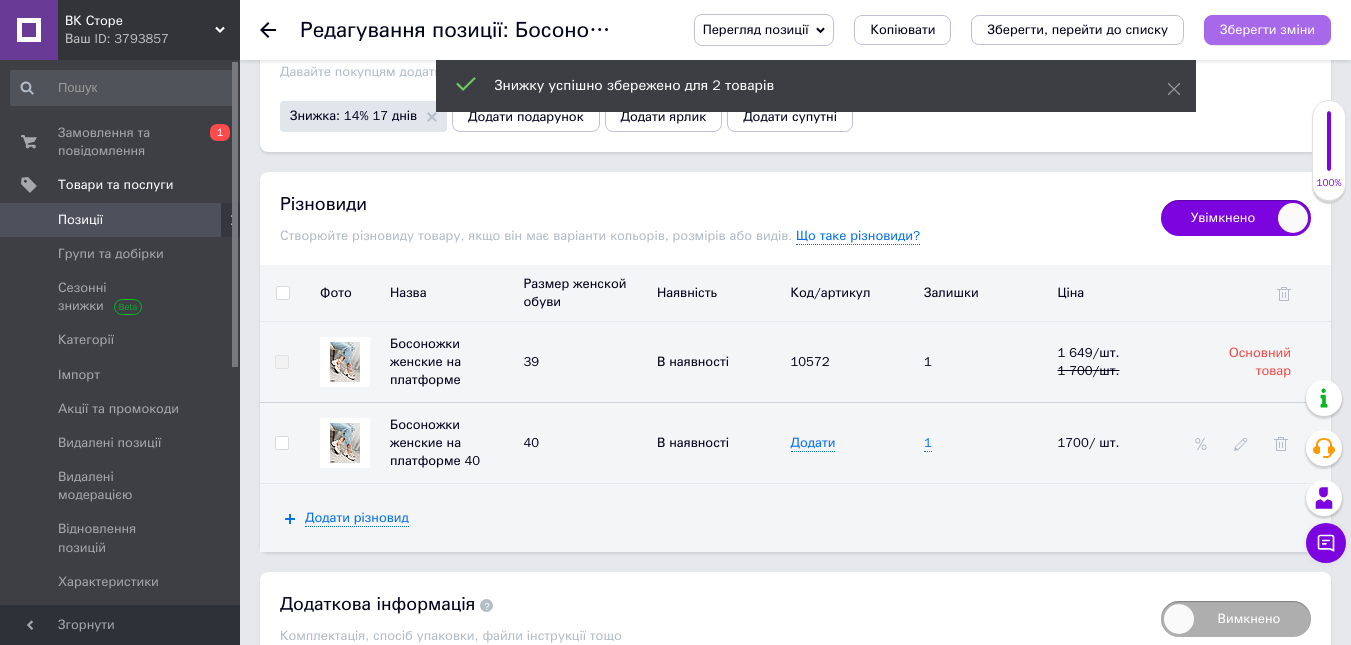 click on "Зберегти зміни" at bounding box center [1267, 29] 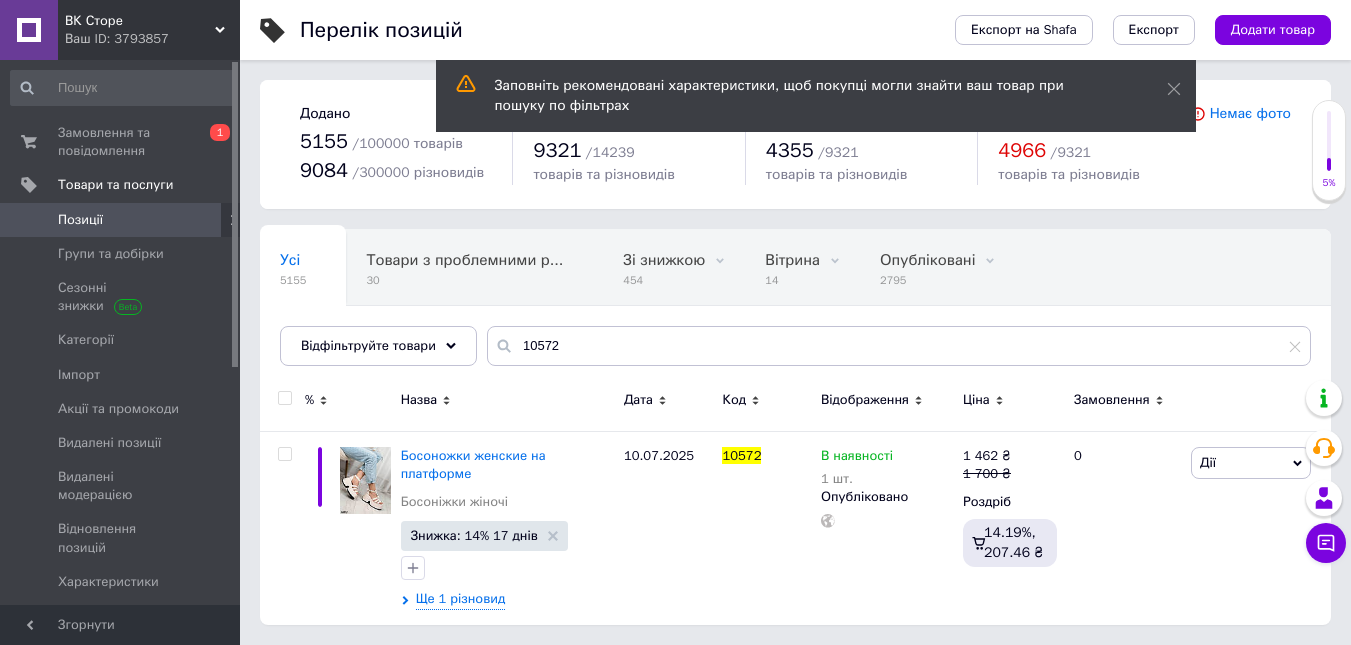 scroll, scrollTop: 1, scrollLeft: 0, axis: vertical 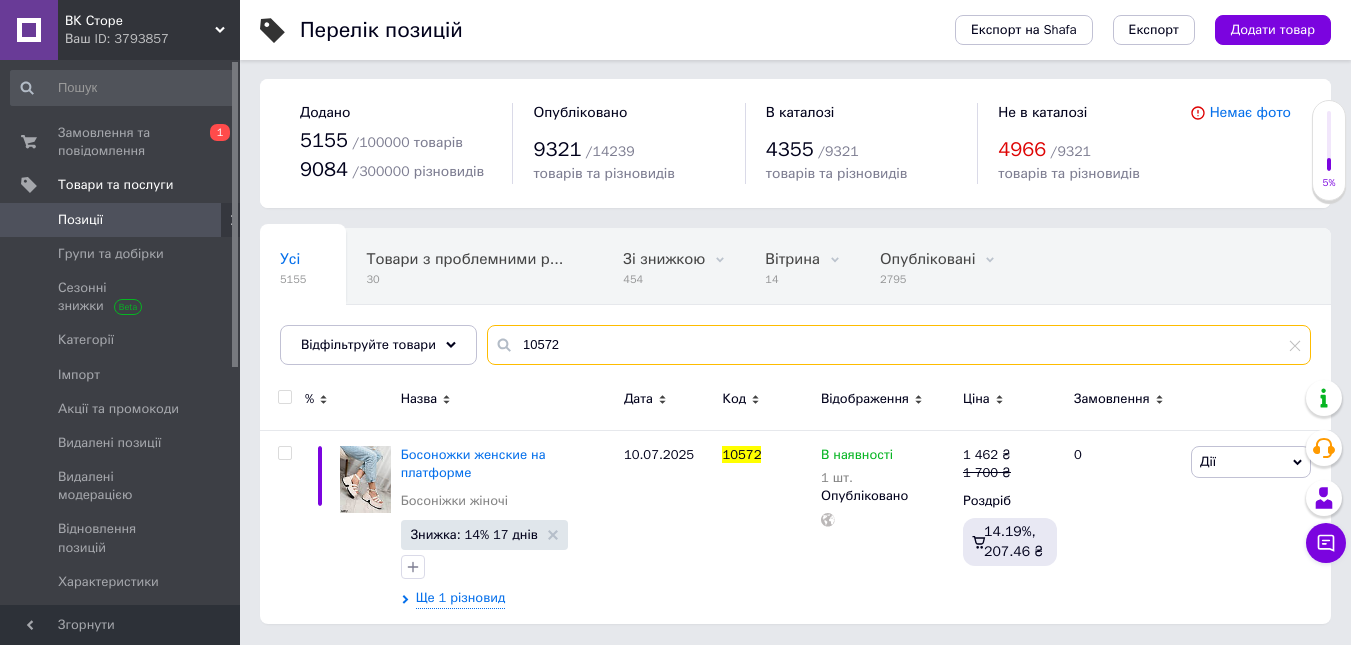 click on "10572" at bounding box center (899, 345) 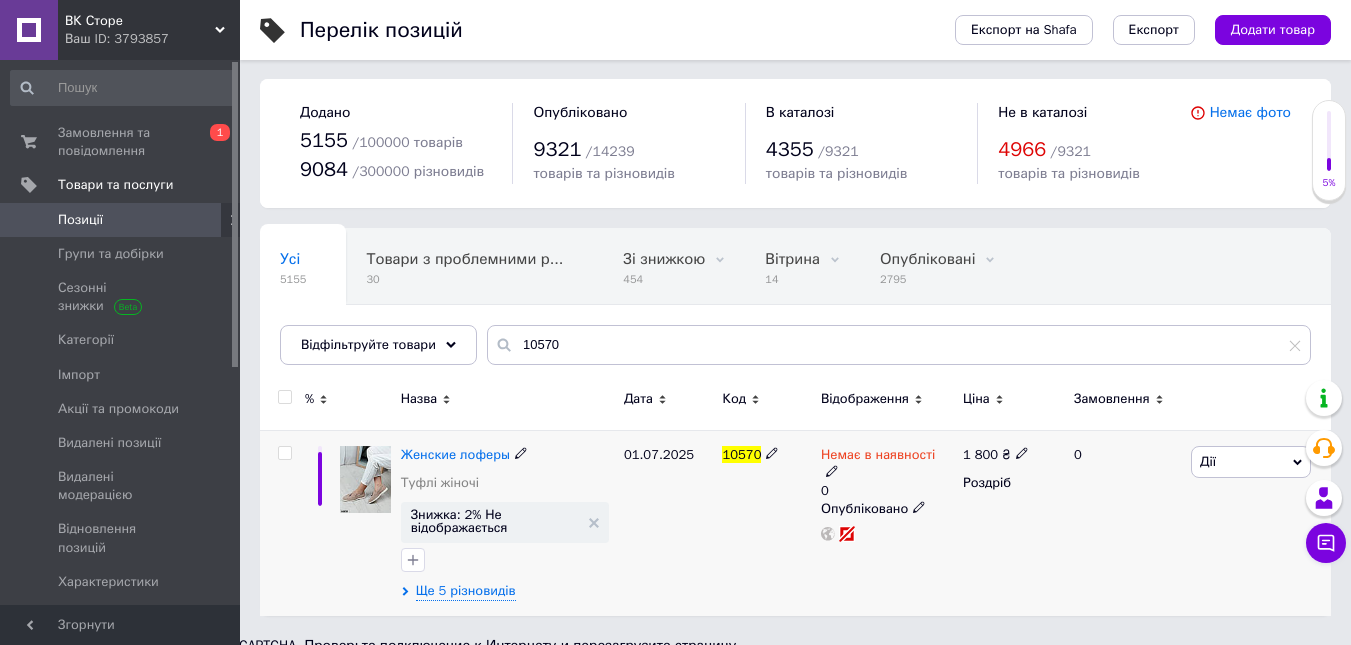click 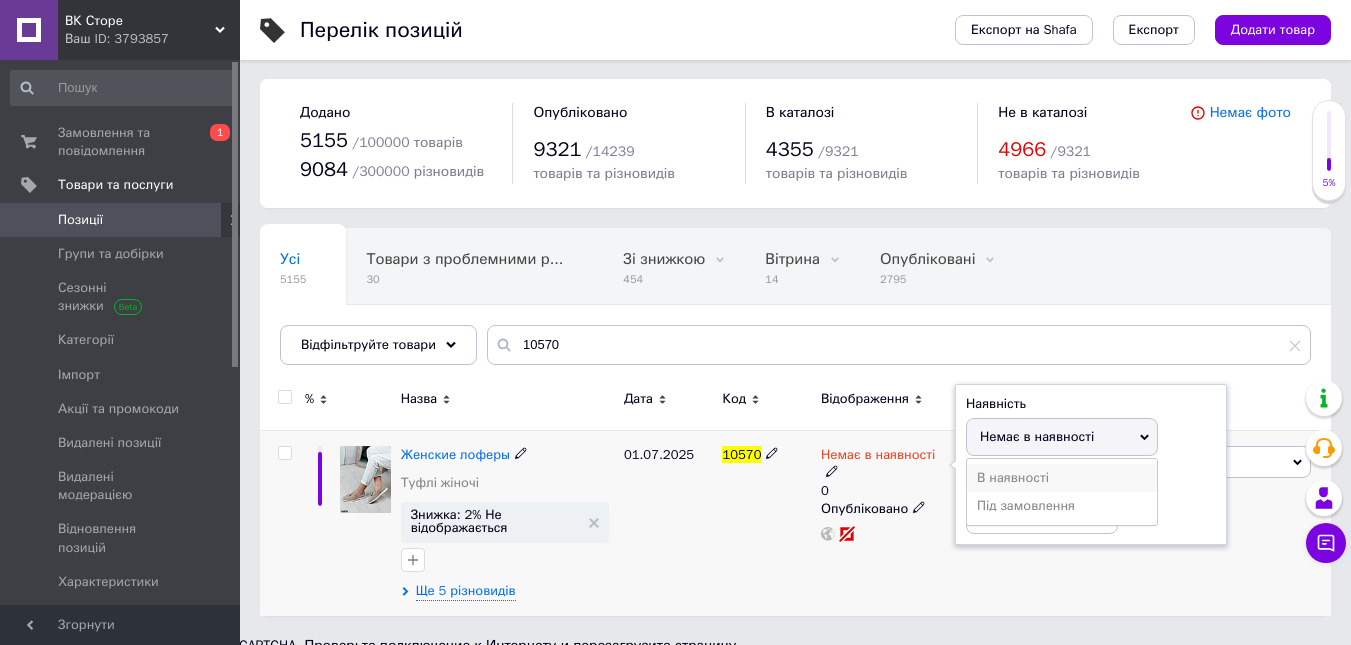 drag, startPoint x: 992, startPoint y: 478, endPoint x: 1006, endPoint y: 494, distance: 21.260292 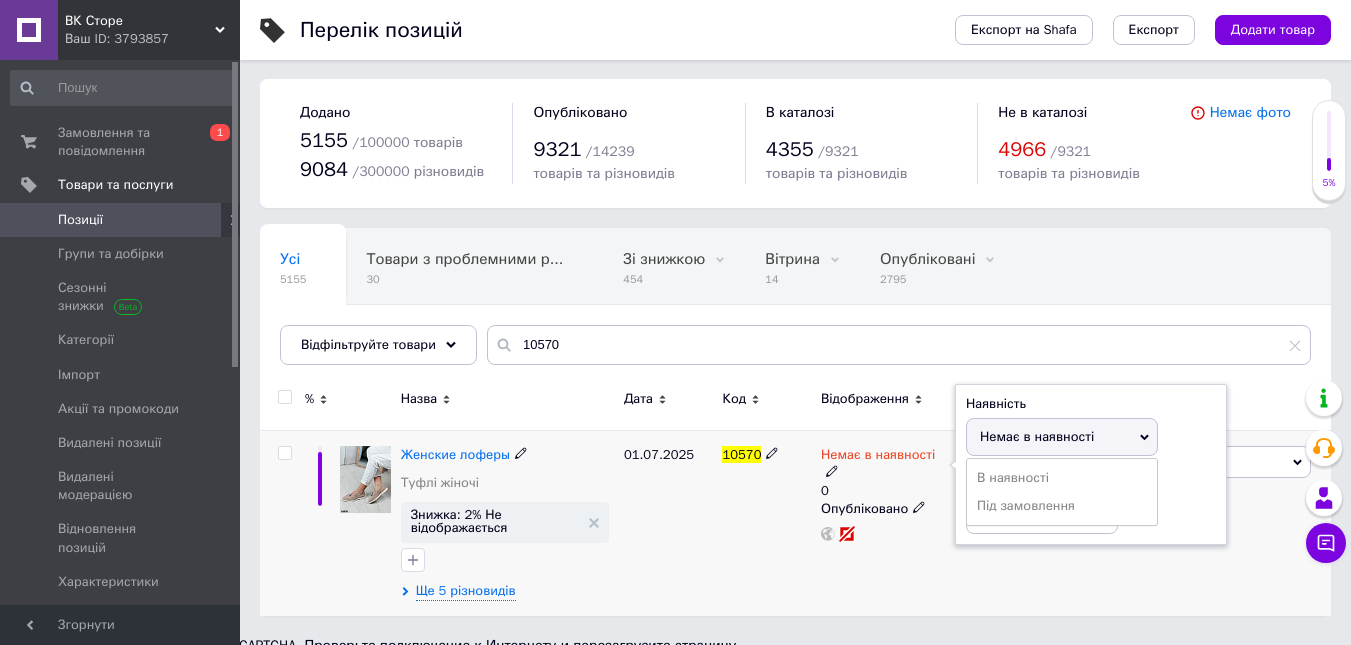 click on "В наявності" at bounding box center (1062, 478) 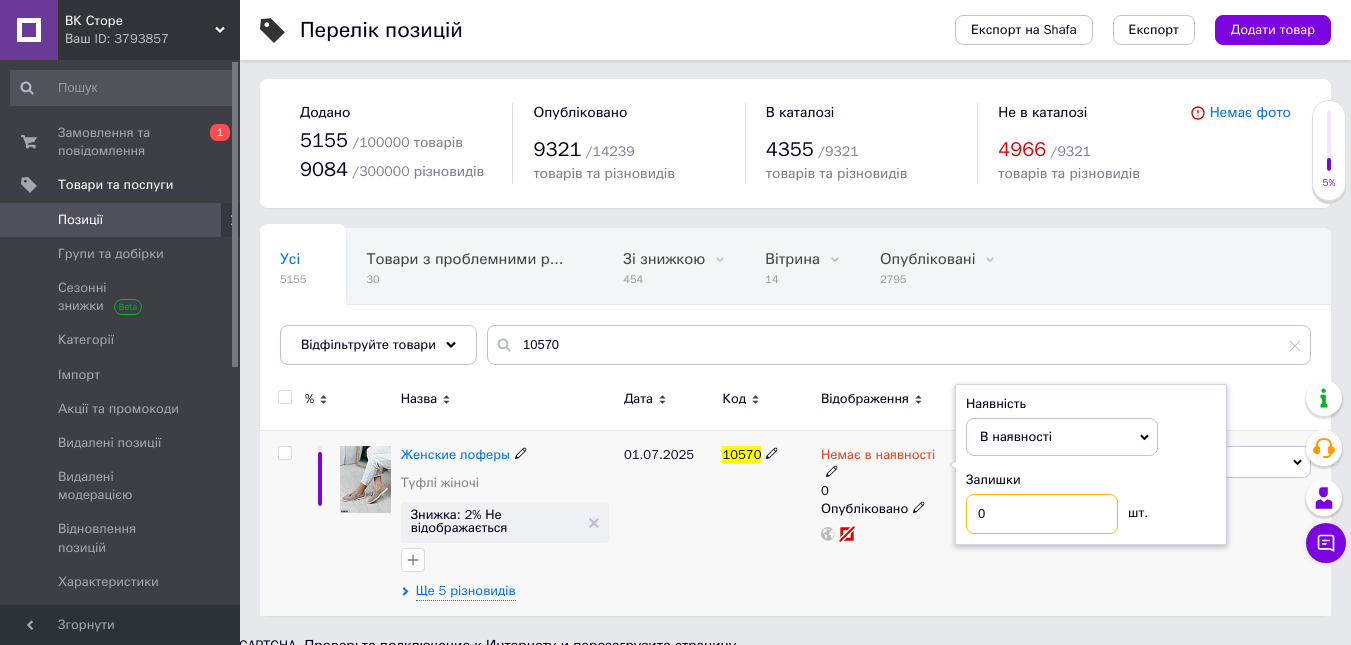 click on "0" at bounding box center (1042, 514) 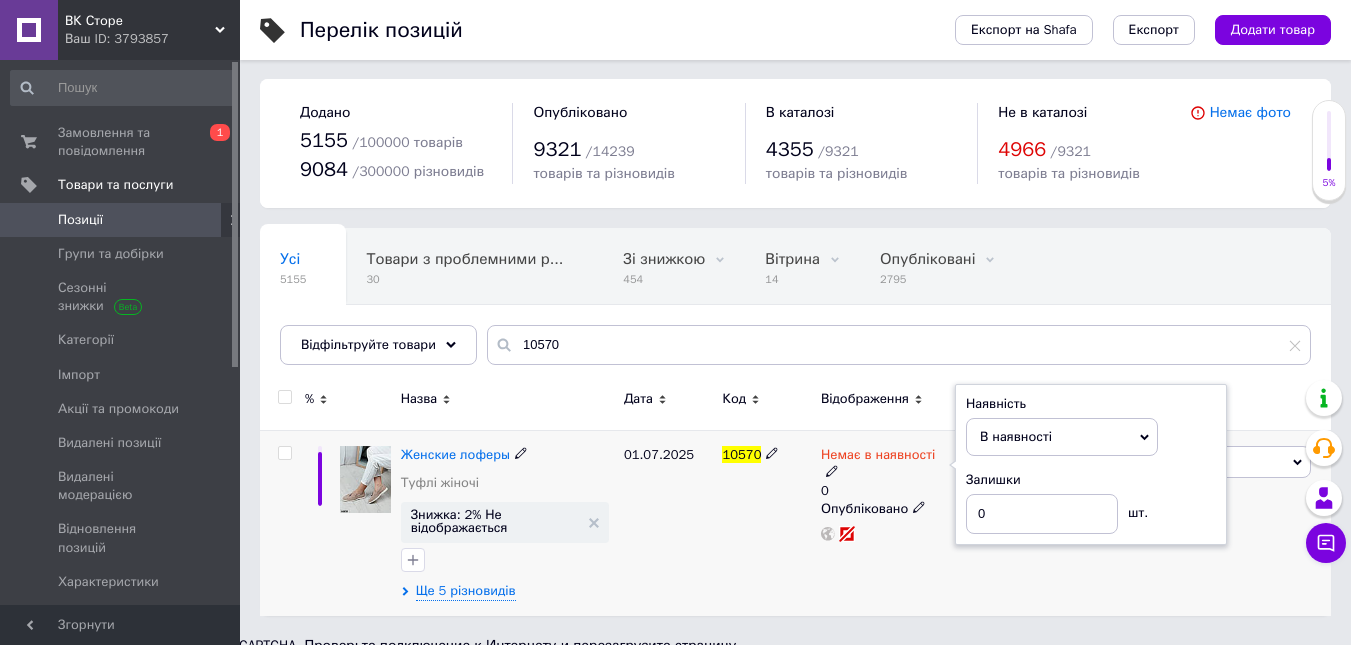 drag, startPoint x: 1020, startPoint y: 428, endPoint x: 1013, endPoint y: 462, distance: 34.713108 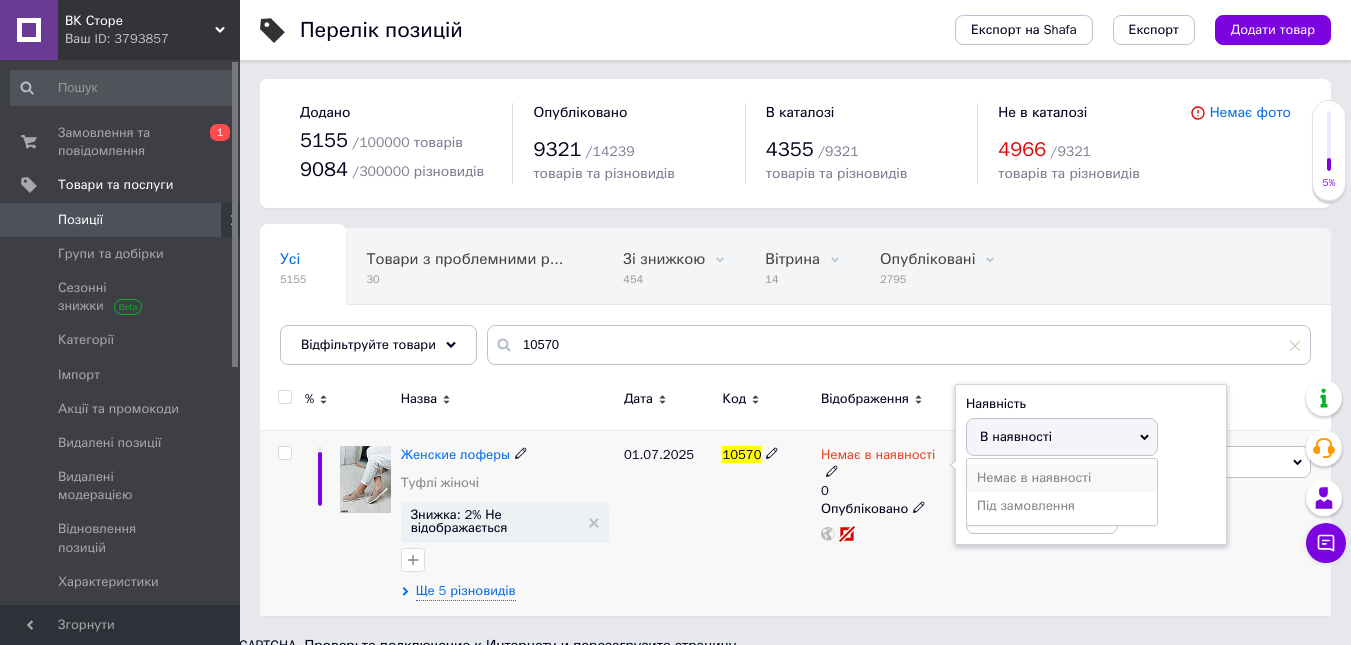 click on "Немає в наявності" at bounding box center [1062, 478] 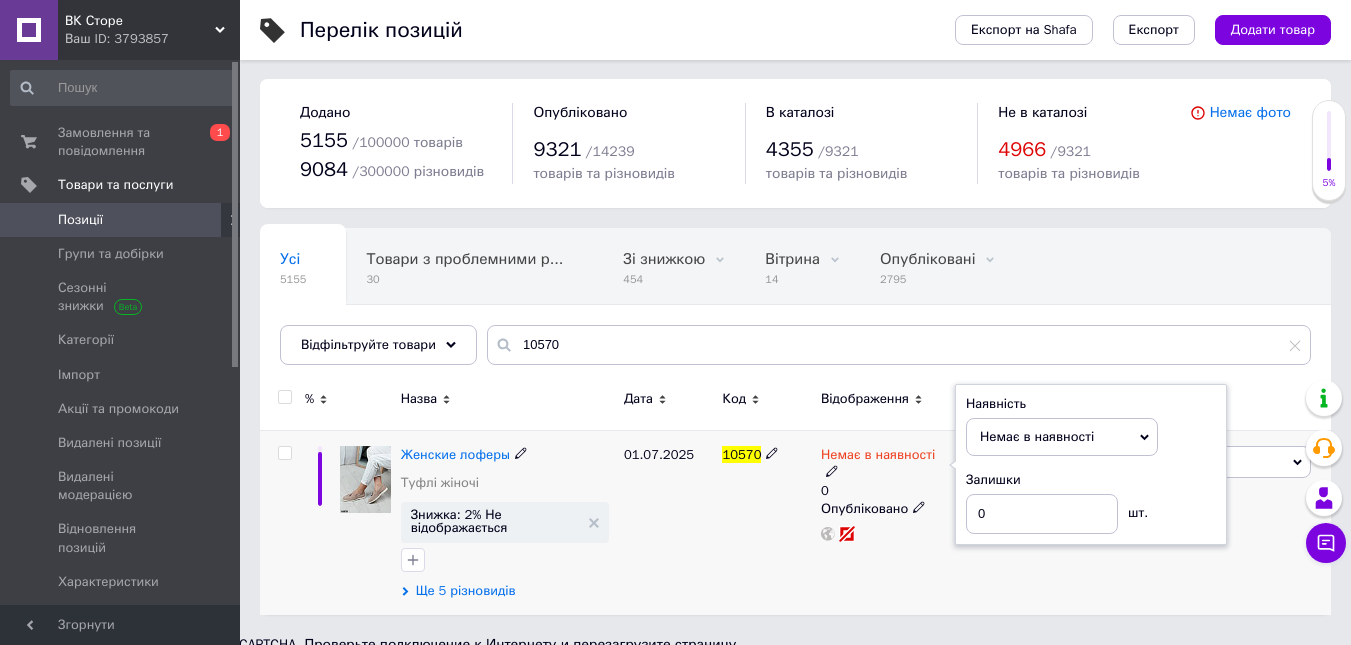 click on "Ще 5 різновидів" at bounding box center (466, 591) 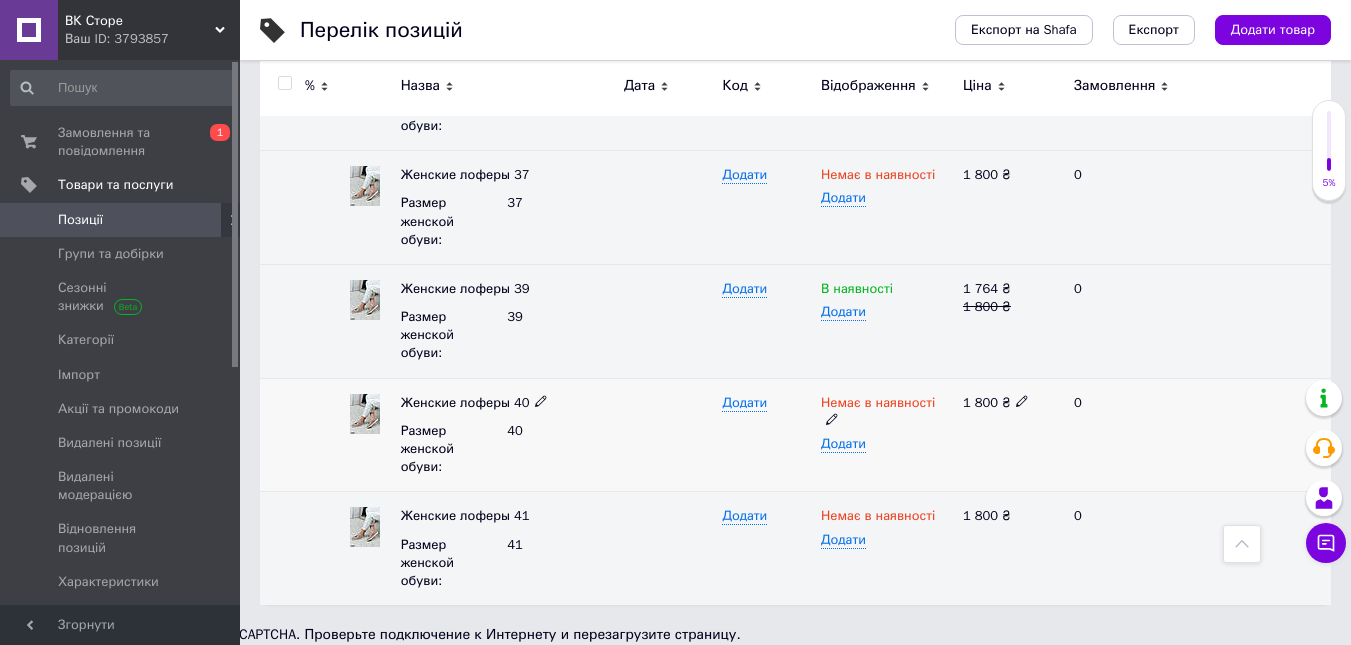 scroll, scrollTop: 0, scrollLeft: 0, axis: both 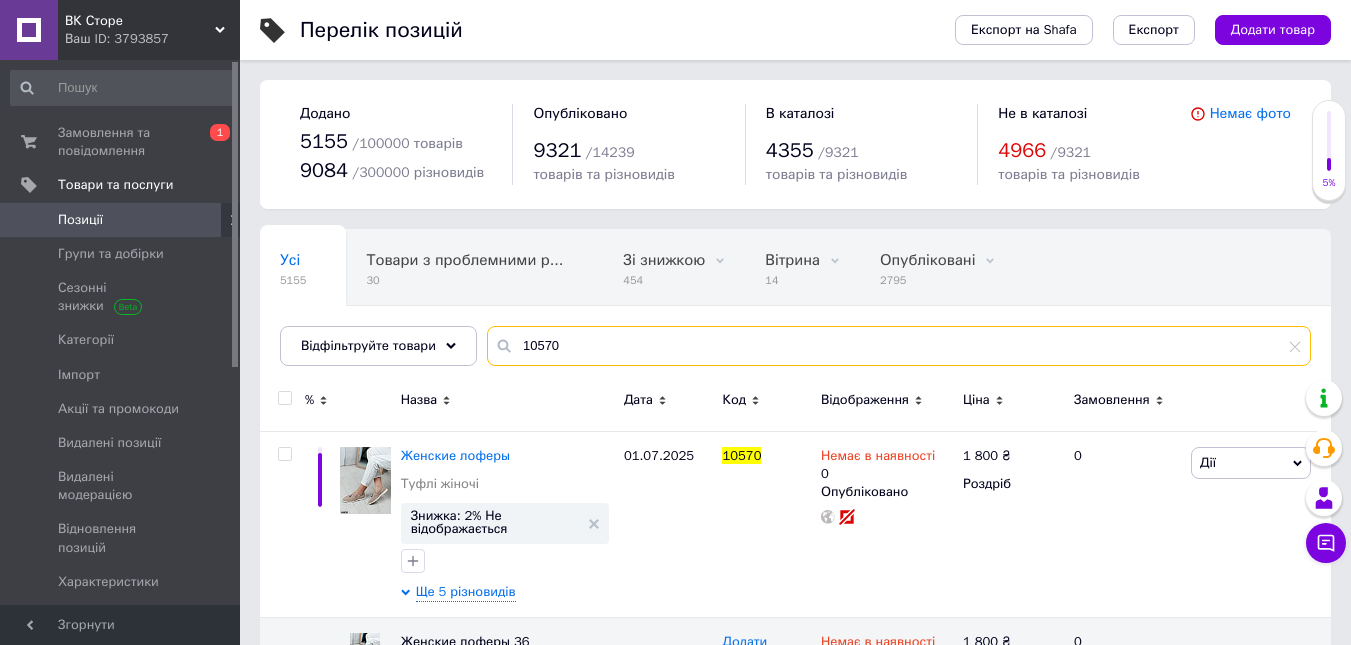 click on "10570" at bounding box center (899, 346) 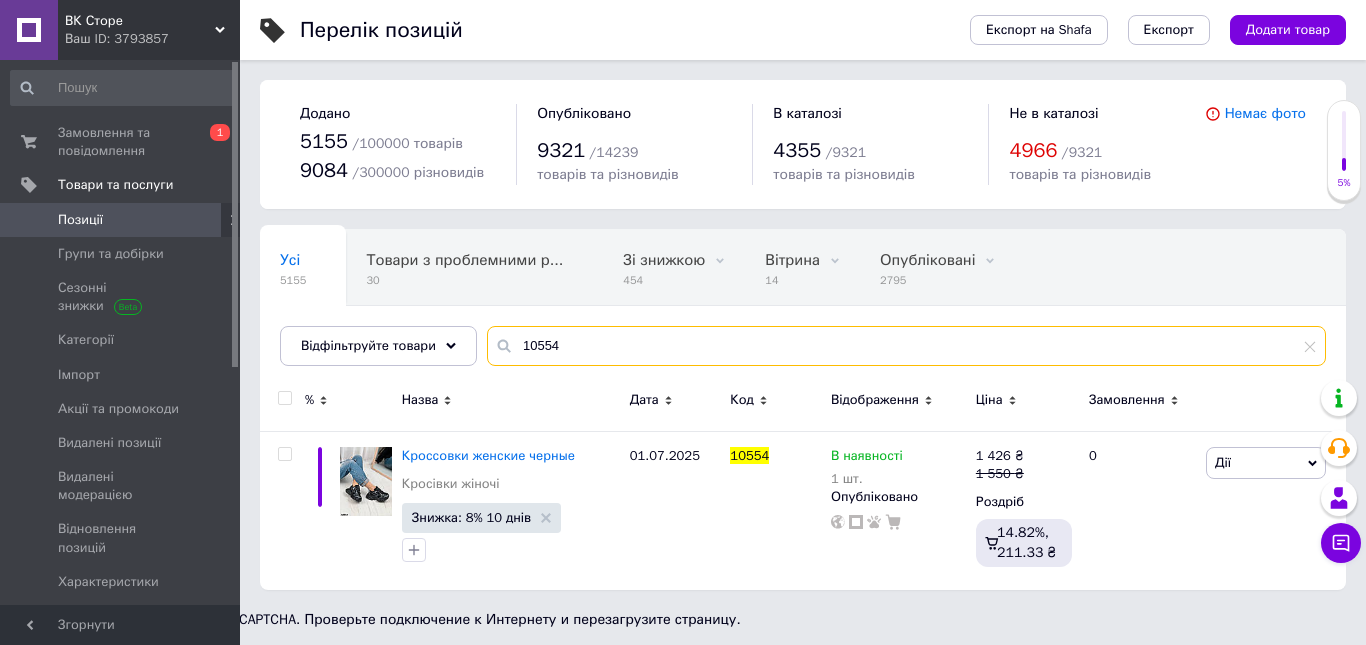 type on "10554" 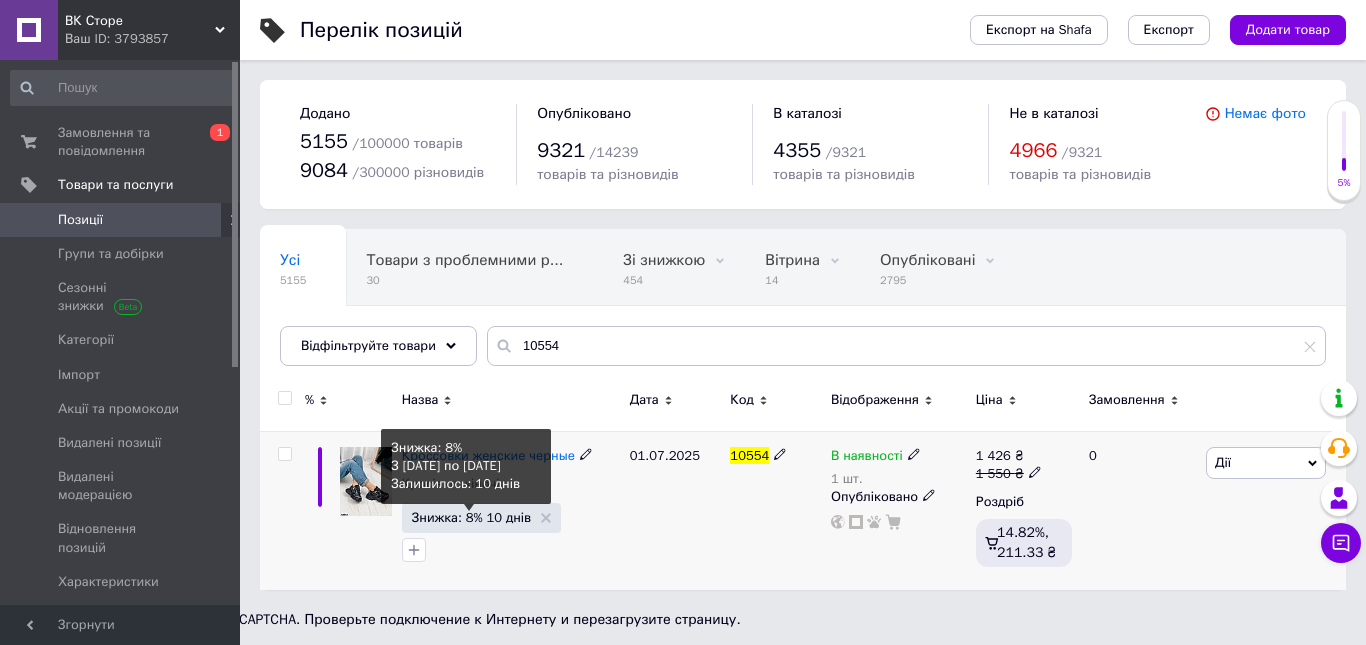 click on "Знижка: 8% 10 днів" at bounding box center (471, 517) 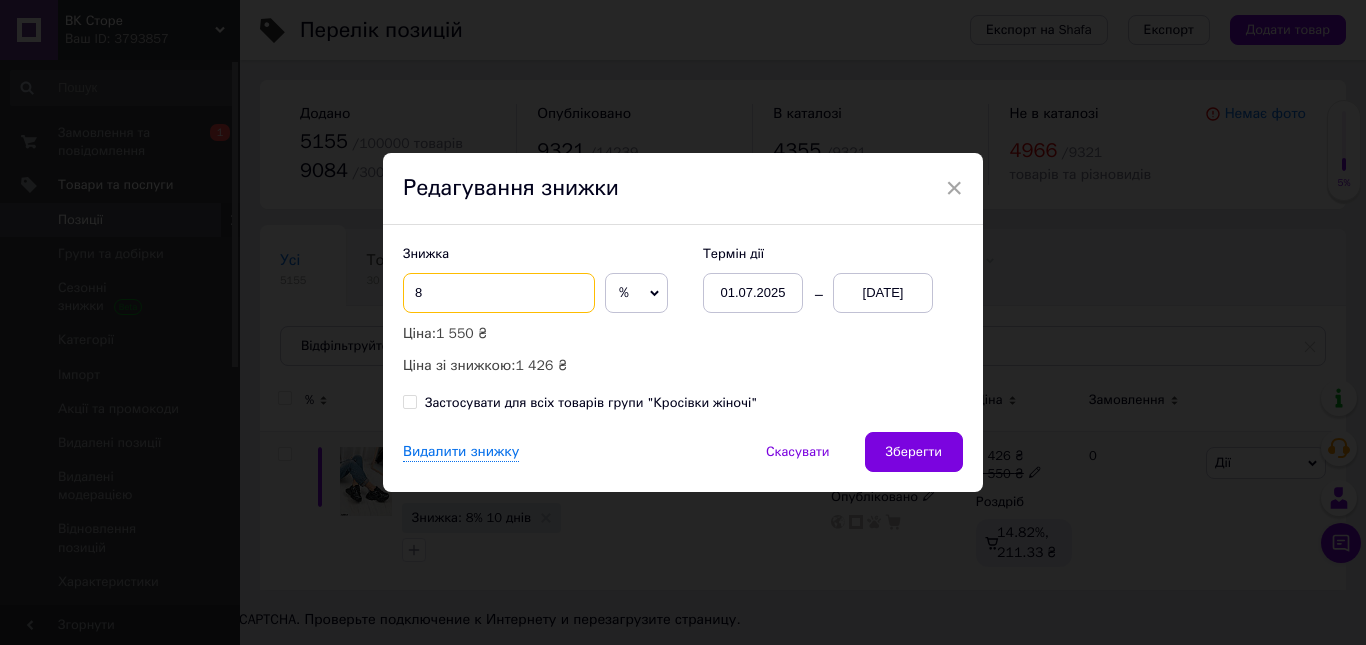 click on "8" at bounding box center [499, 293] 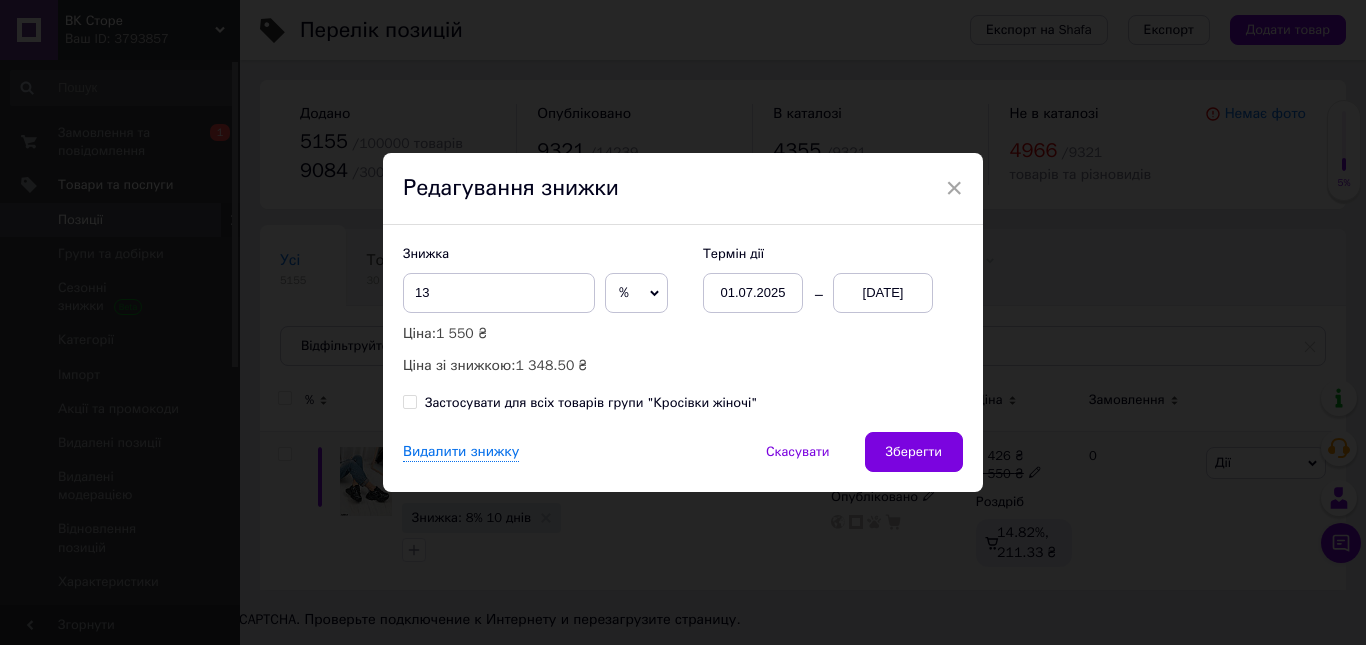 click on "[DATE]" at bounding box center (883, 293) 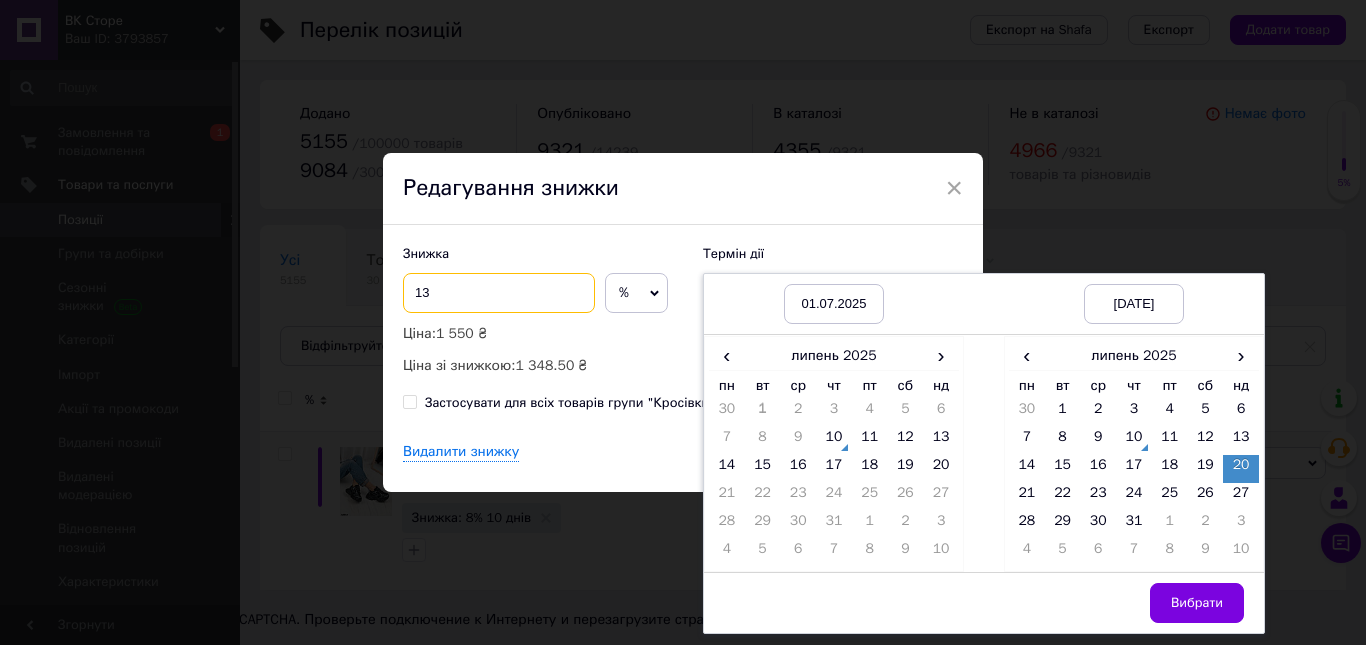 click on "13" at bounding box center (499, 293) 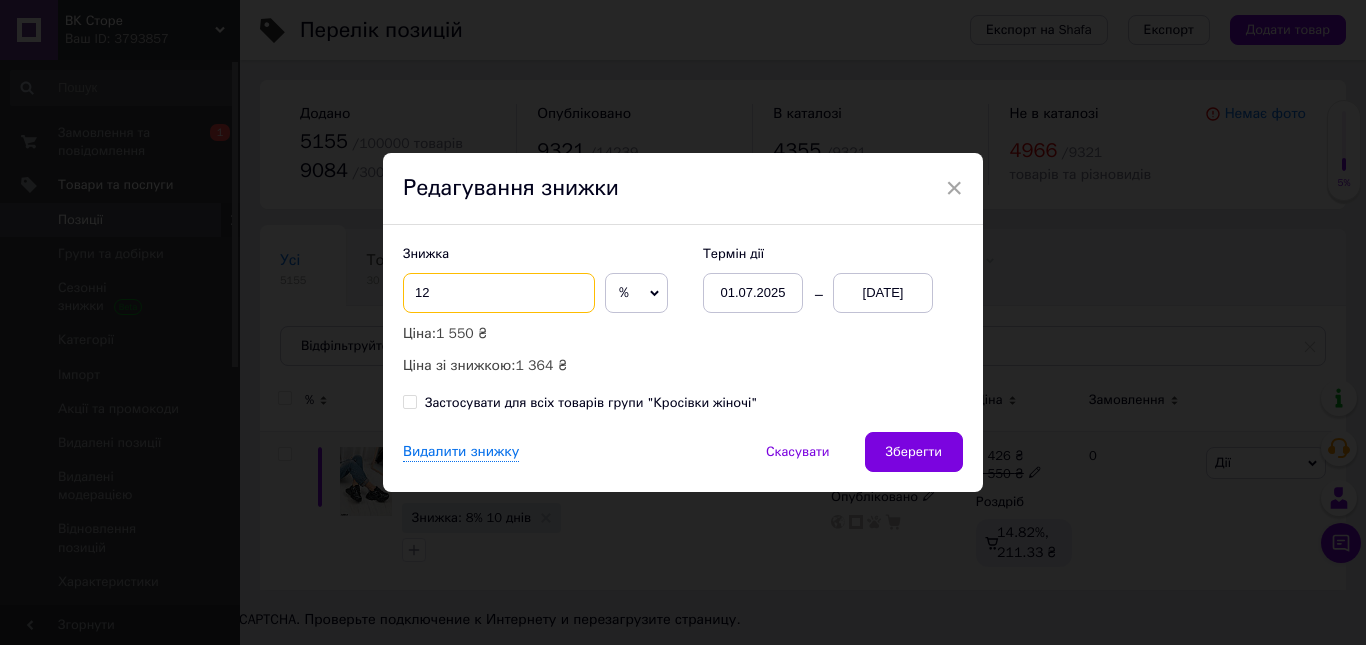 type on "12" 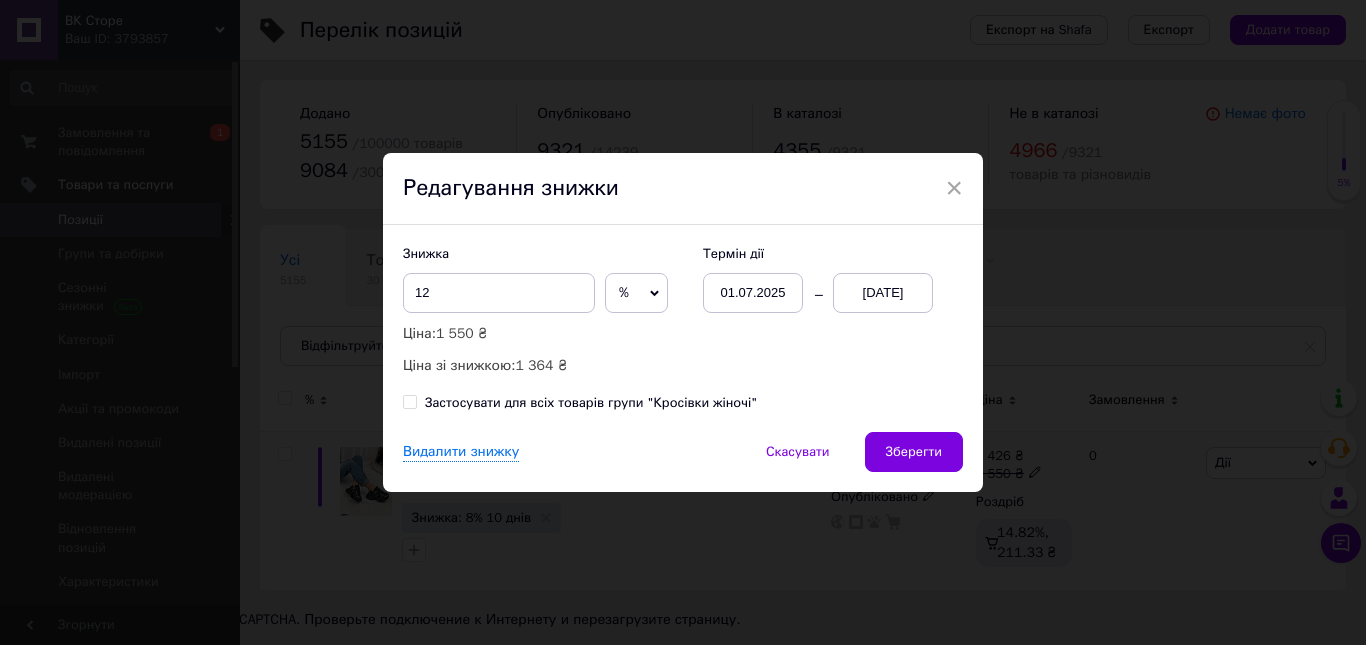 click on "[DATE]" at bounding box center [883, 293] 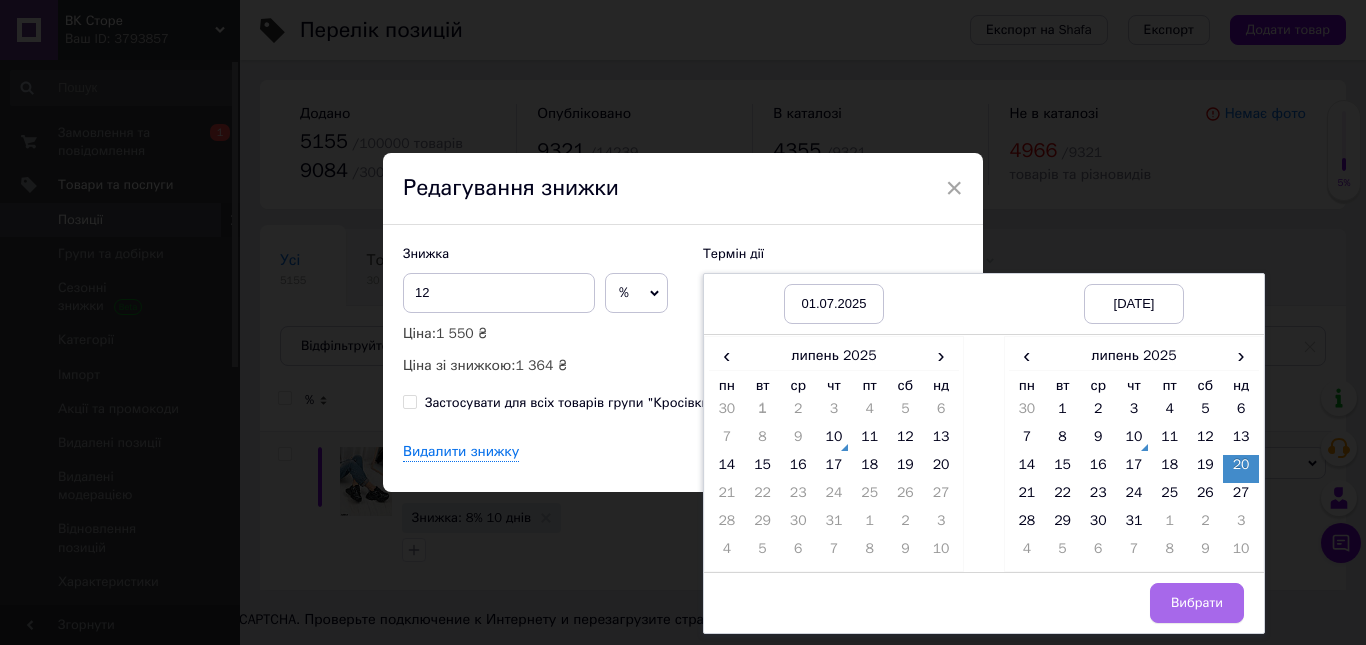 click on "Вибрати" at bounding box center (1197, 603) 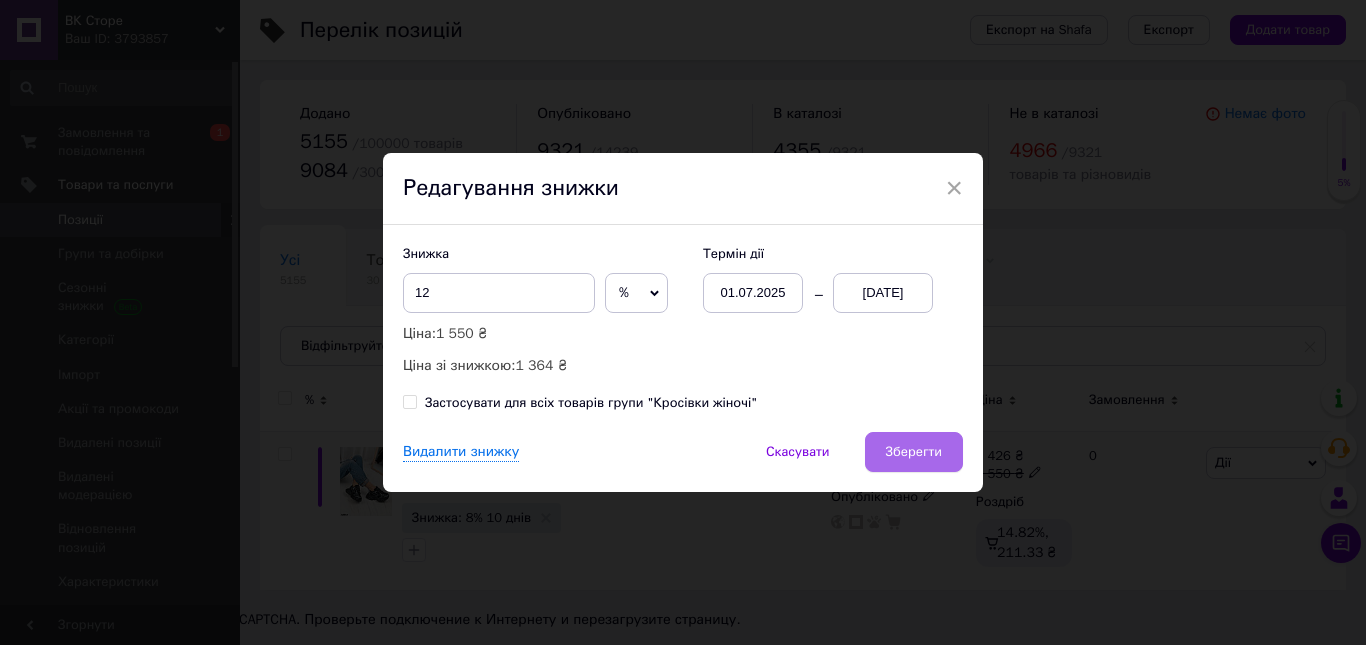 click on "Зберегти" at bounding box center (914, 452) 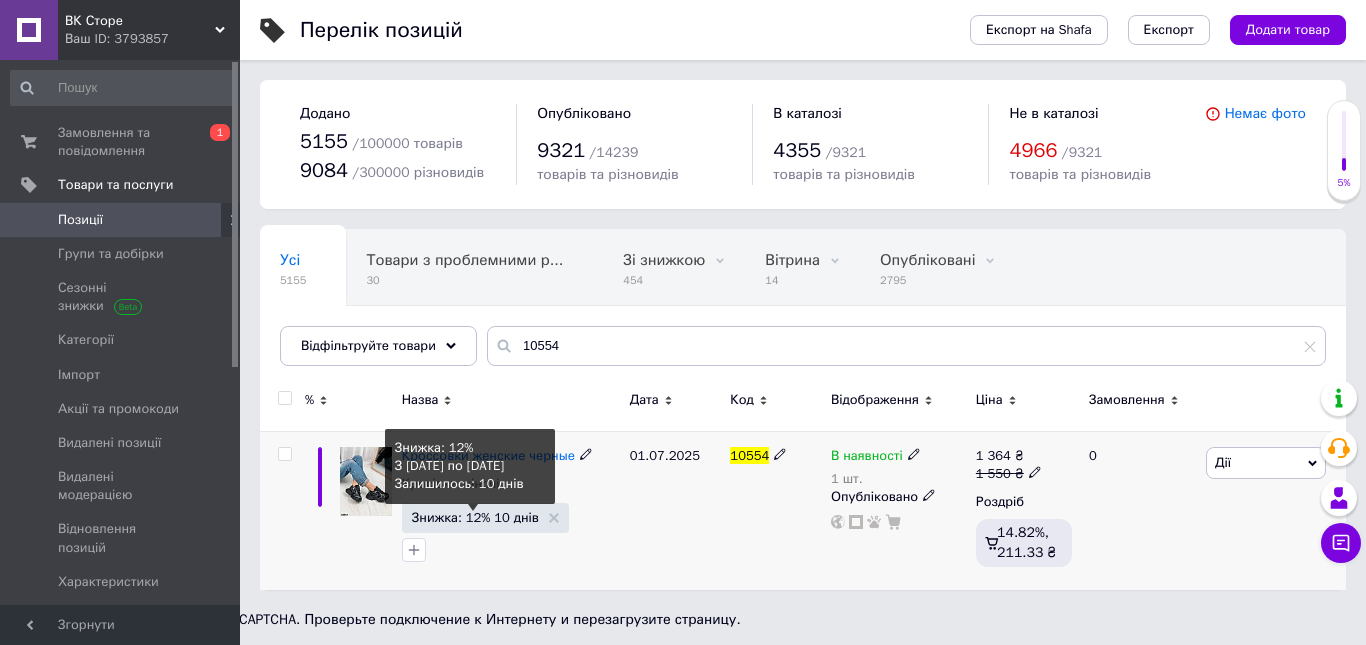 click on "Знижка: 12% 10 днів" at bounding box center [475, 517] 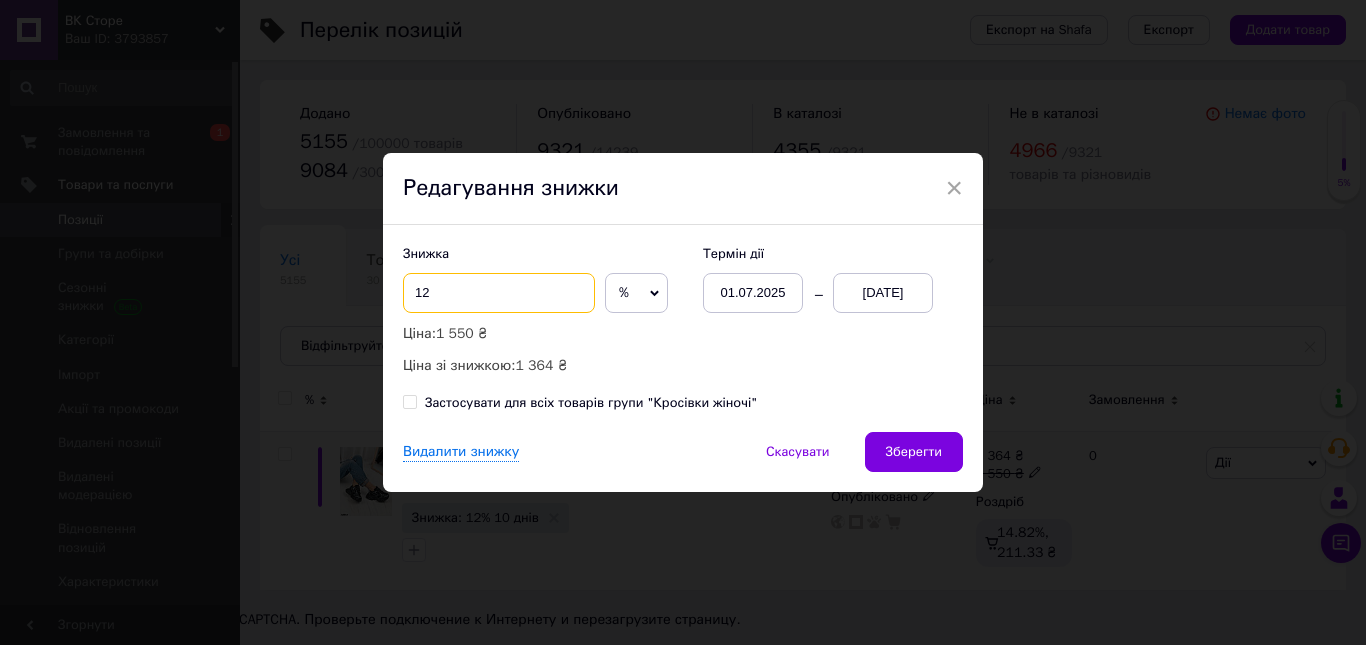 click on "12" at bounding box center (499, 293) 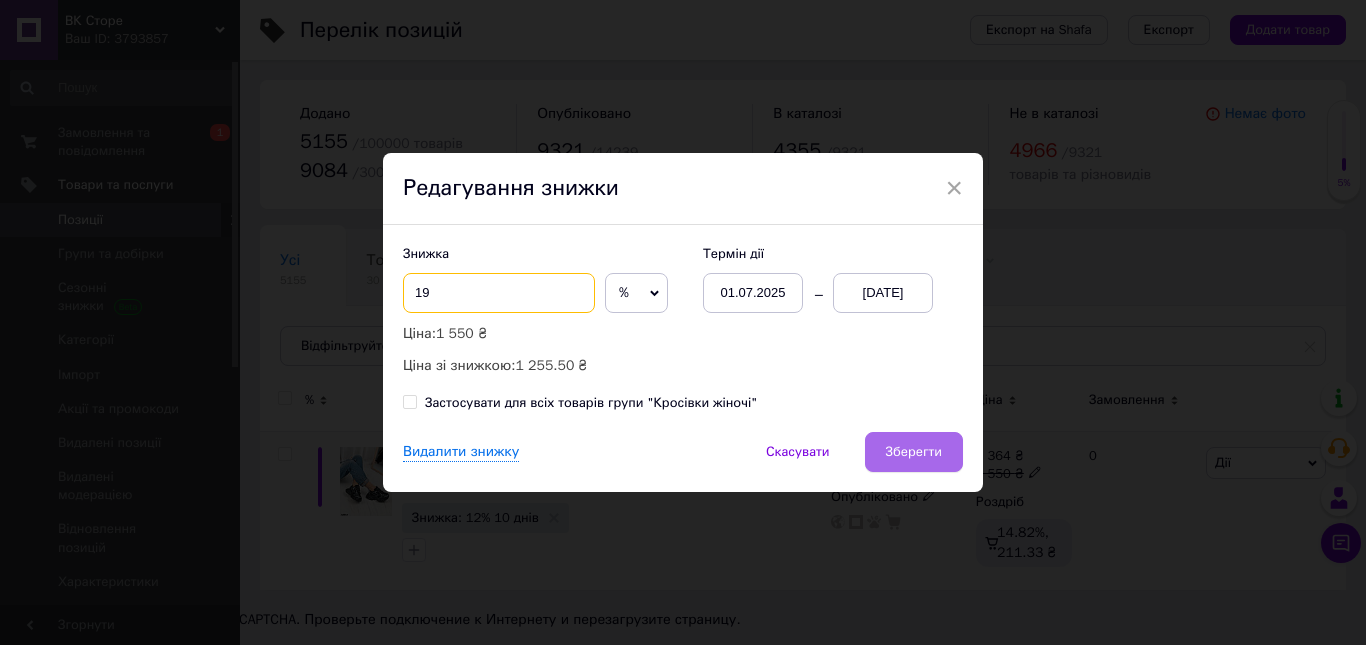 type on "19" 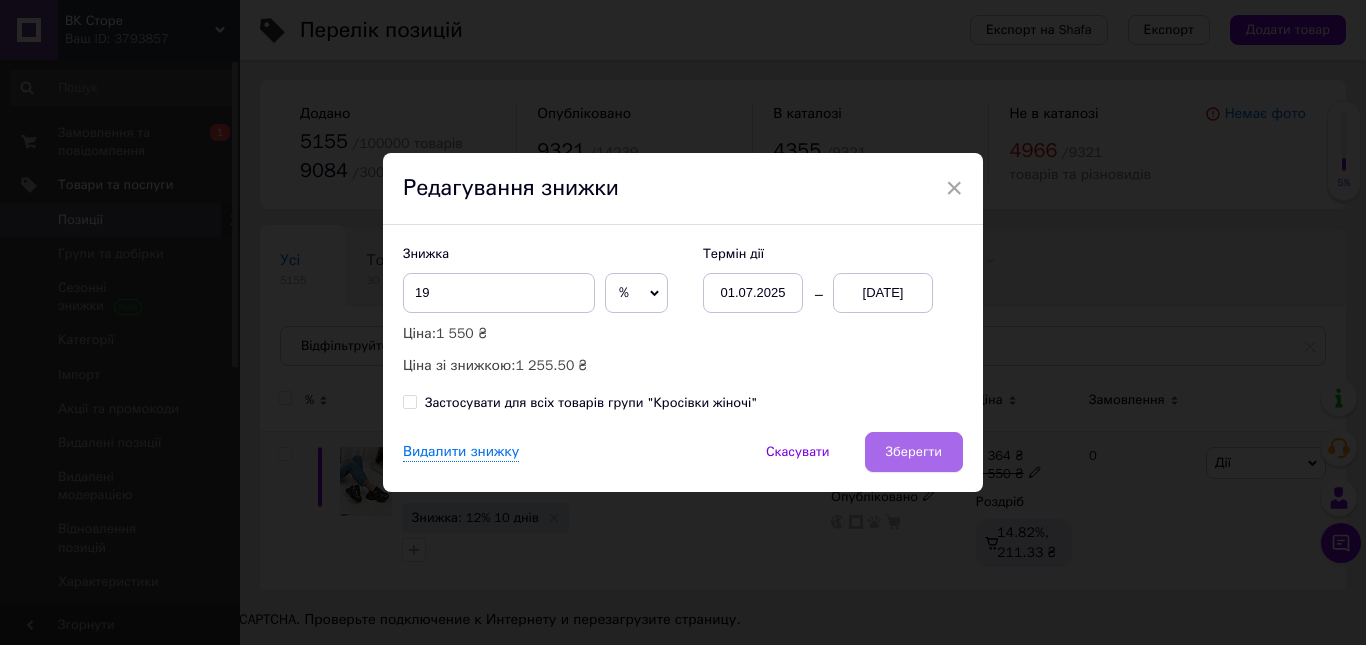 click on "Зберегти" at bounding box center [914, 452] 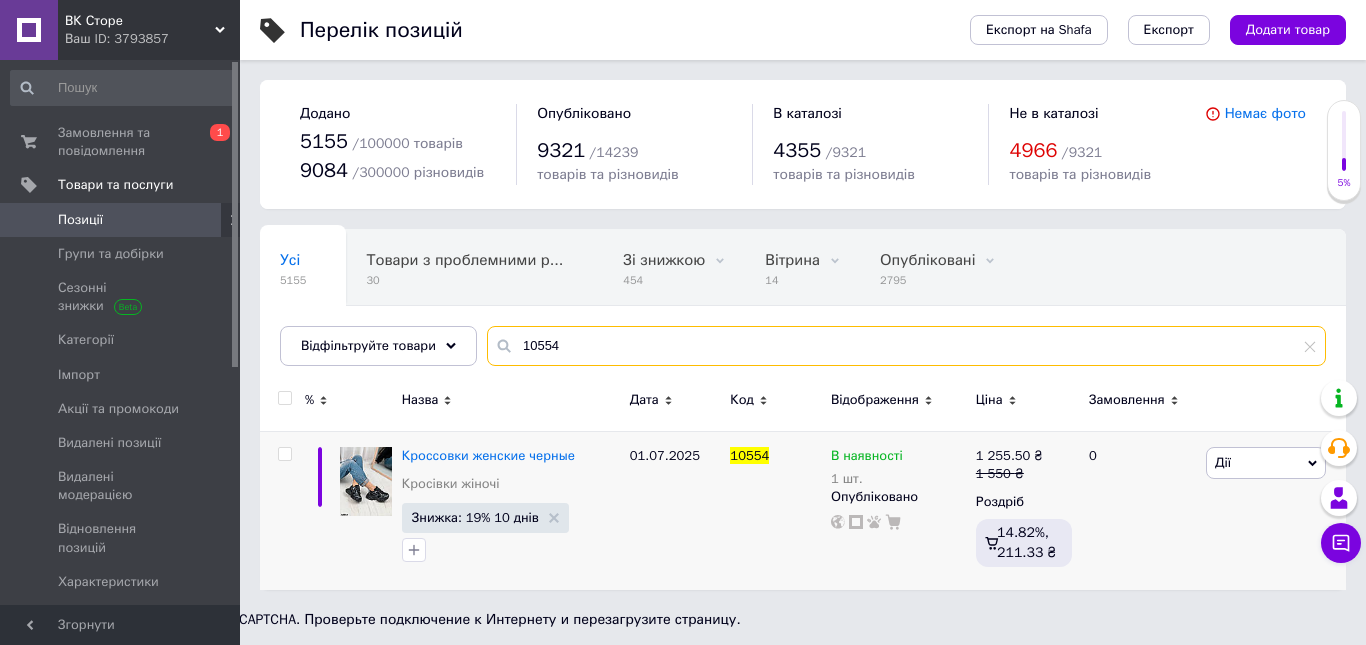 click on "10554" at bounding box center [906, 346] 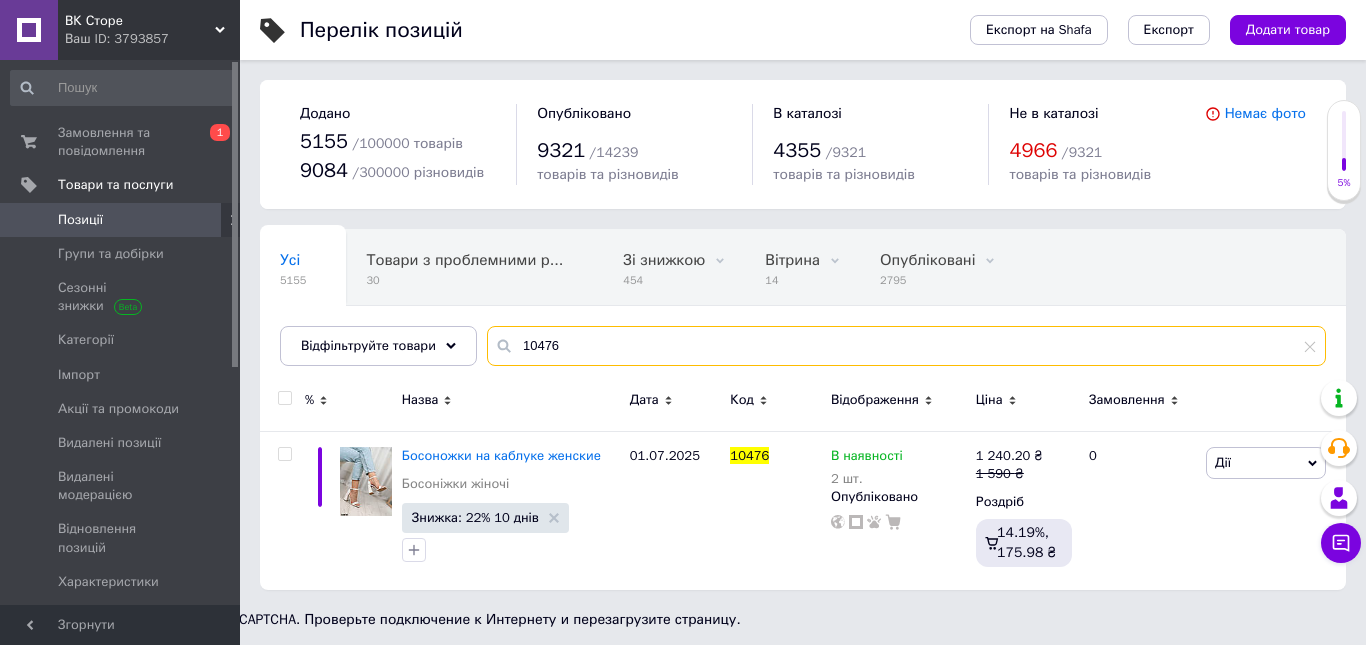type on "10476" 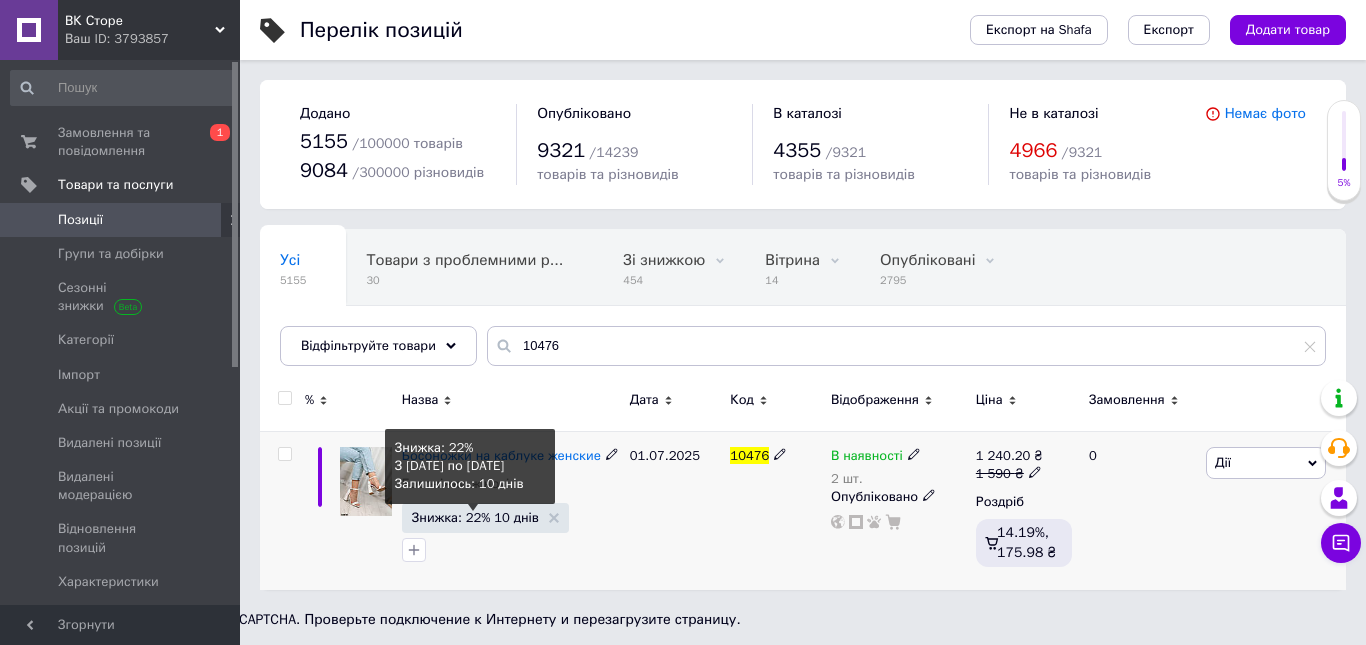 click on "Знижка: 22% 10 днів" at bounding box center (475, 517) 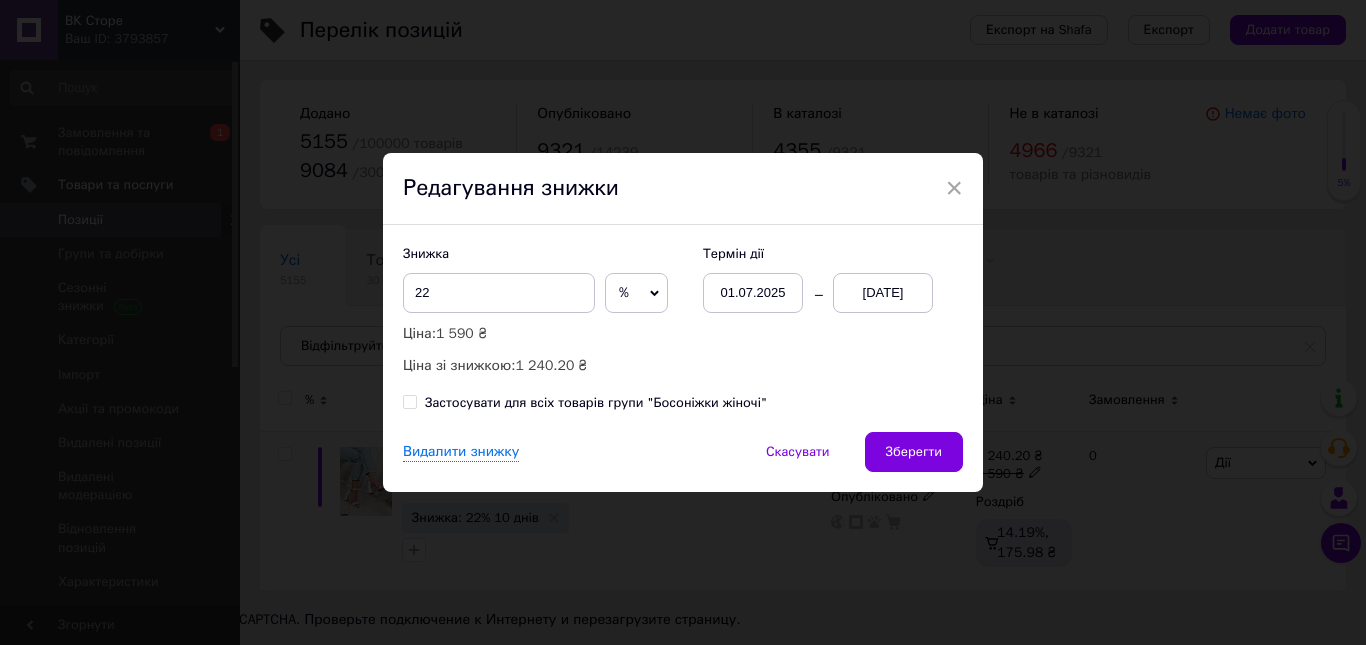 click on "Знижка" at bounding box center (543, 254) 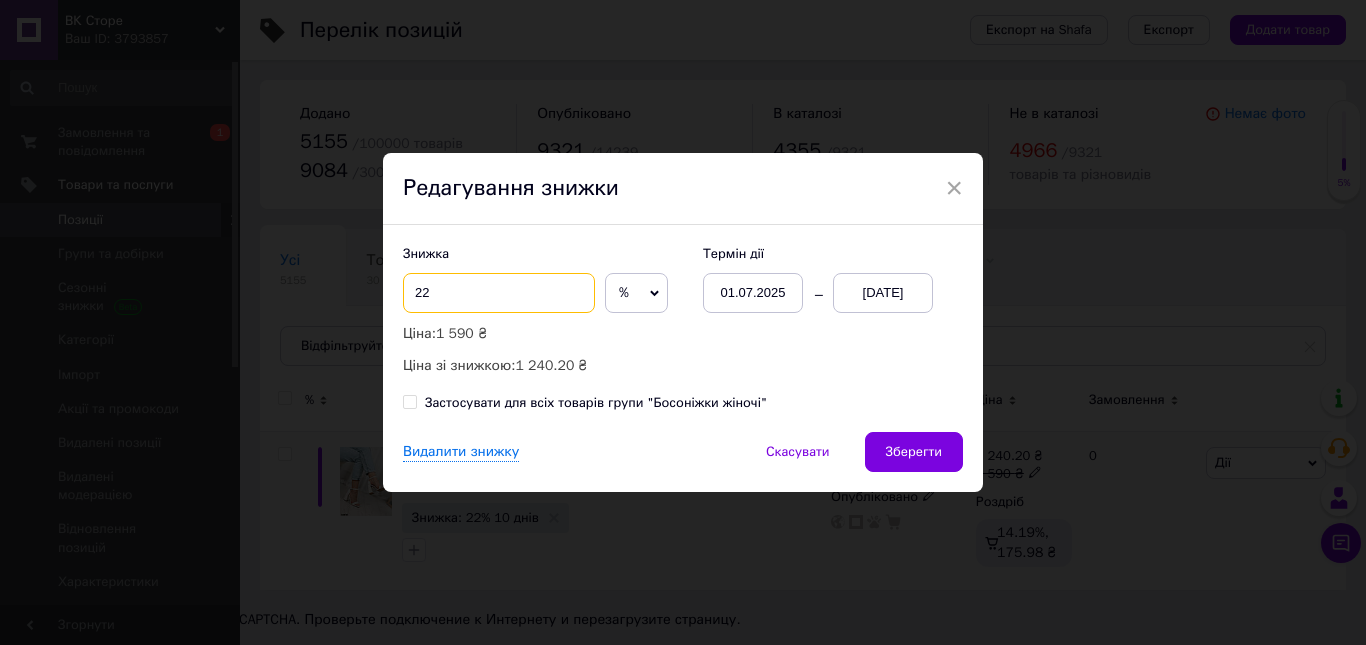 click on "22" at bounding box center (499, 293) 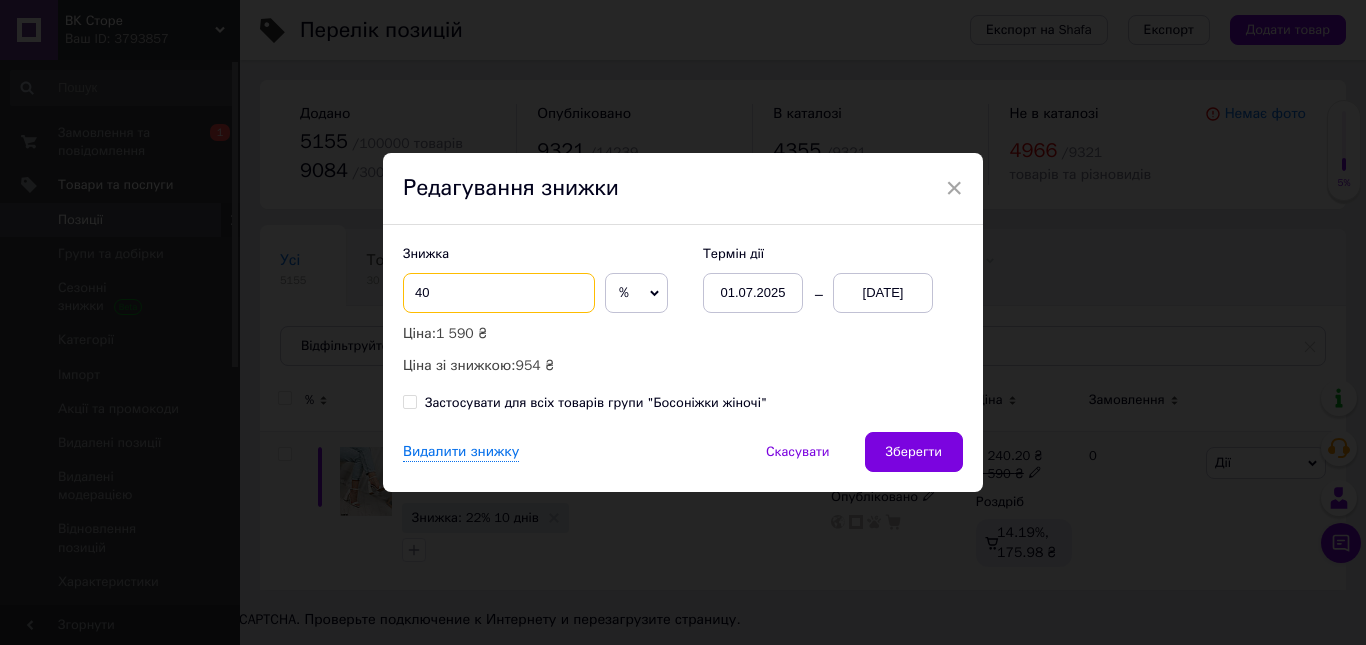 type on "4" 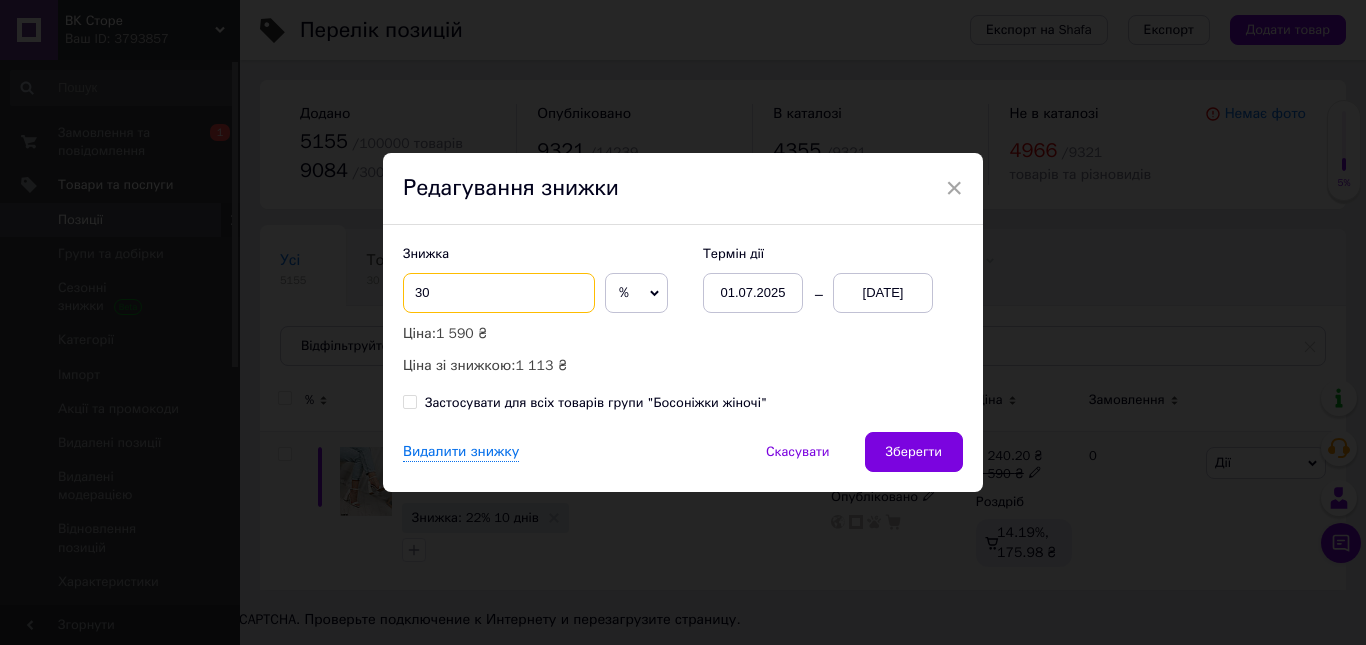type on "3" 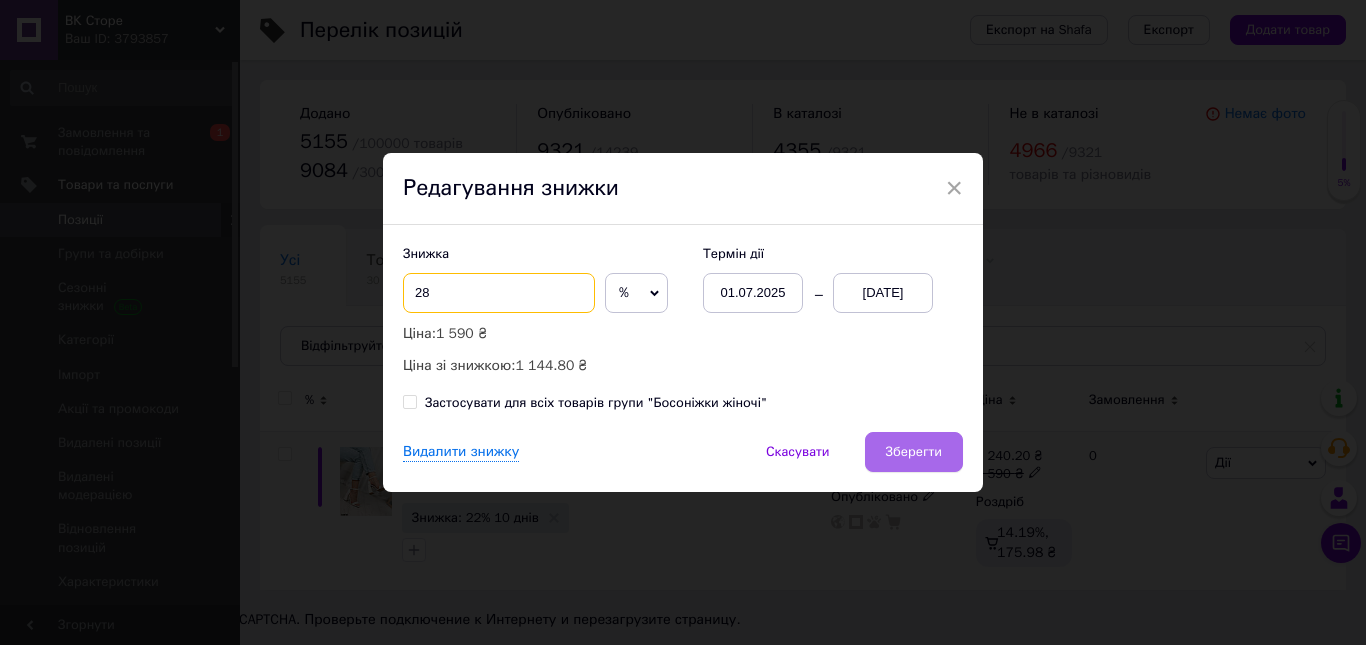 type on "28" 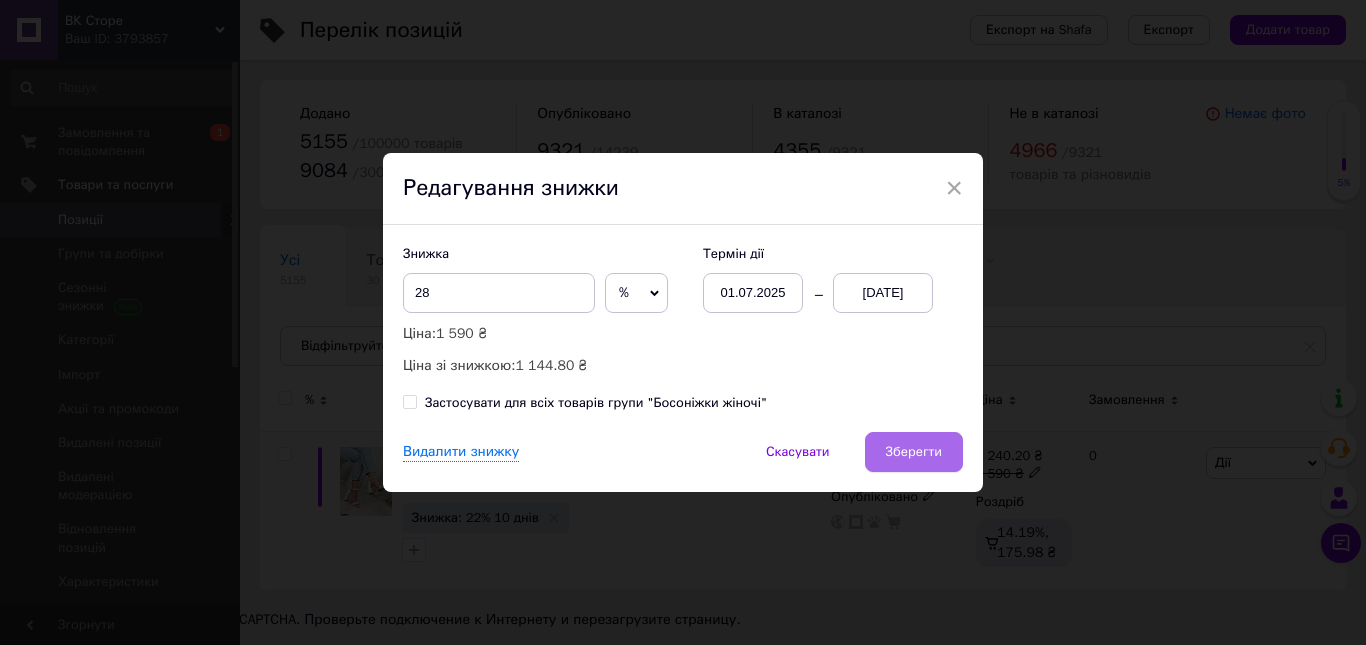 click on "Зберегти" at bounding box center [914, 452] 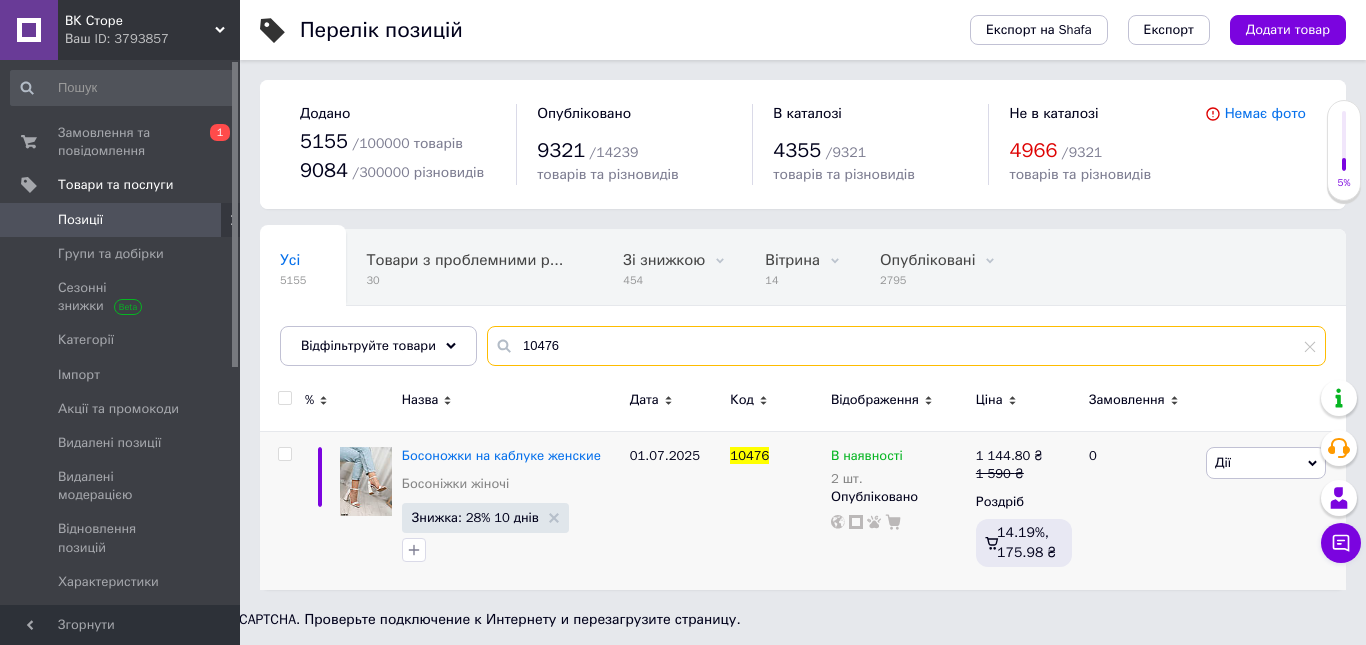 click on "10476" at bounding box center [906, 346] 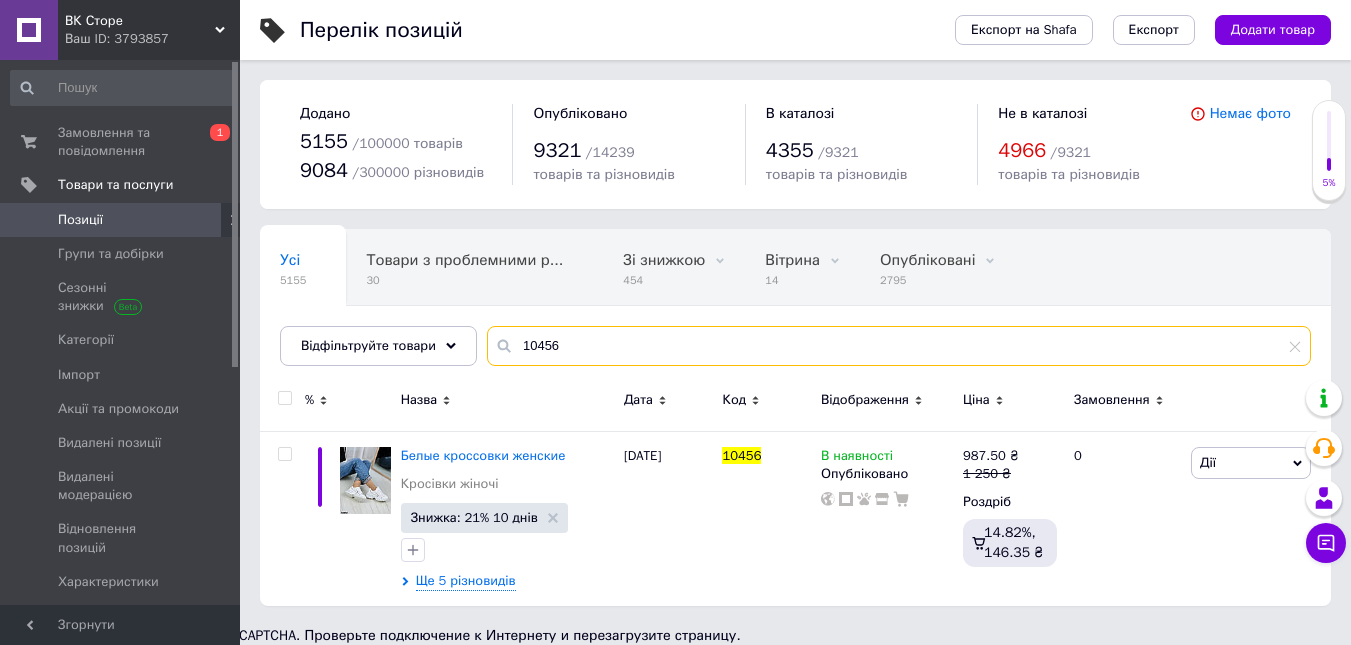 type on "10456" 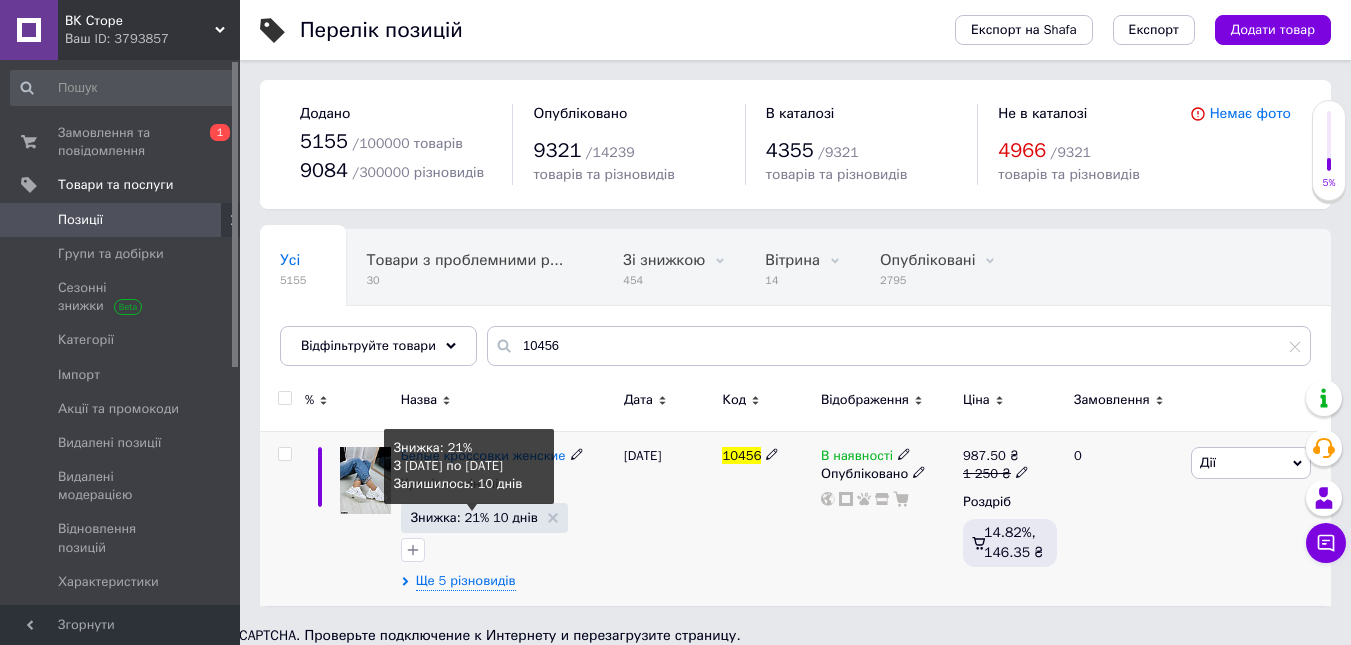 click on "Знижка: 21% 10 днів" at bounding box center [474, 517] 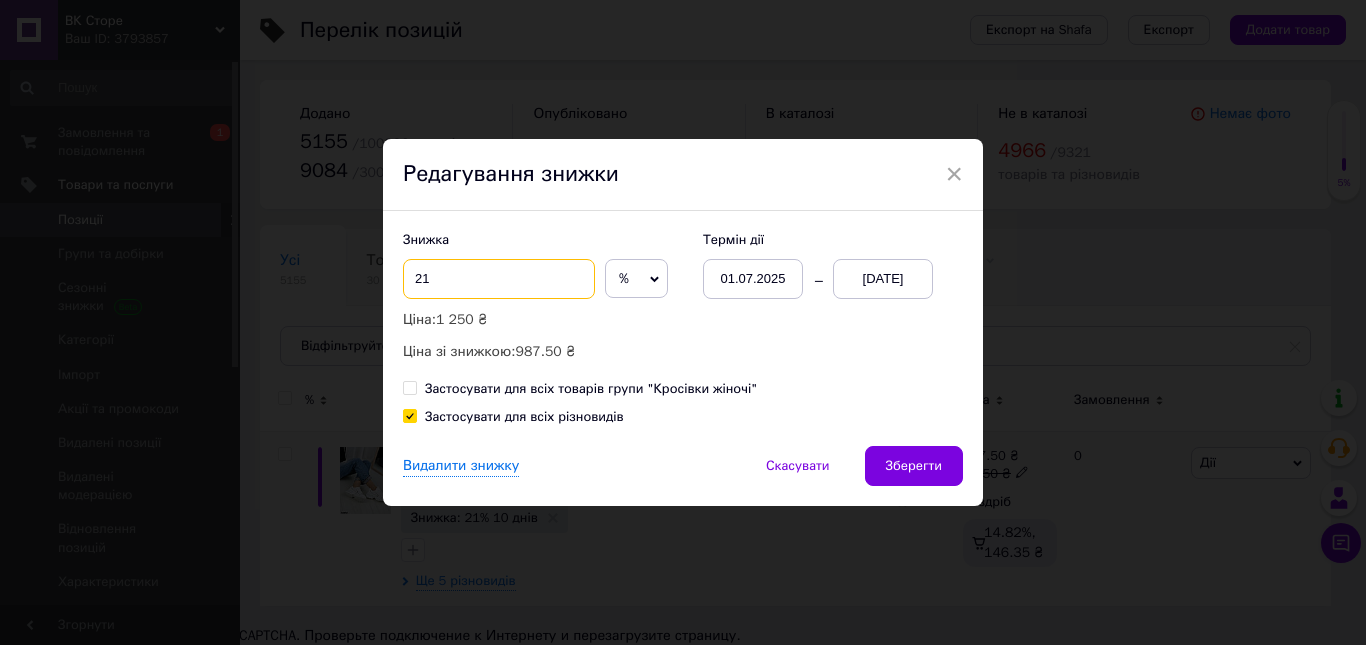 click on "21" at bounding box center (499, 279) 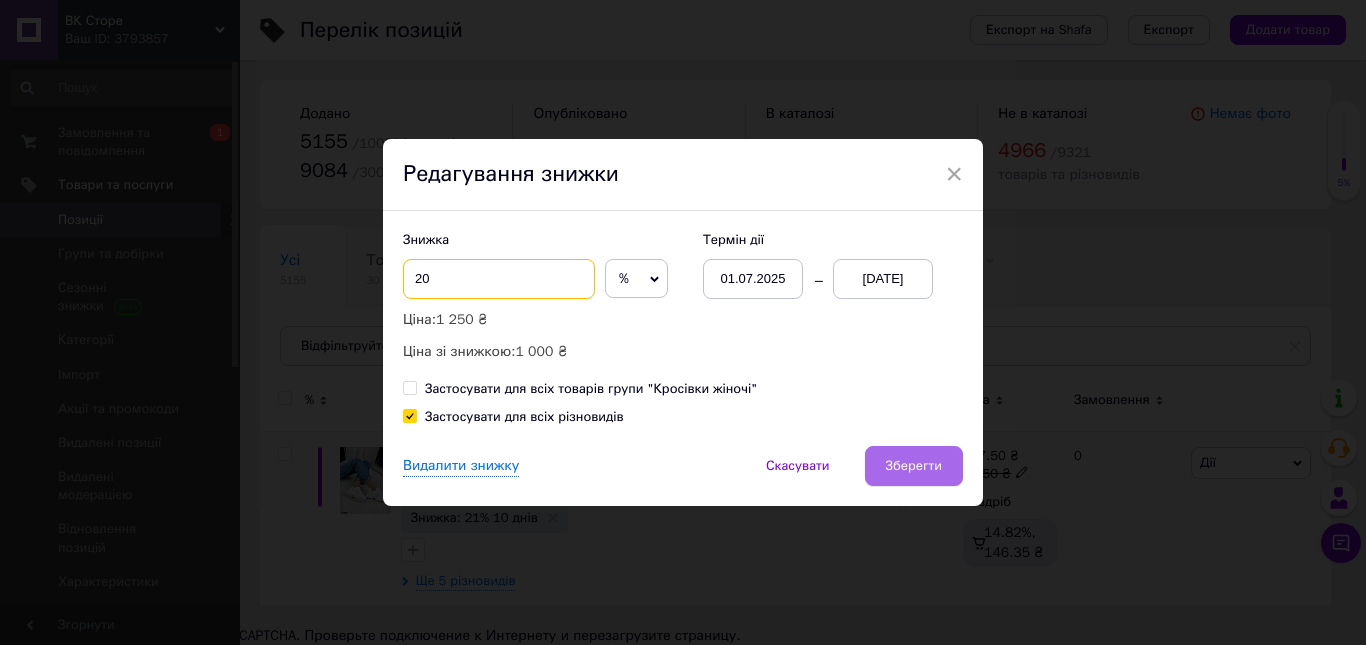 type on "20" 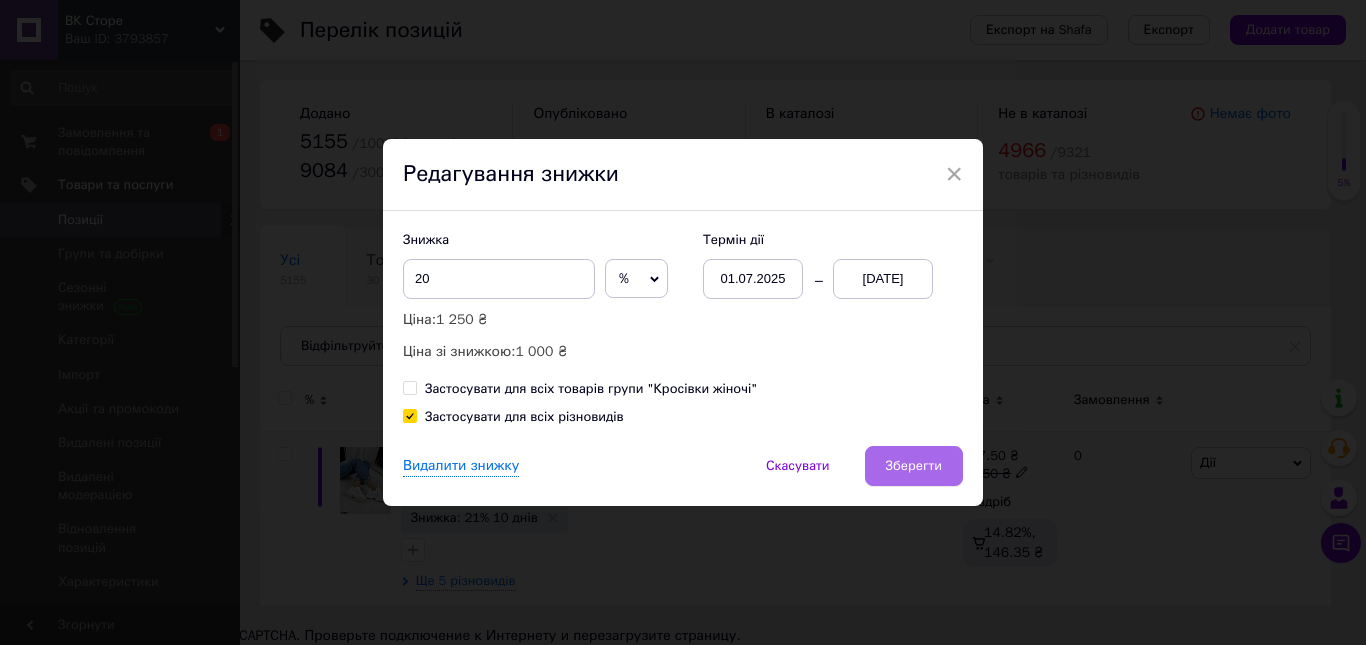 click on "Зберегти" at bounding box center (914, 466) 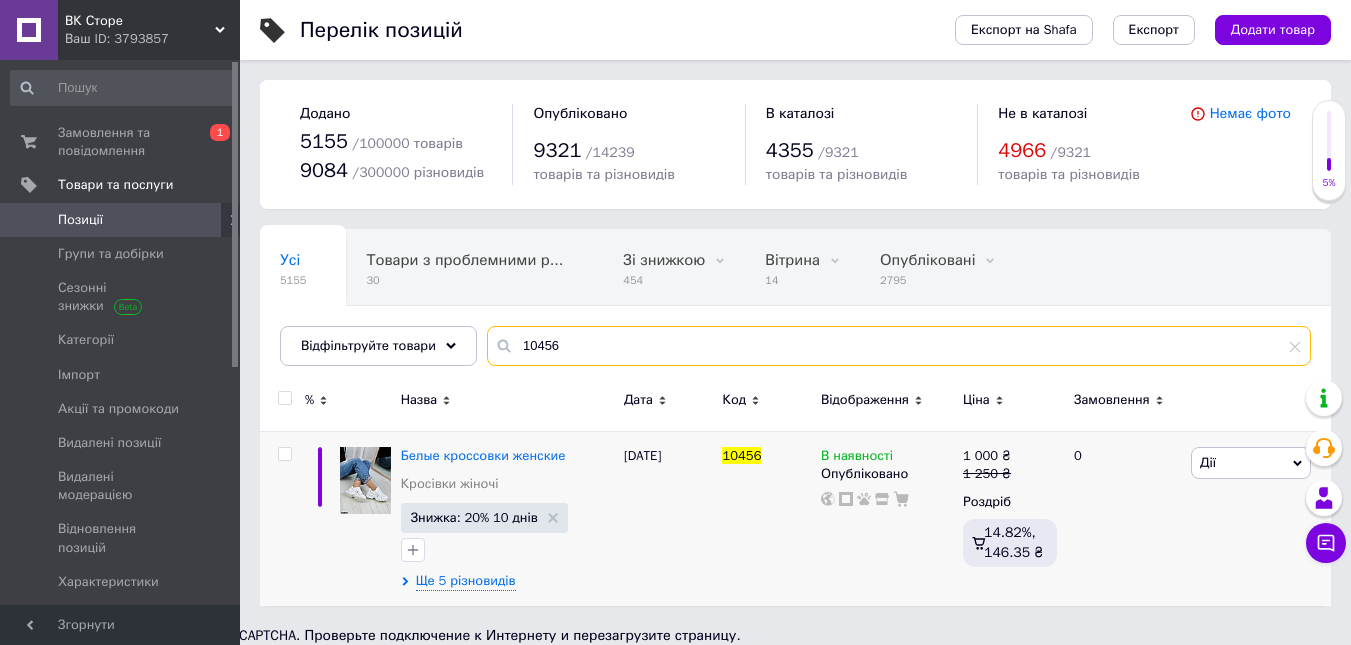 click on "10456" at bounding box center [899, 346] 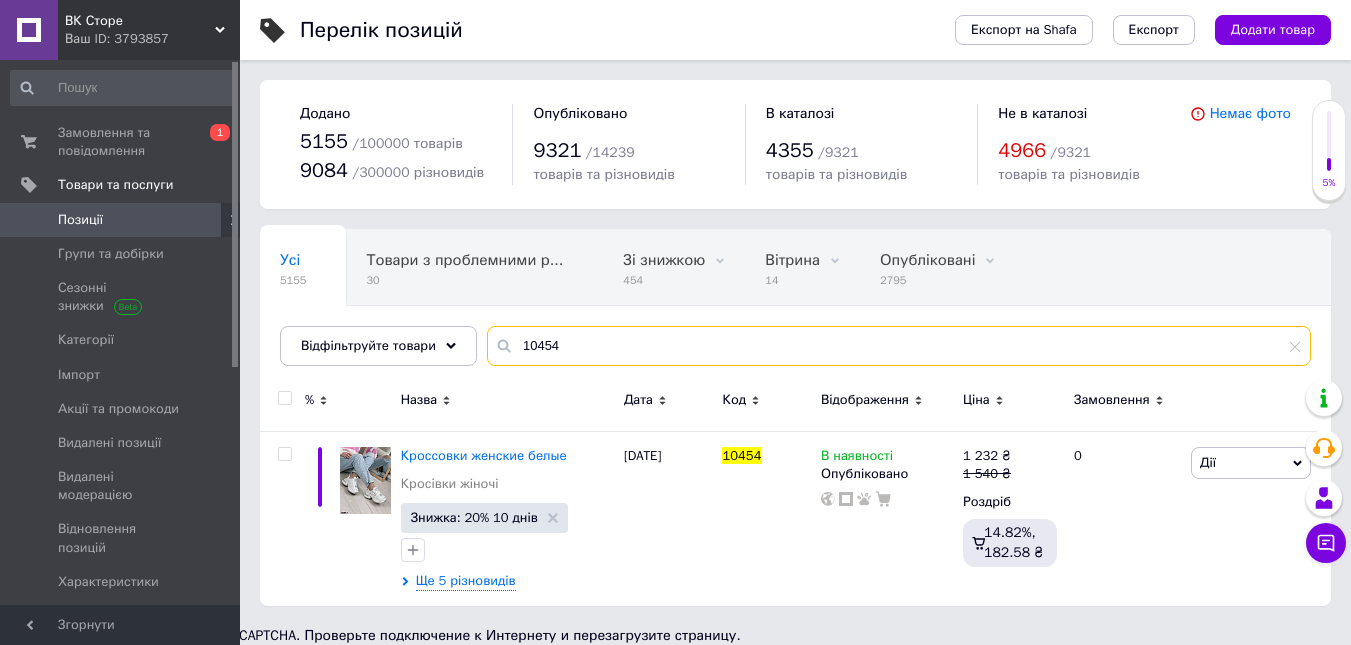 type on "10454" 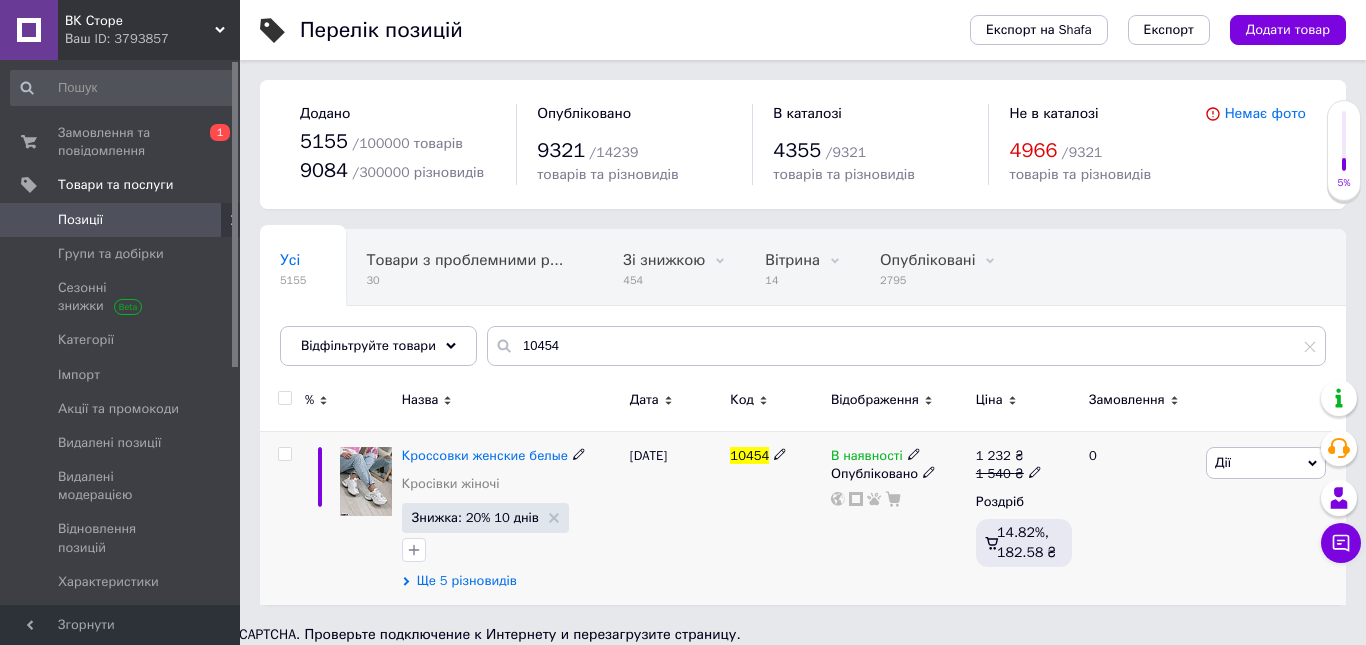 click on "Ще 5 різновидів" at bounding box center [467, 581] 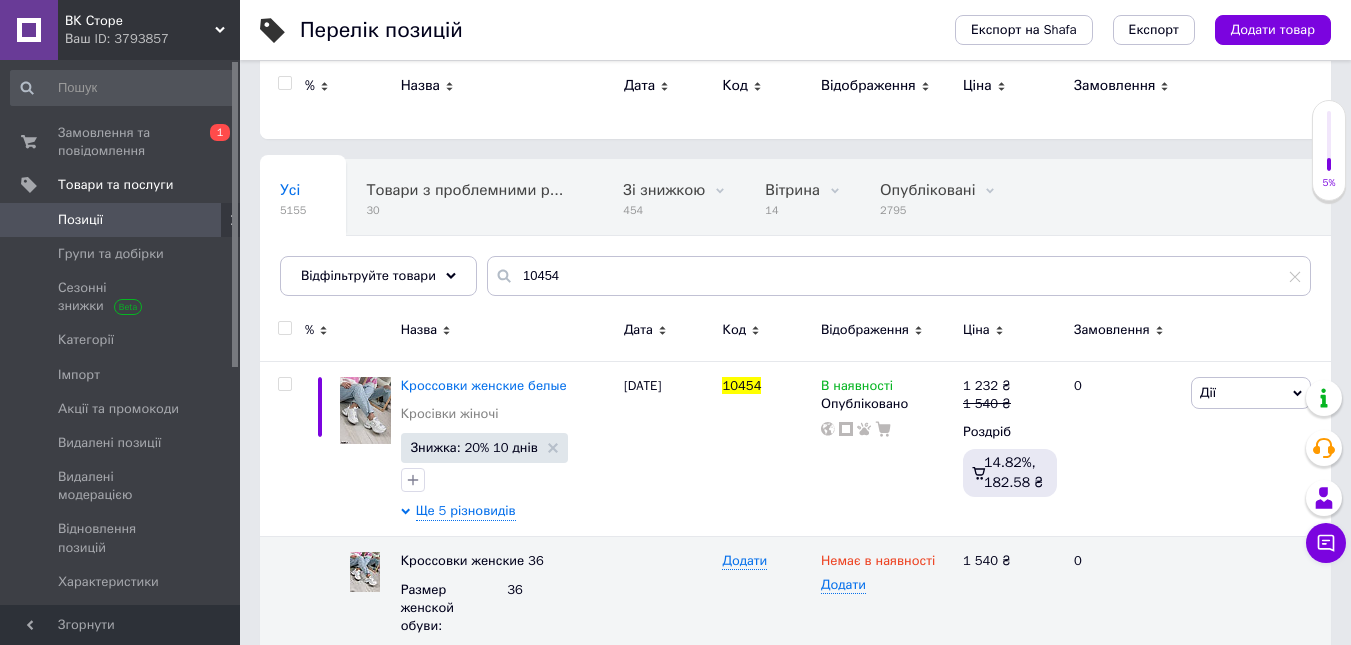 scroll, scrollTop: 0, scrollLeft: 0, axis: both 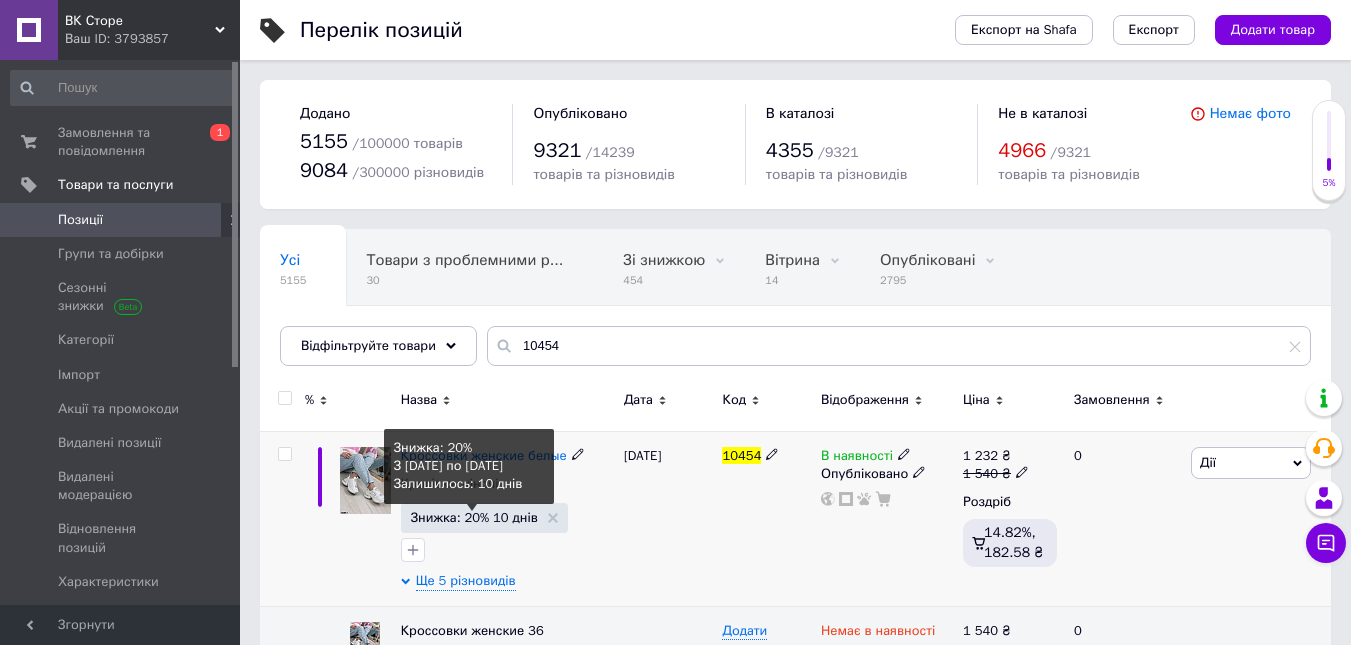 click on "Знижка: 20% 10 днів" at bounding box center [474, 517] 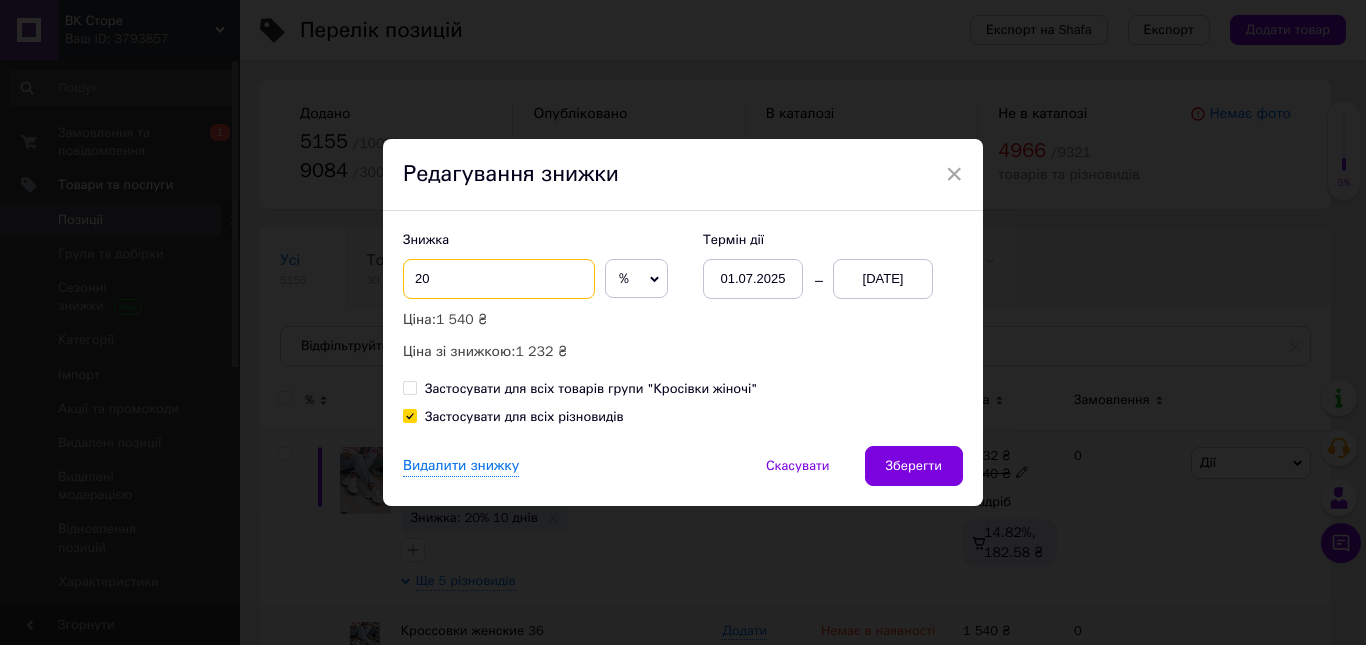 click on "20" at bounding box center [499, 279] 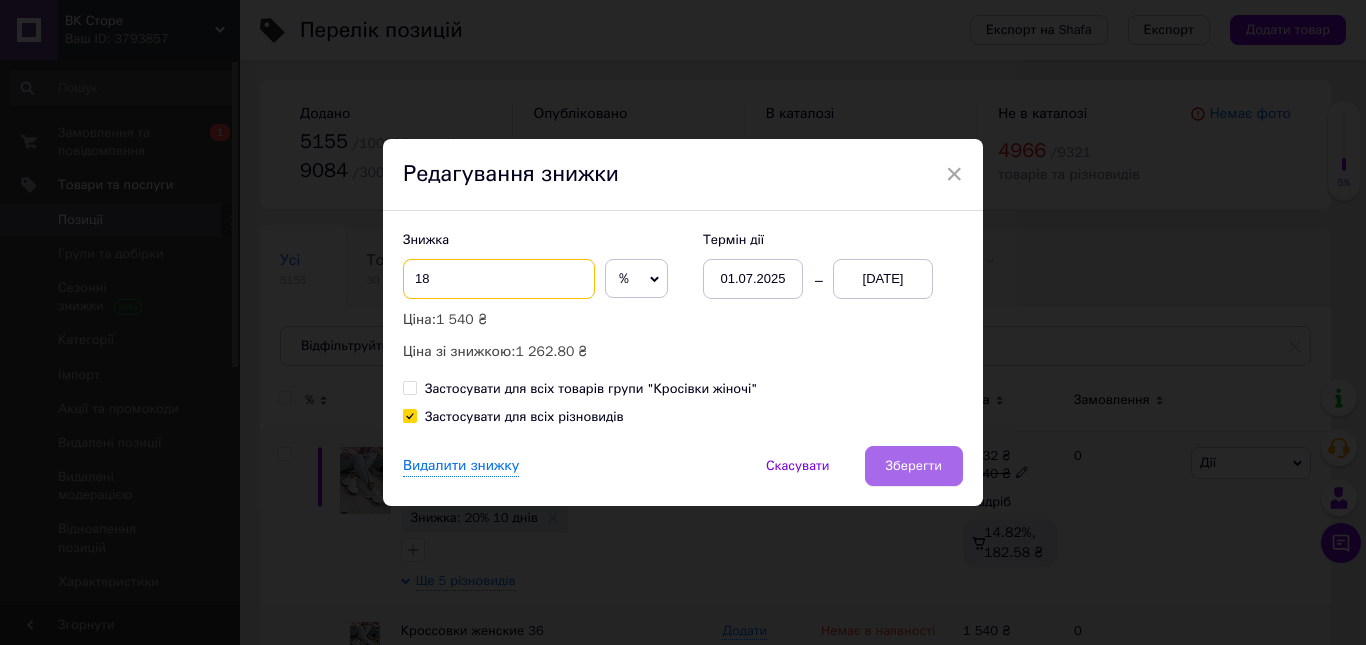 type on "18" 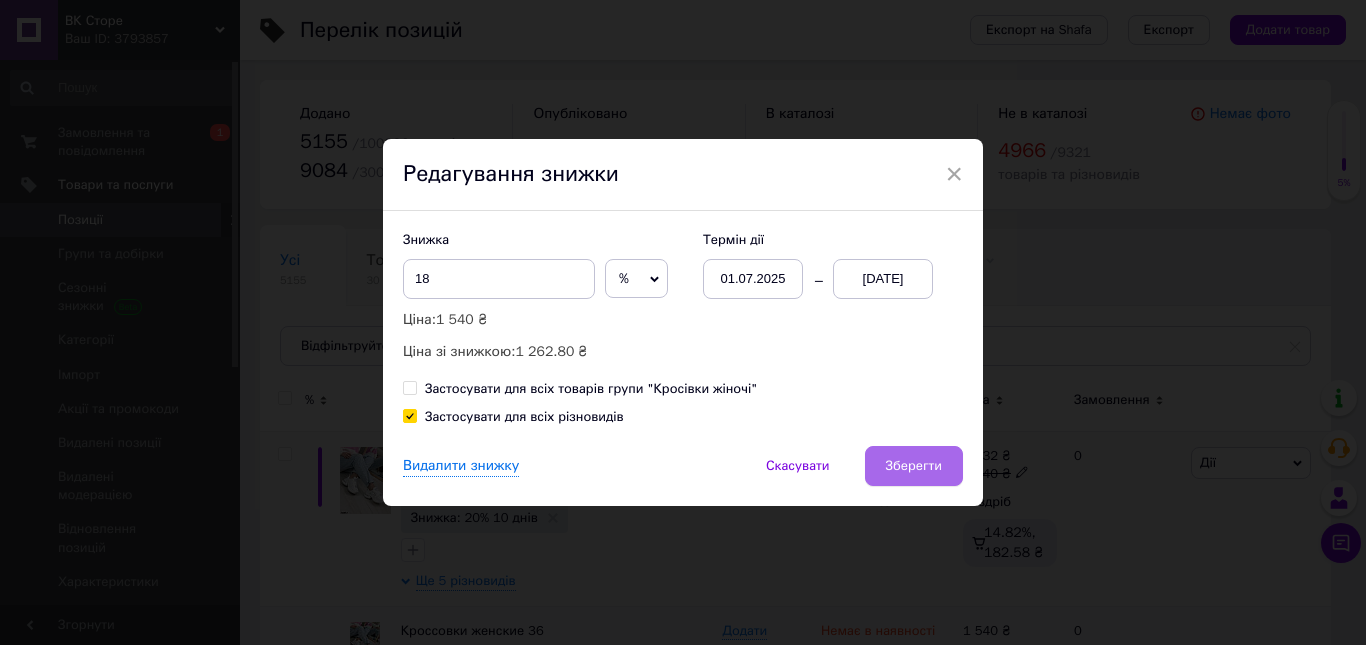click on "Зберегти" at bounding box center [914, 466] 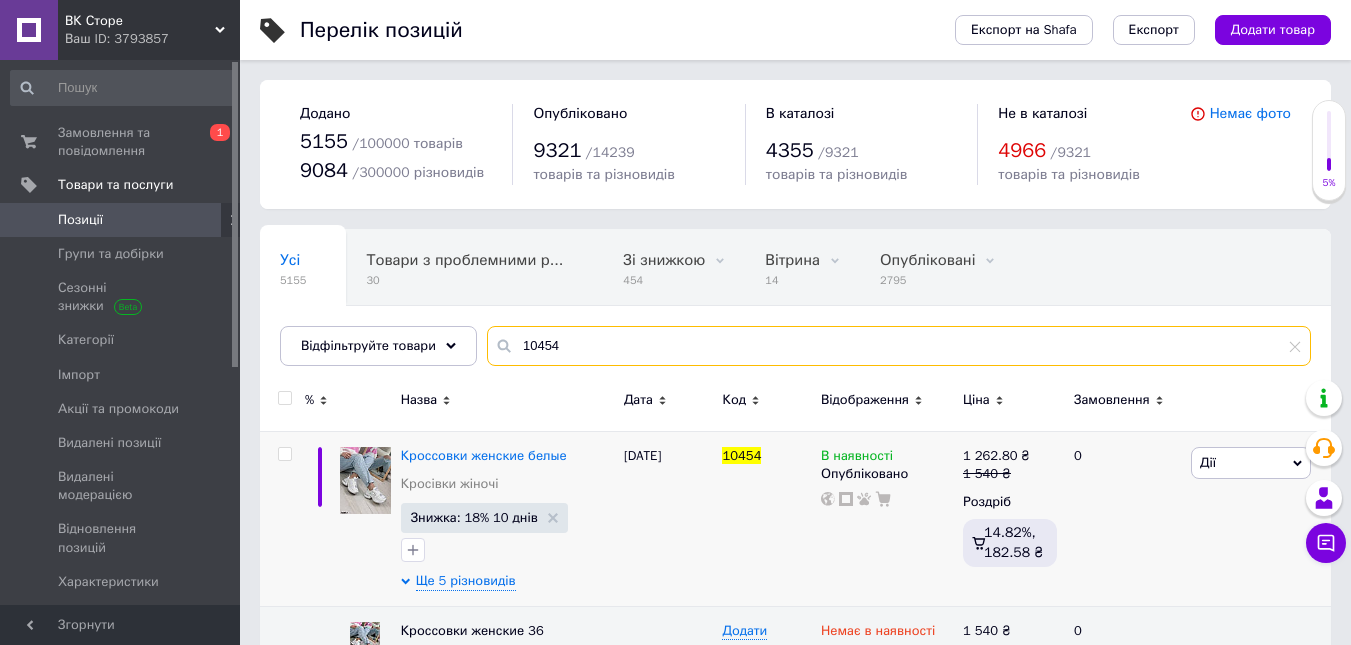 click on "10454" at bounding box center [899, 346] 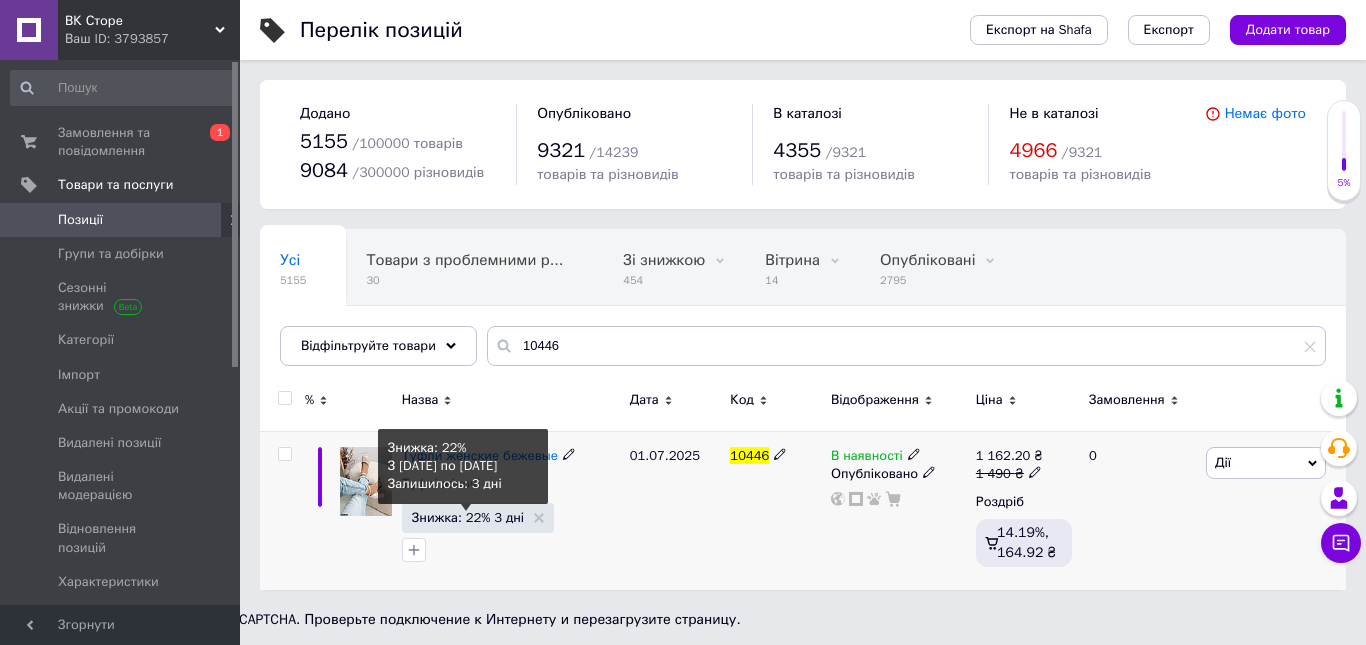 click on "Знижка: 22% 3 дні" at bounding box center (468, 517) 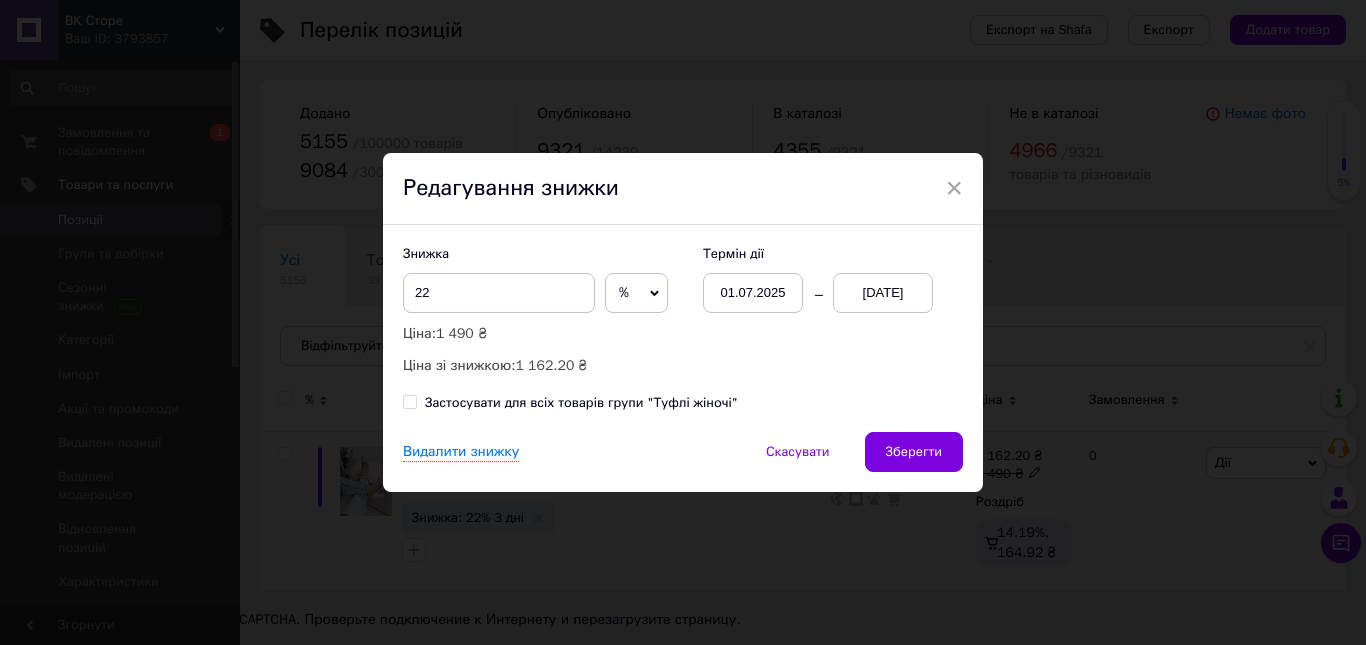 click on "[DATE]" at bounding box center (883, 293) 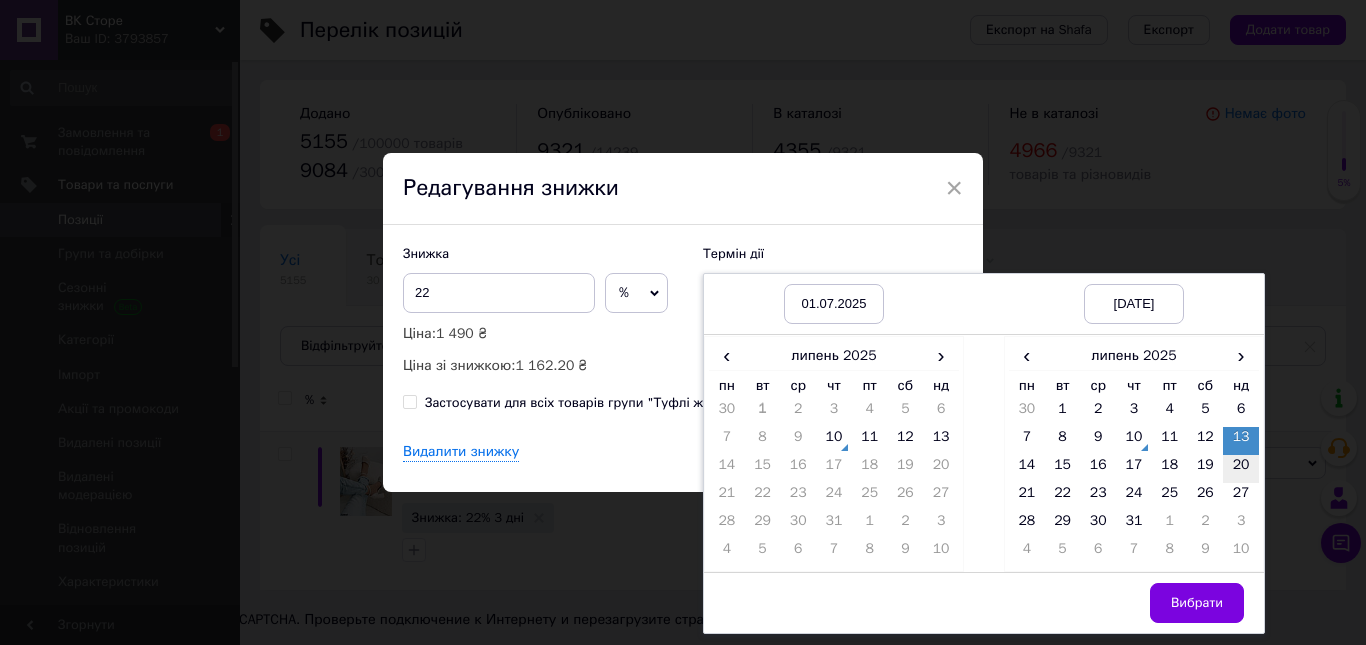 click on "20" at bounding box center (1241, 469) 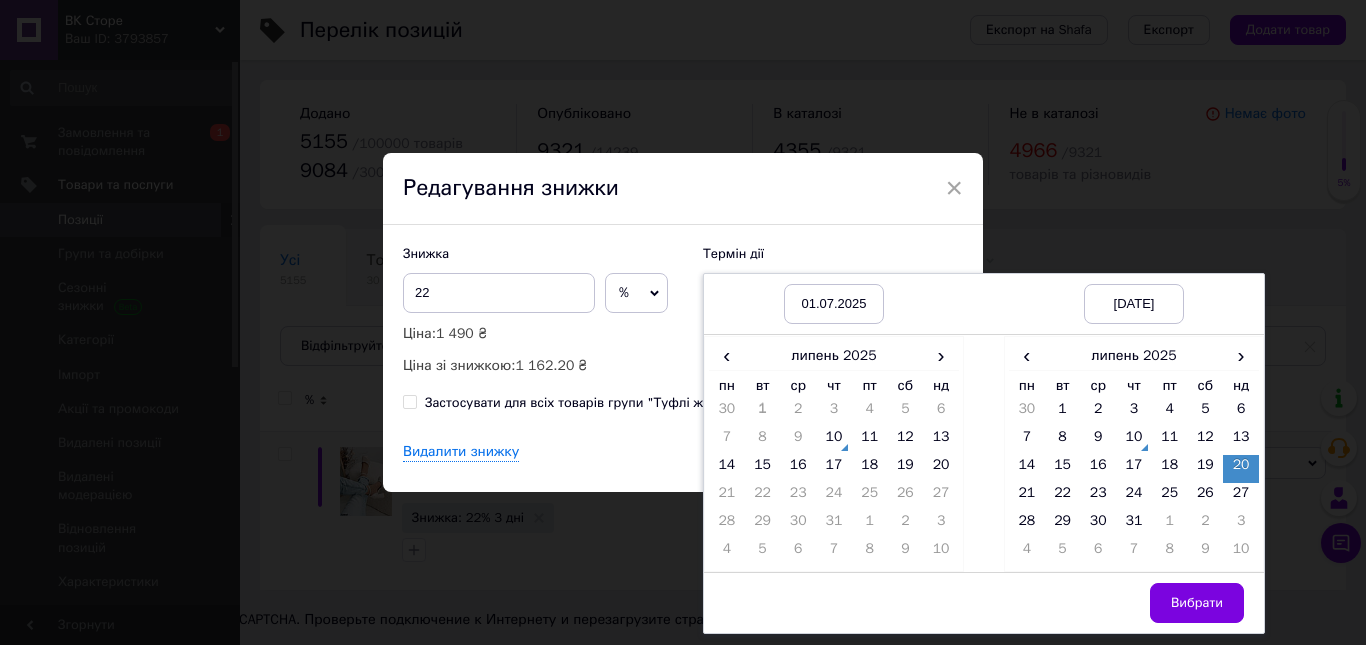 click on "Вибрати" at bounding box center (1197, 603) 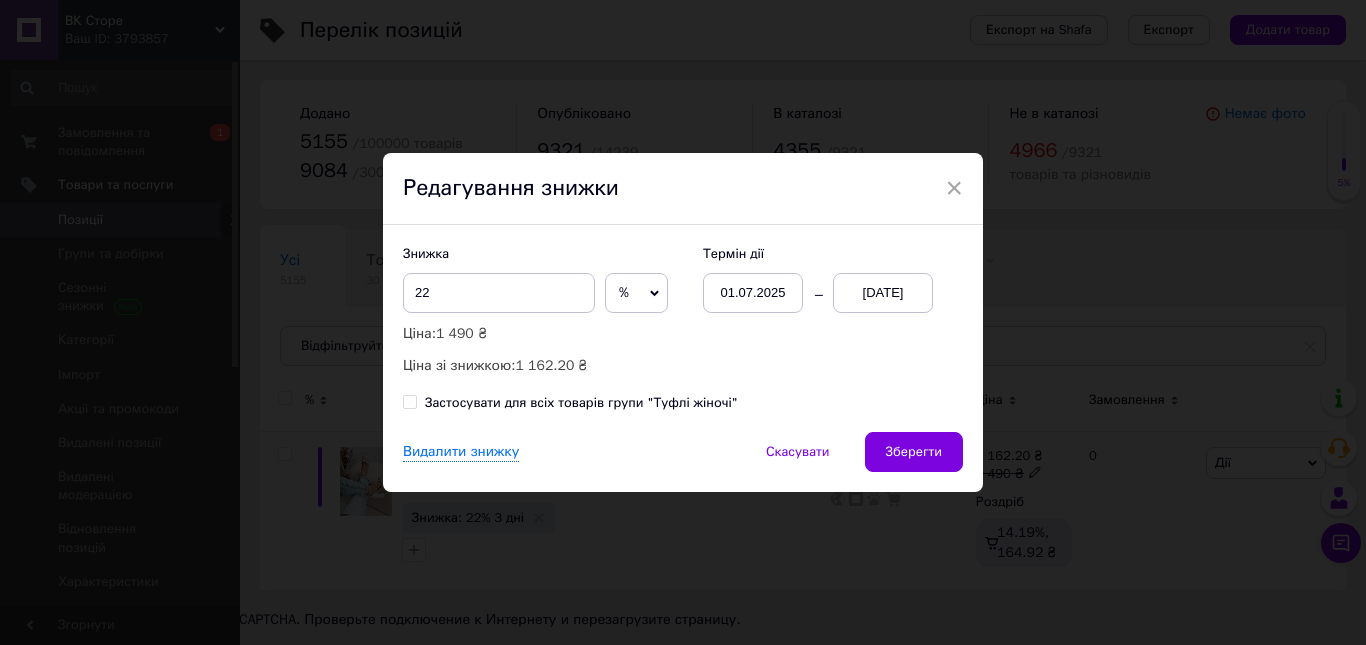 drag, startPoint x: 909, startPoint y: 449, endPoint x: 719, endPoint y: 425, distance: 191.5098 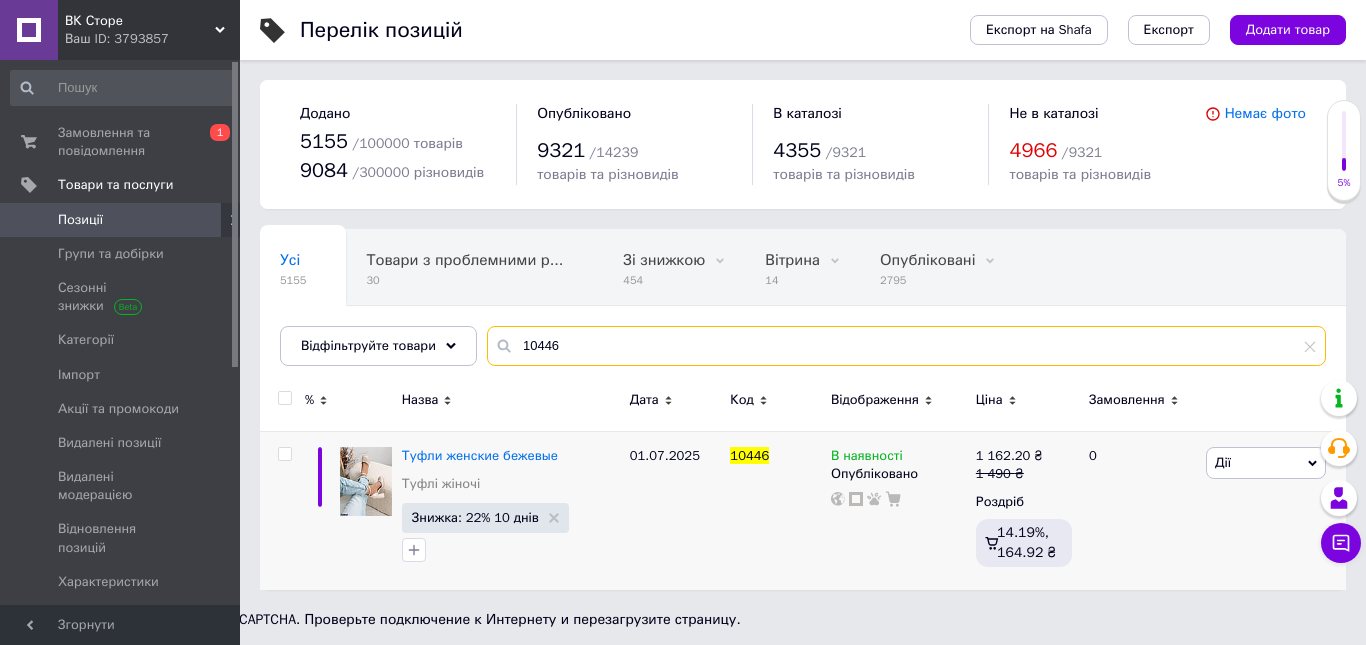 click on "10446" at bounding box center (906, 346) 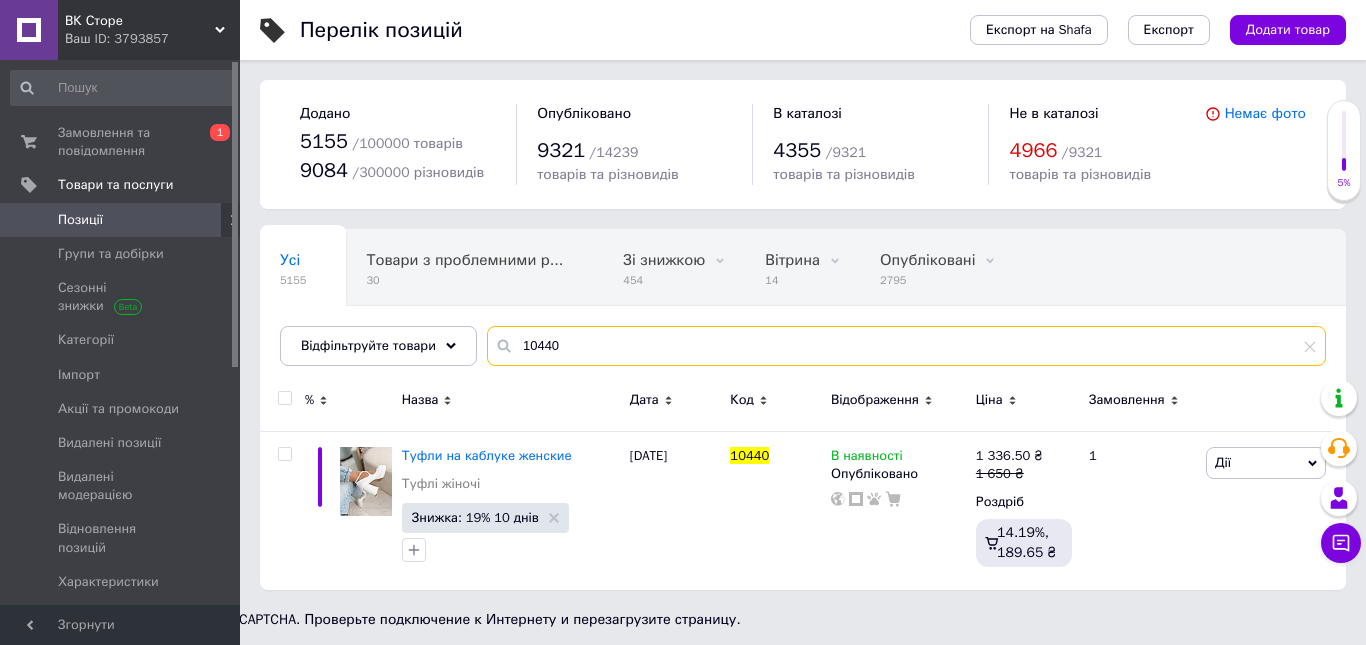 type on "10440" 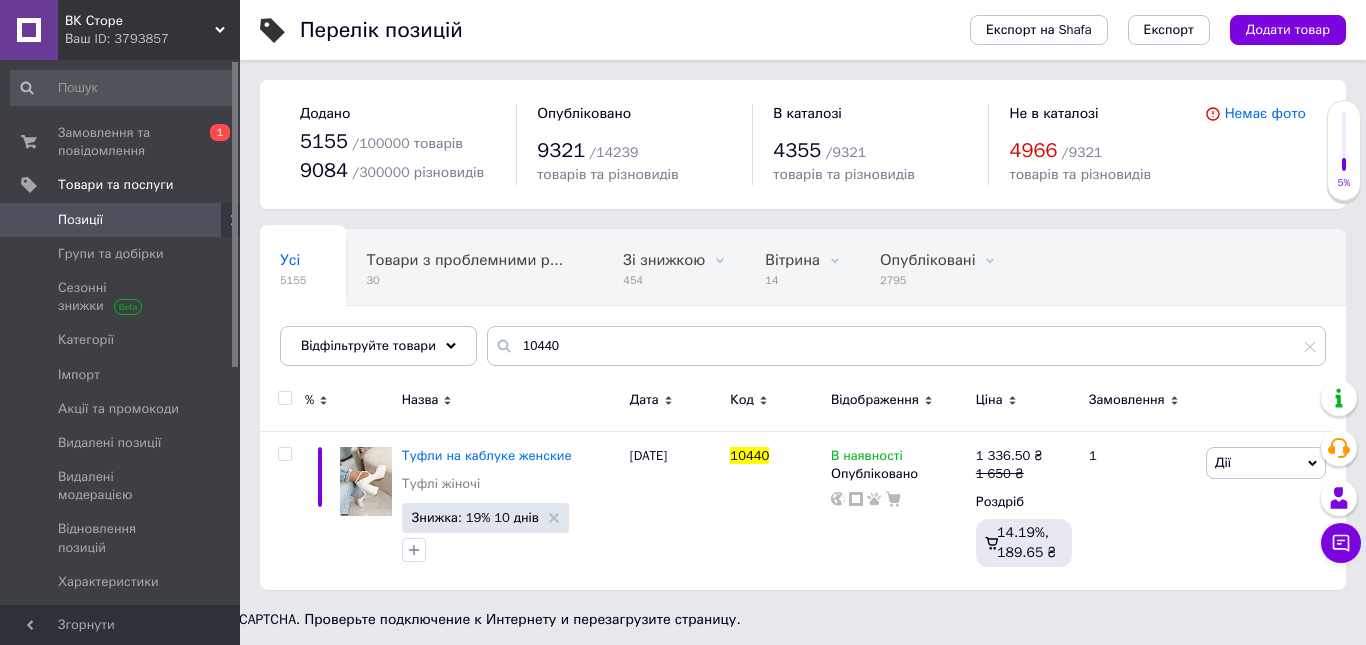 click on "Позиції" at bounding box center [80, 220] 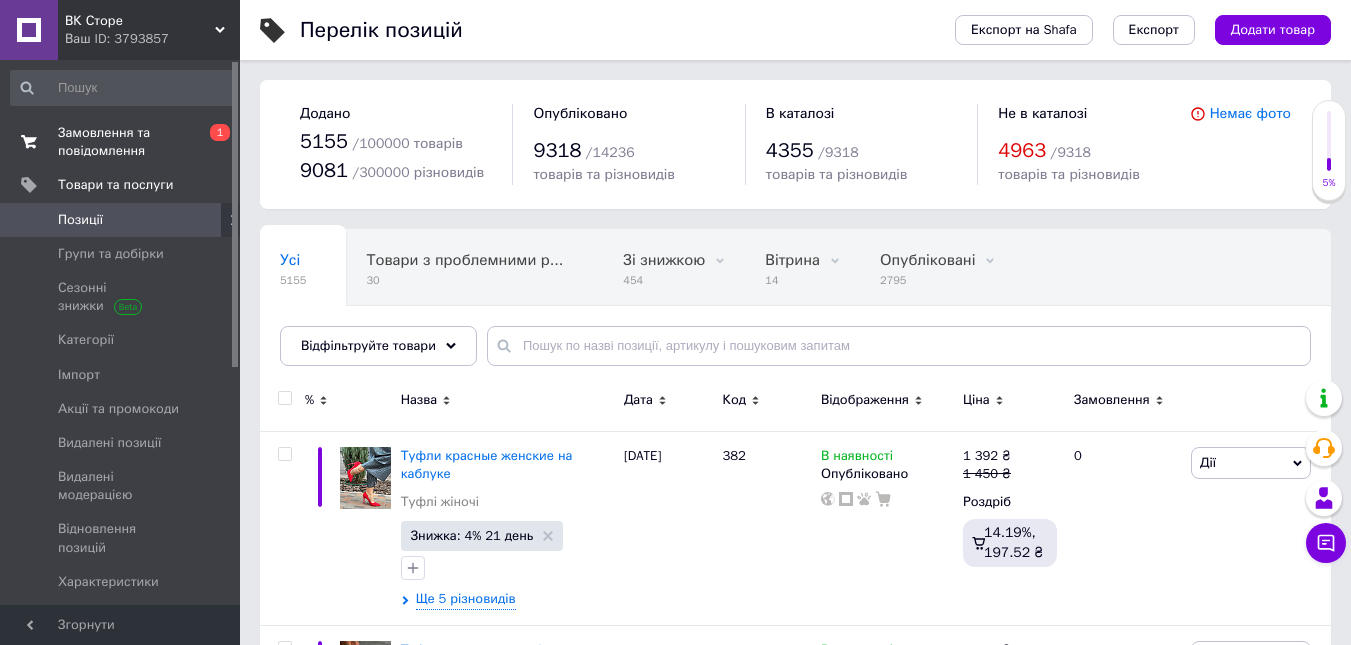 click on "Замовлення та повідомлення" at bounding box center [121, 142] 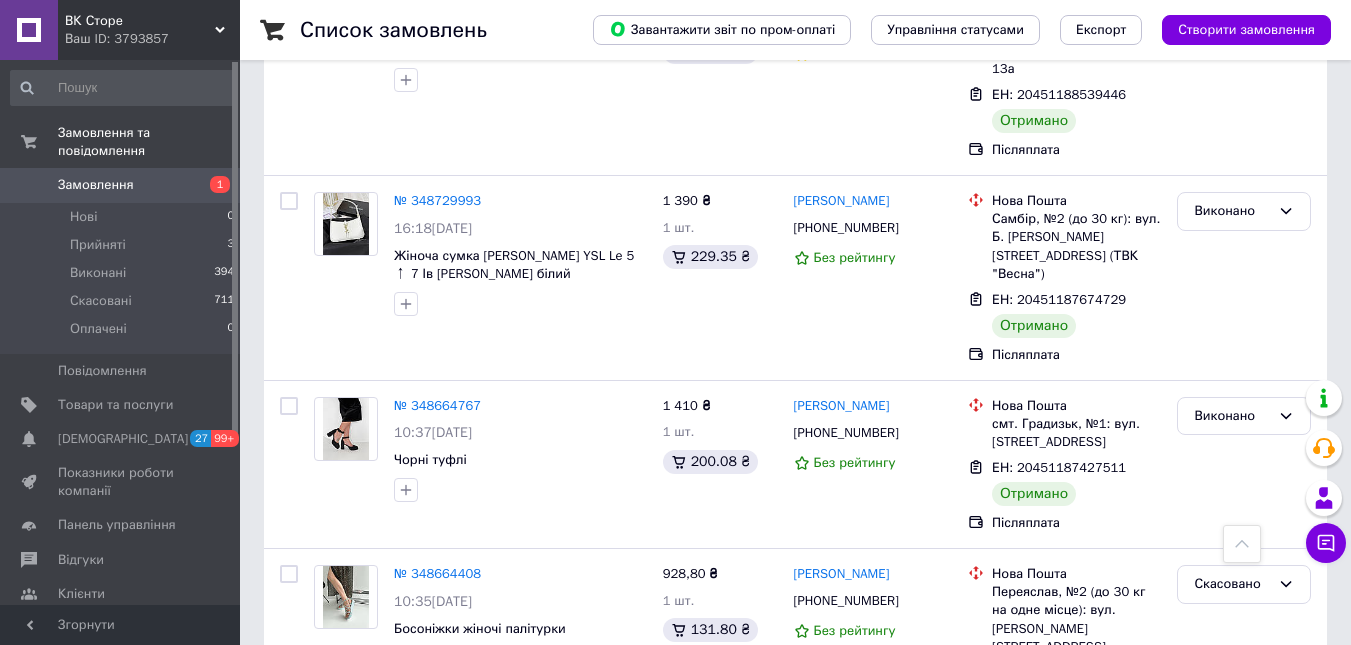 scroll, scrollTop: 2200, scrollLeft: 0, axis: vertical 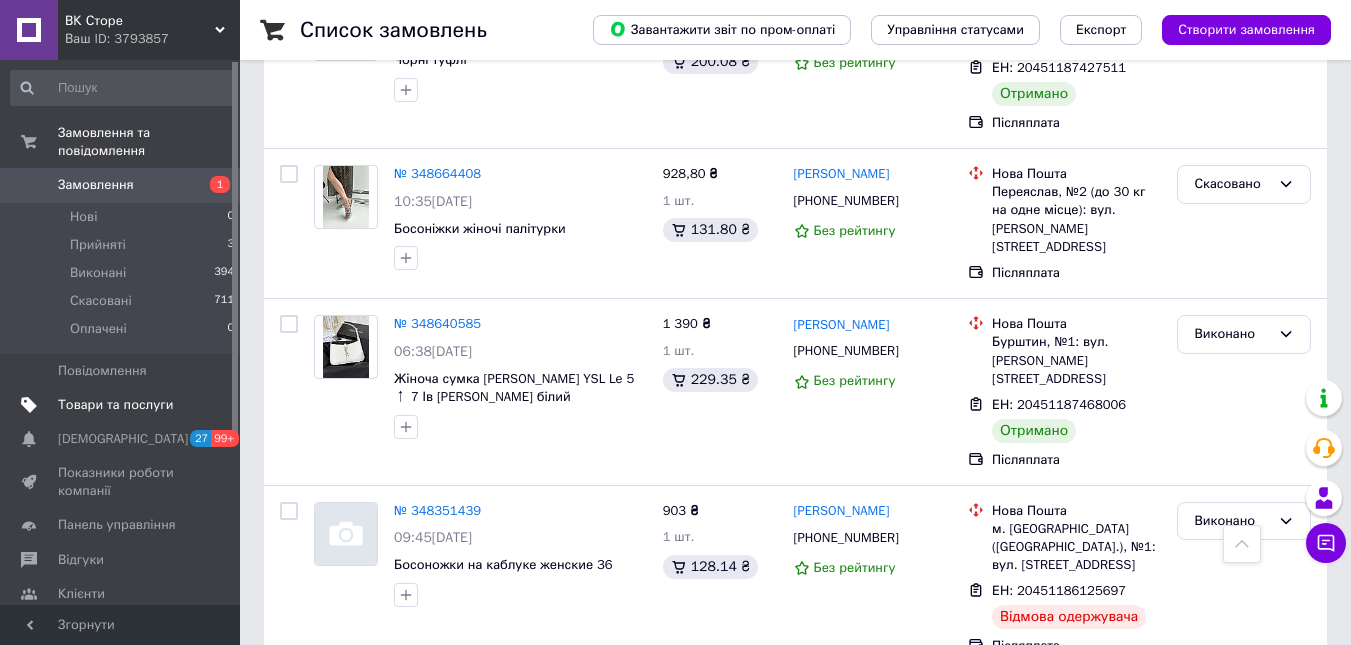click on "Товари та послуги" at bounding box center (115, 405) 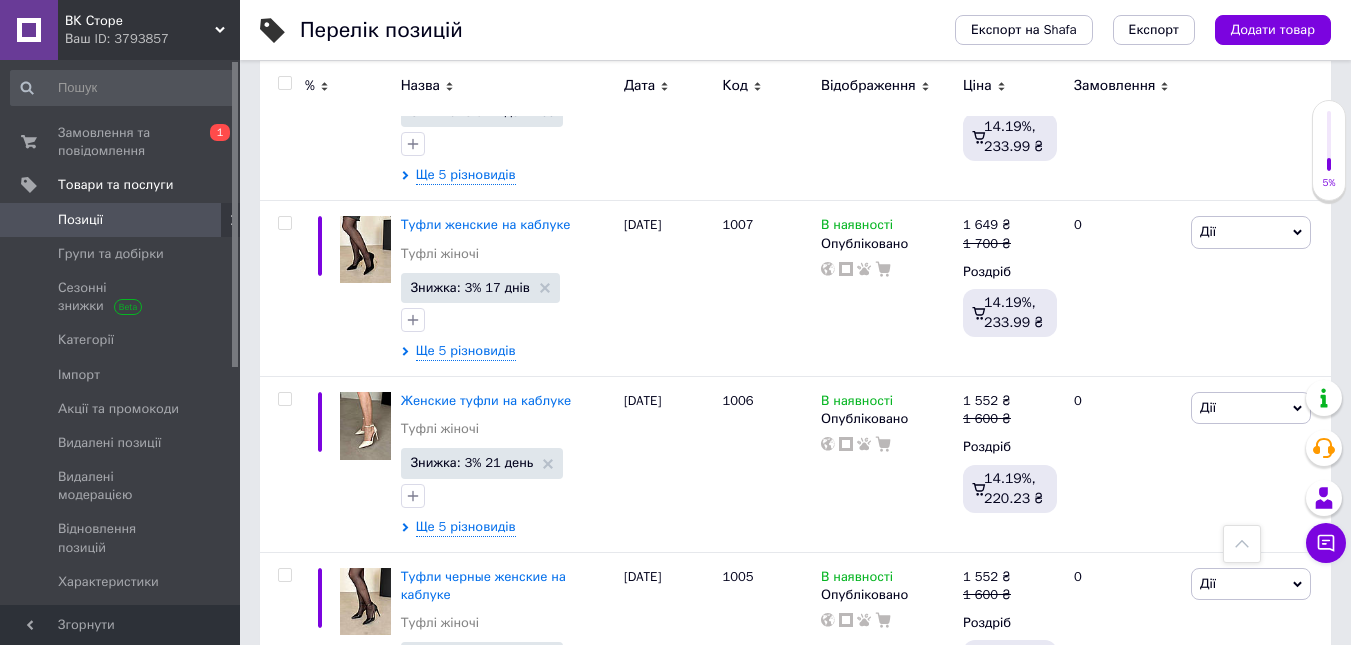 scroll, scrollTop: 0, scrollLeft: 0, axis: both 